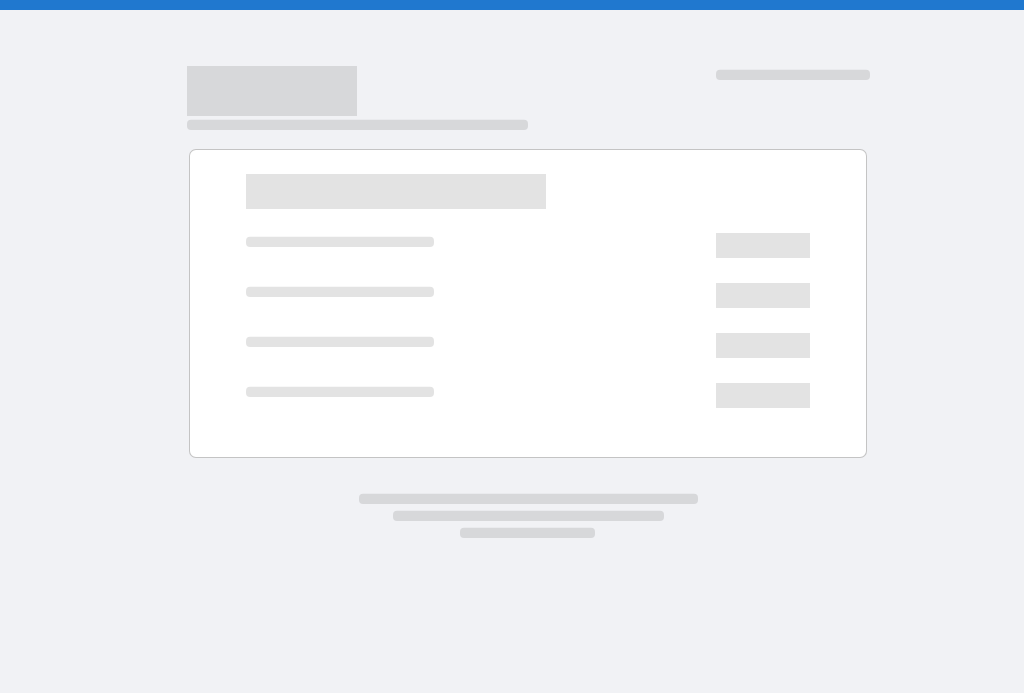 scroll, scrollTop: 0, scrollLeft: 0, axis: both 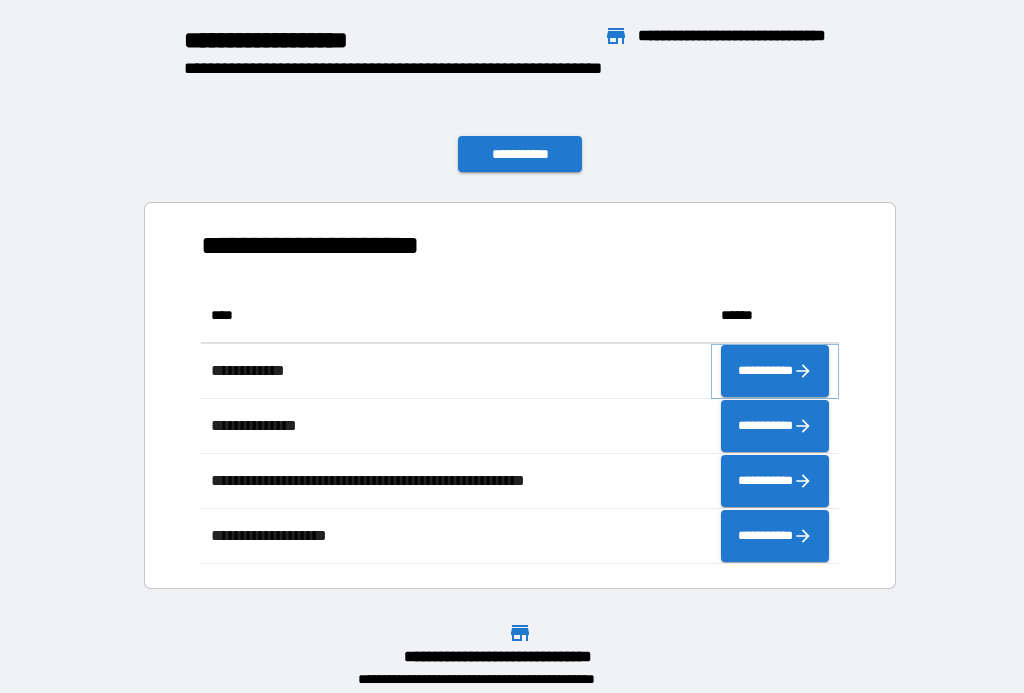 click on "**********" at bounding box center [775, 371] 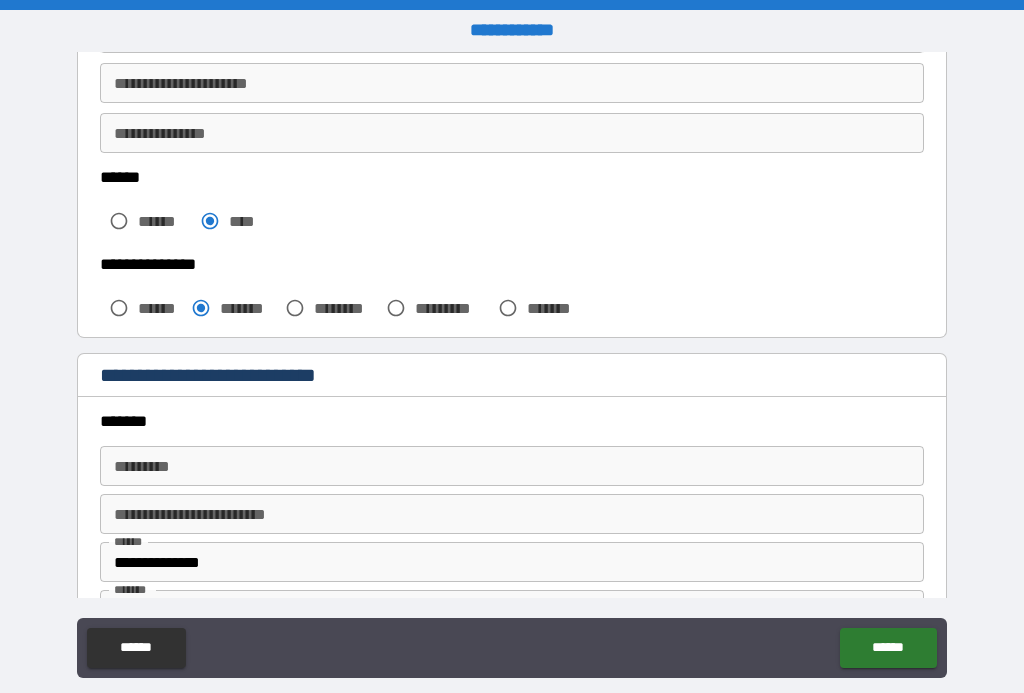 scroll, scrollTop: 427, scrollLeft: 0, axis: vertical 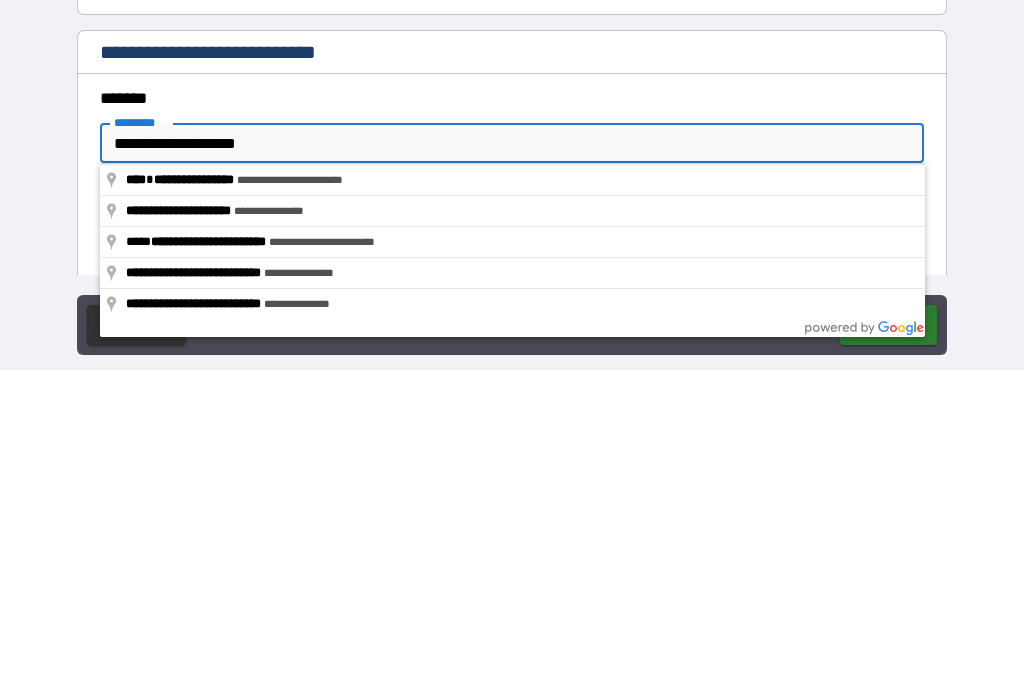 type on "**********" 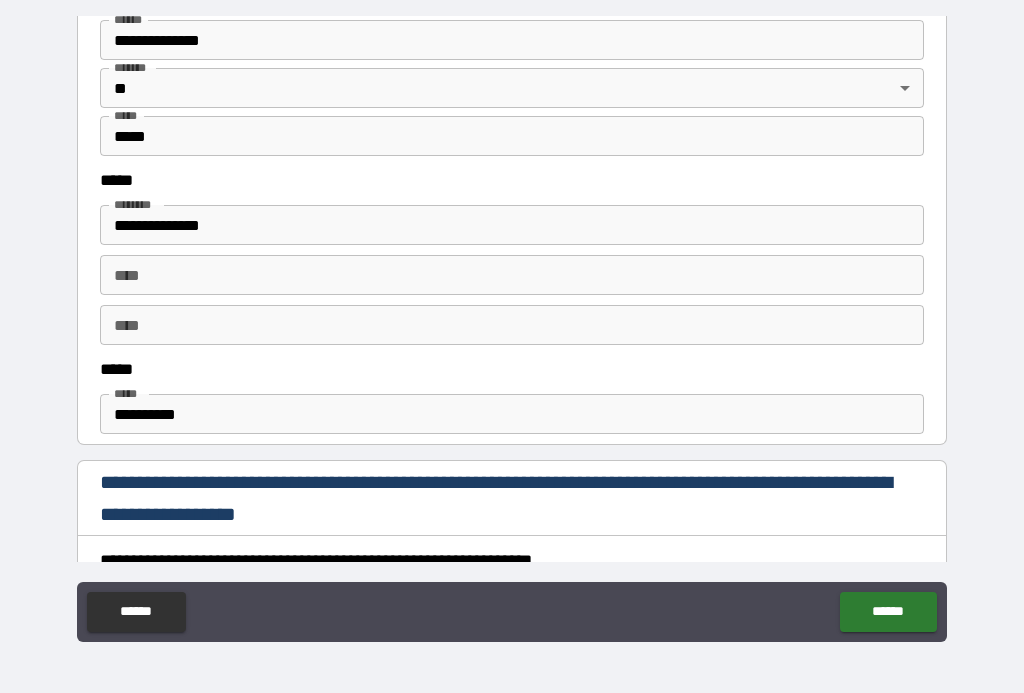 scroll, scrollTop: 913, scrollLeft: 0, axis: vertical 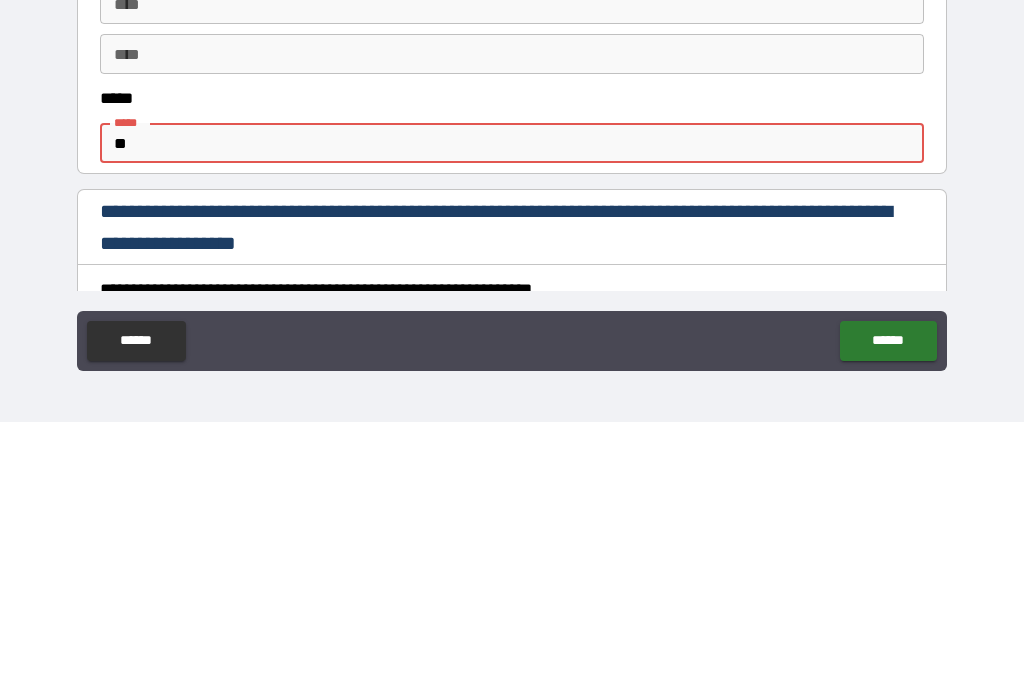type on "*" 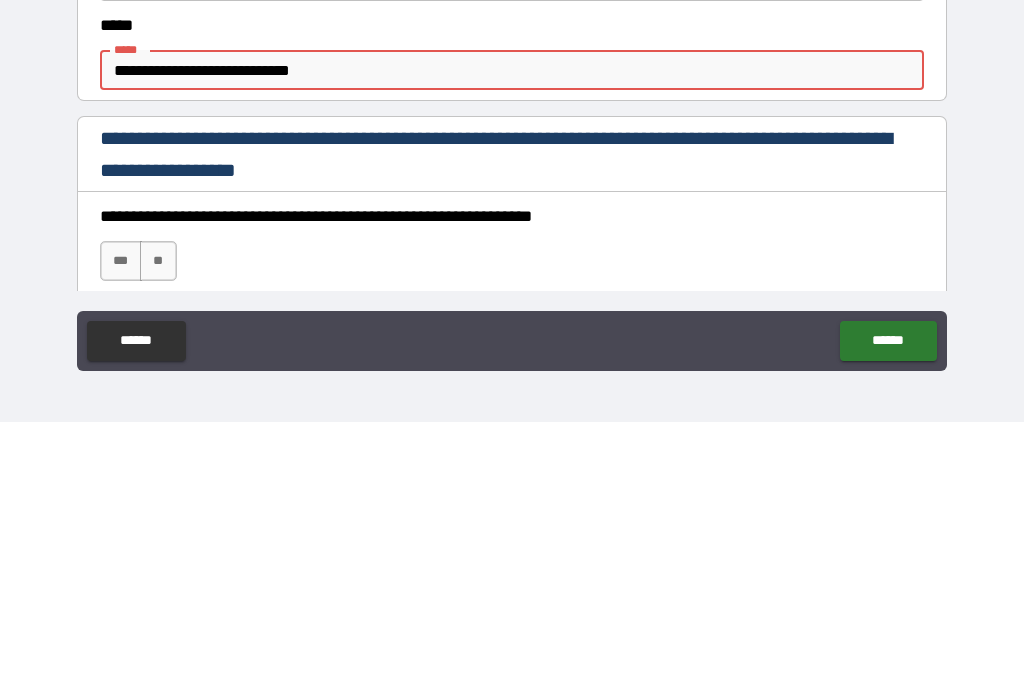 scroll, scrollTop: 1019, scrollLeft: 0, axis: vertical 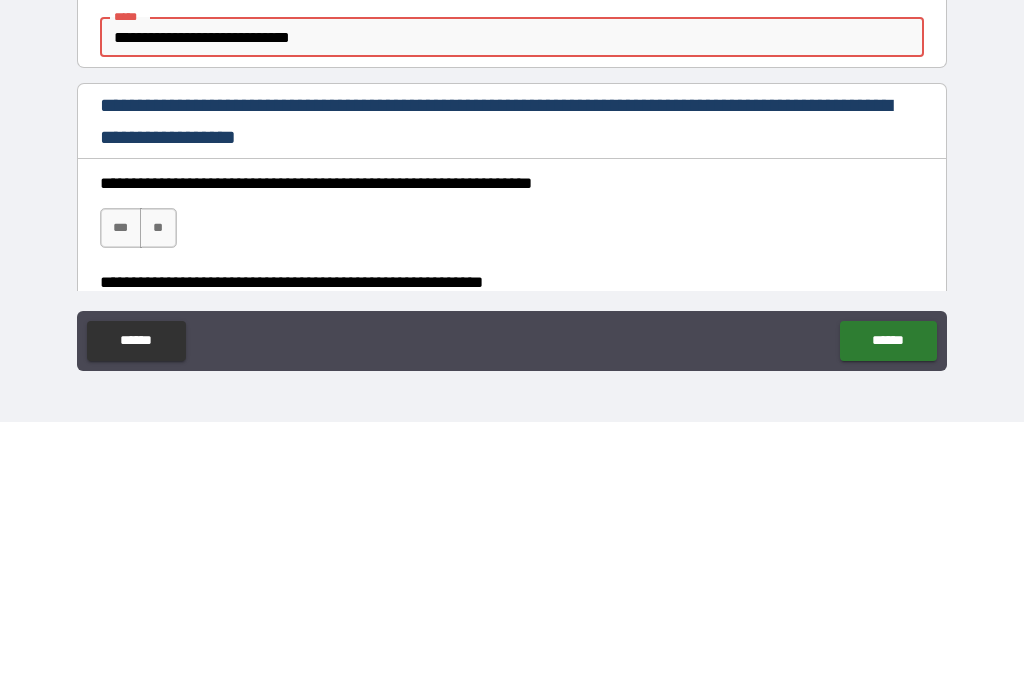 type on "**********" 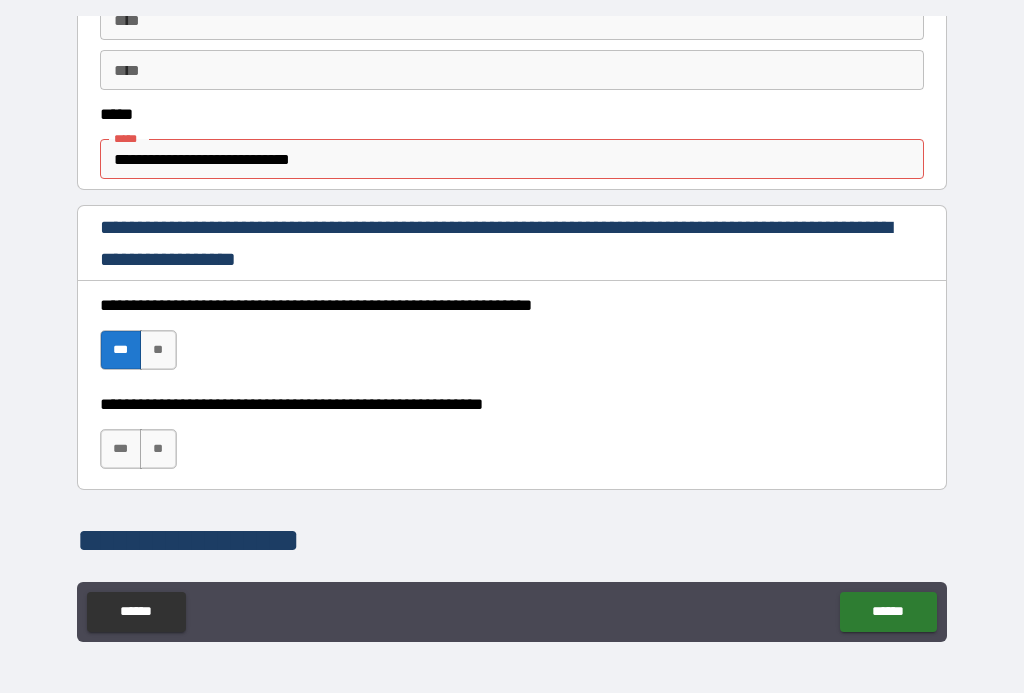scroll, scrollTop: 1172, scrollLeft: 0, axis: vertical 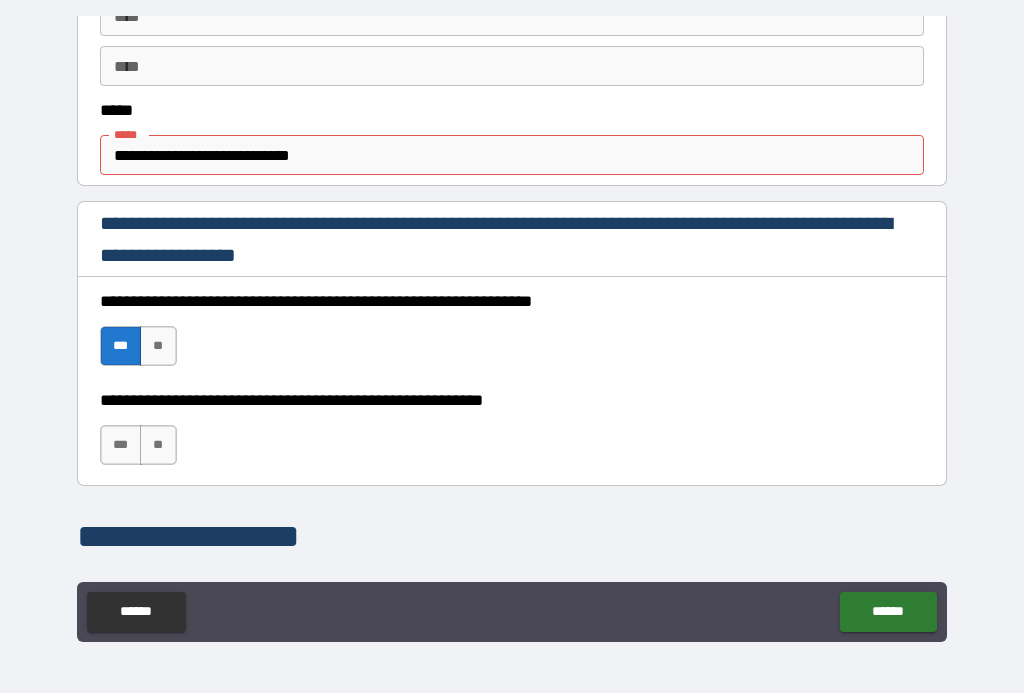click on "***" at bounding box center (121, 445) 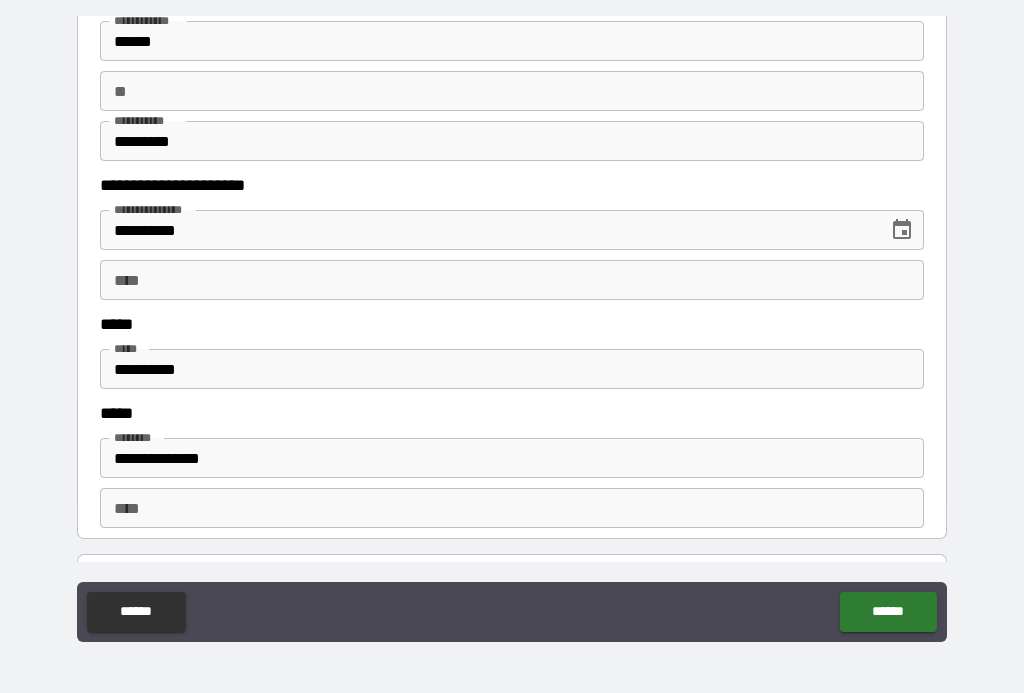 scroll, scrollTop: 2004, scrollLeft: 0, axis: vertical 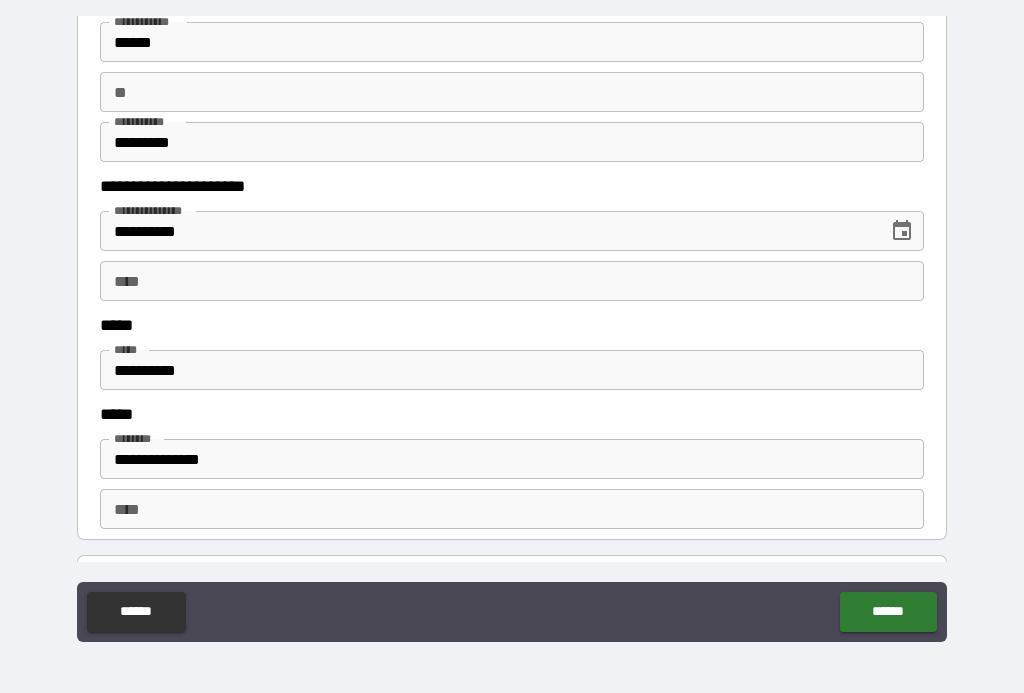 click on "**********" at bounding box center (512, 370) 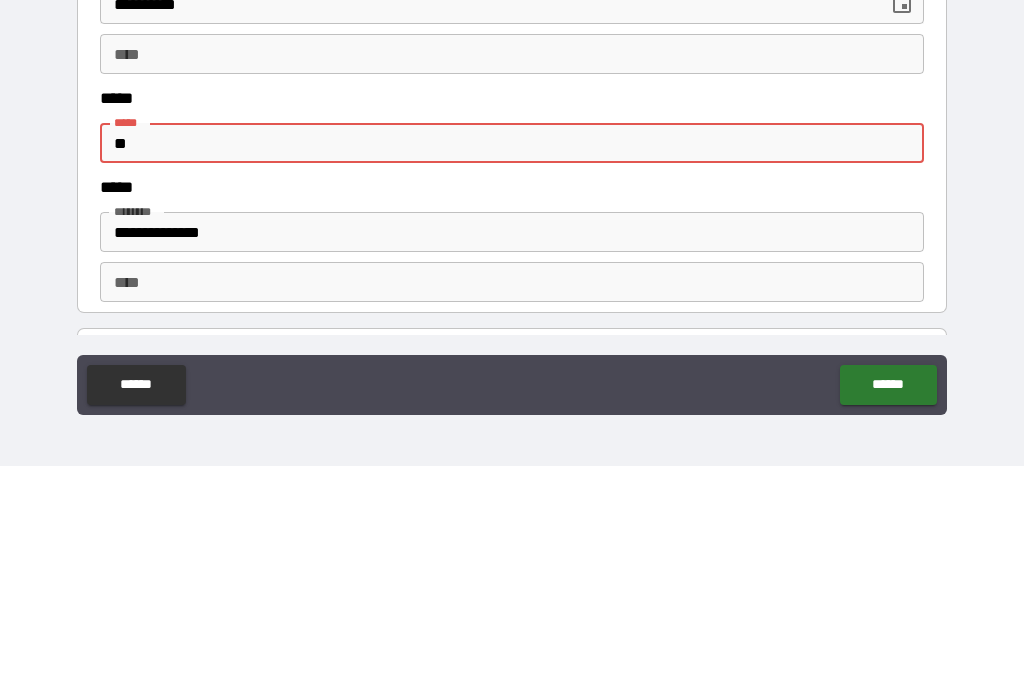 type on "*" 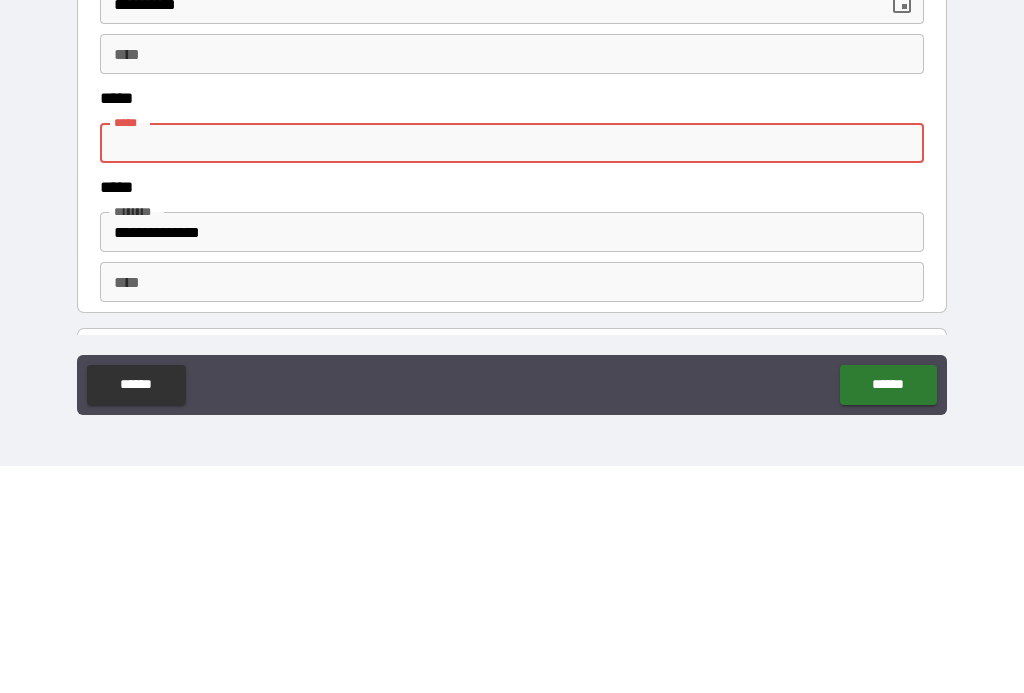 type on "*" 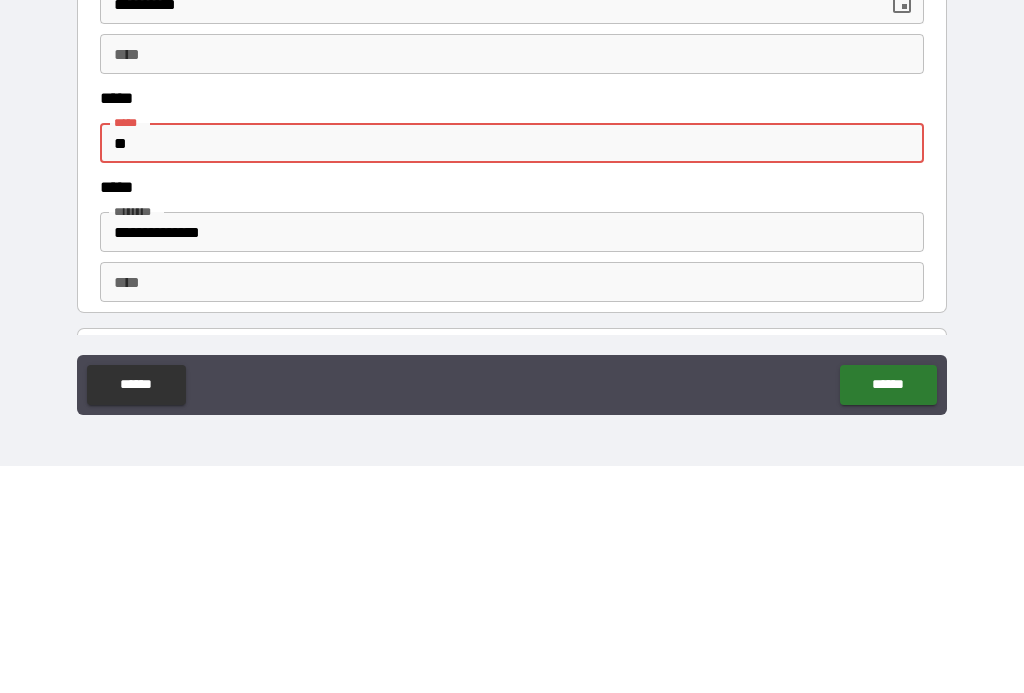type on "*" 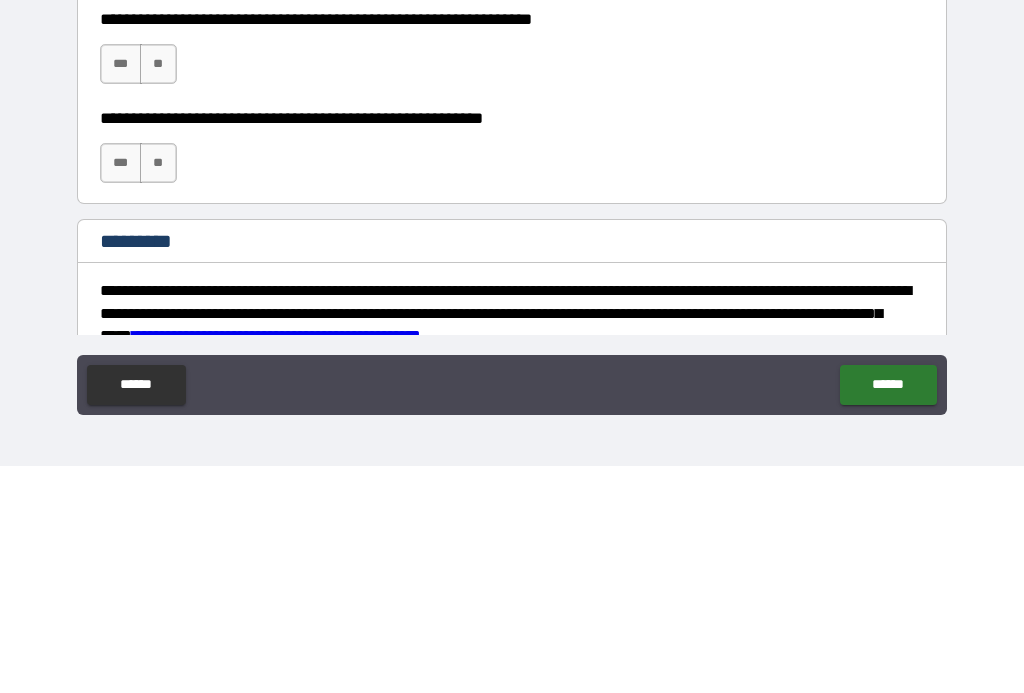 scroll, scrollTop: 2370, scrollLeft: 0, axis: vertical 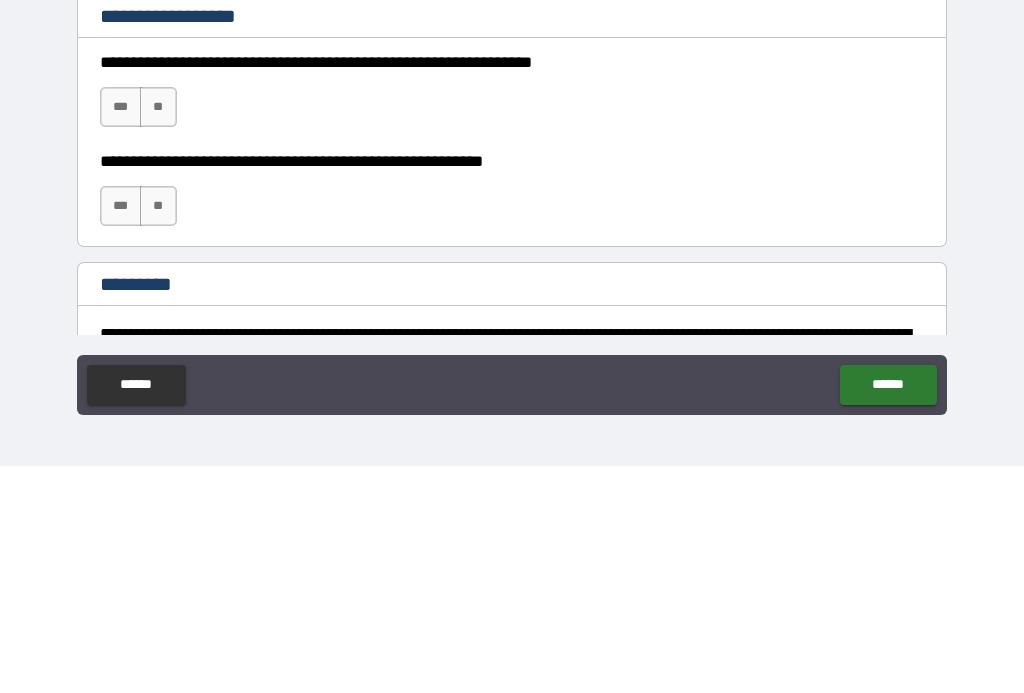 type on "**********" 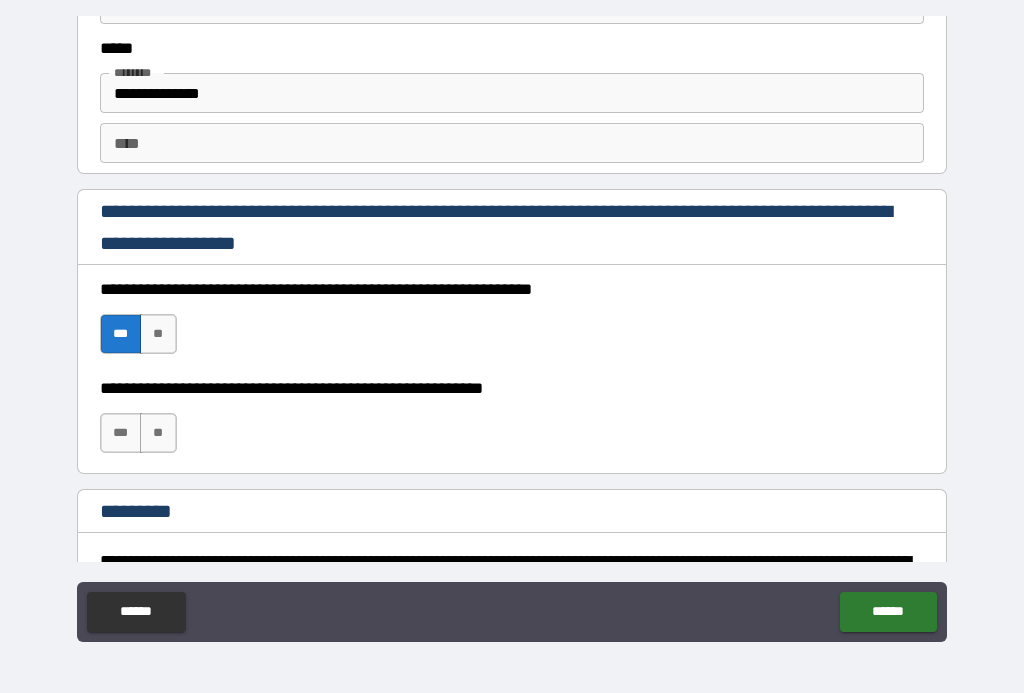 click on "***" at bounding box center (121, 433) 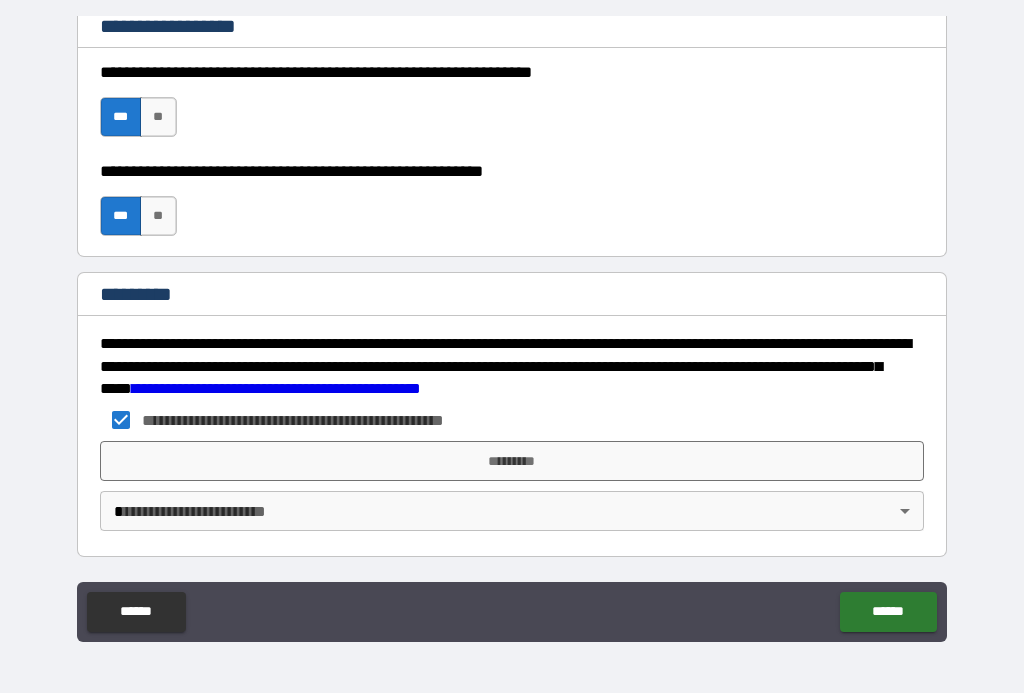 scroll, scrollTop: 2587, scrollLeft: 0, axis: vertical 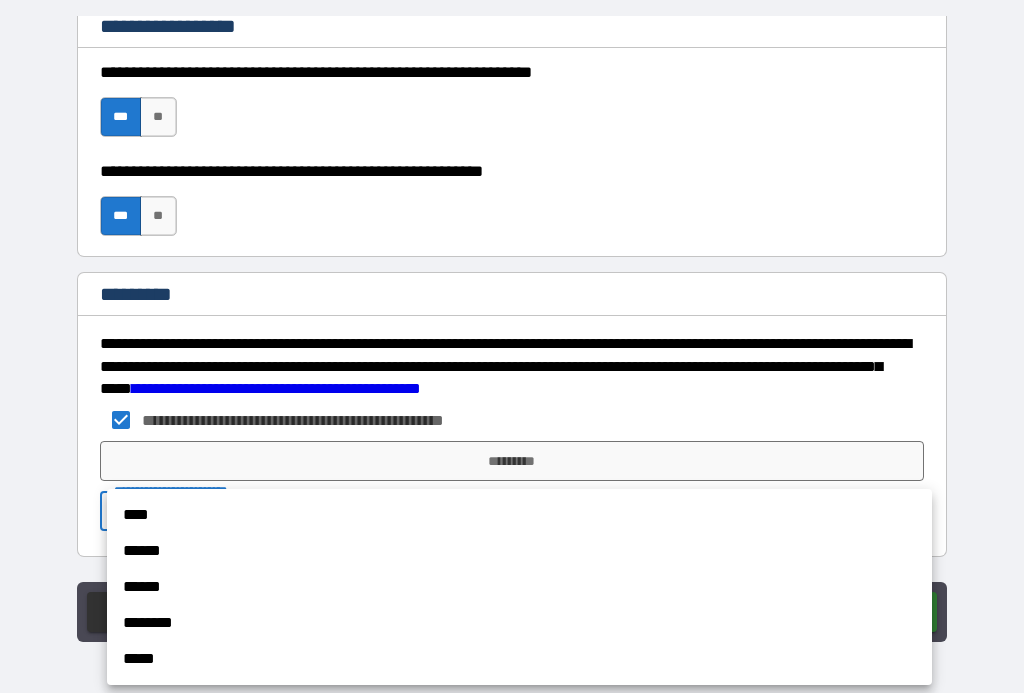 click on "****" at bounding box center [519, 515] 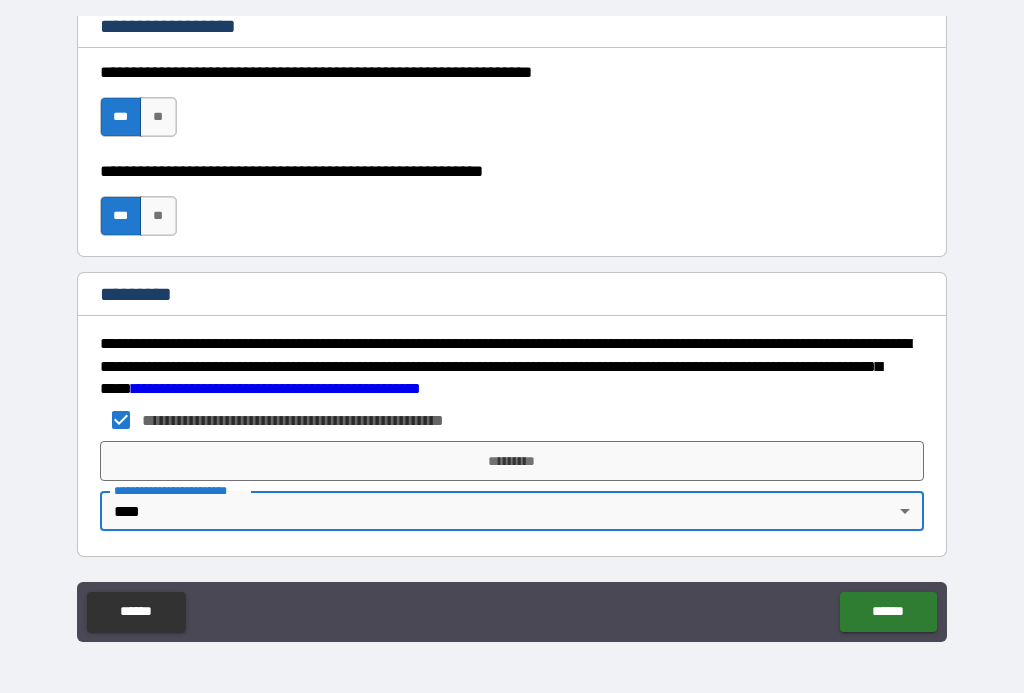 click on "*********" at bounding box center [512, 461] 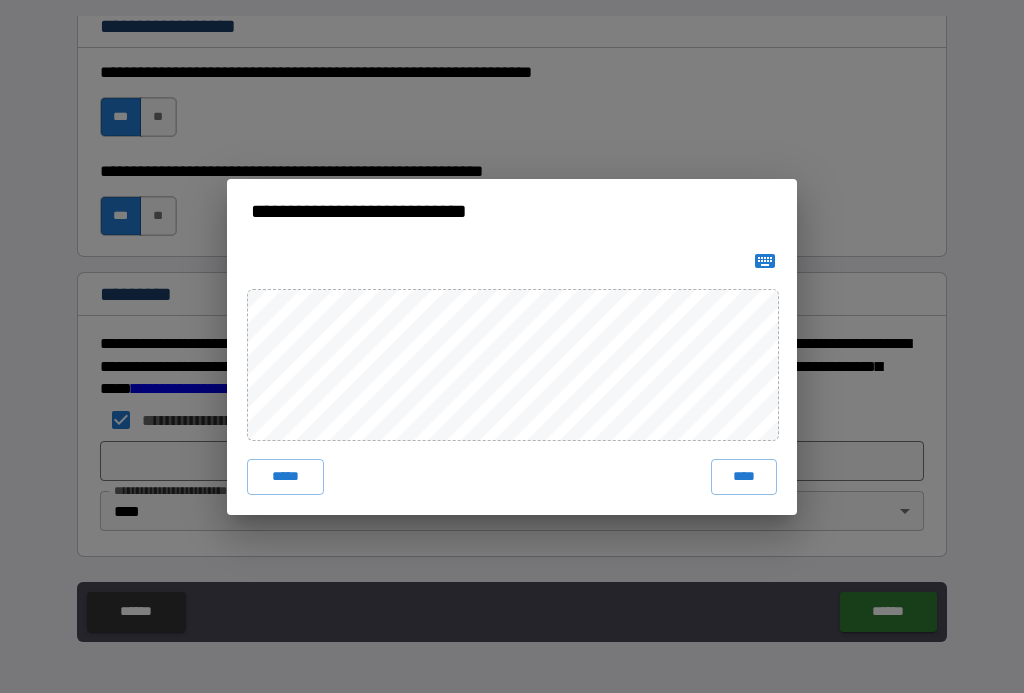 click on "***** ****" at bounding box center (512, 379) 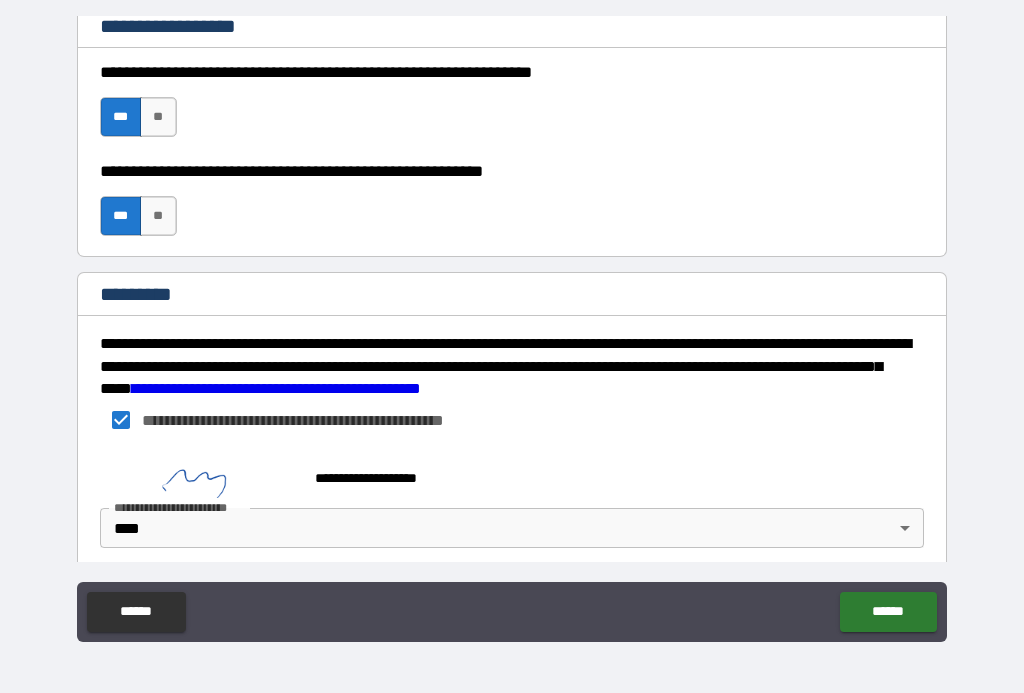 scroll, scrollTop: 2577, scrollLeft: 0, axis: vertical 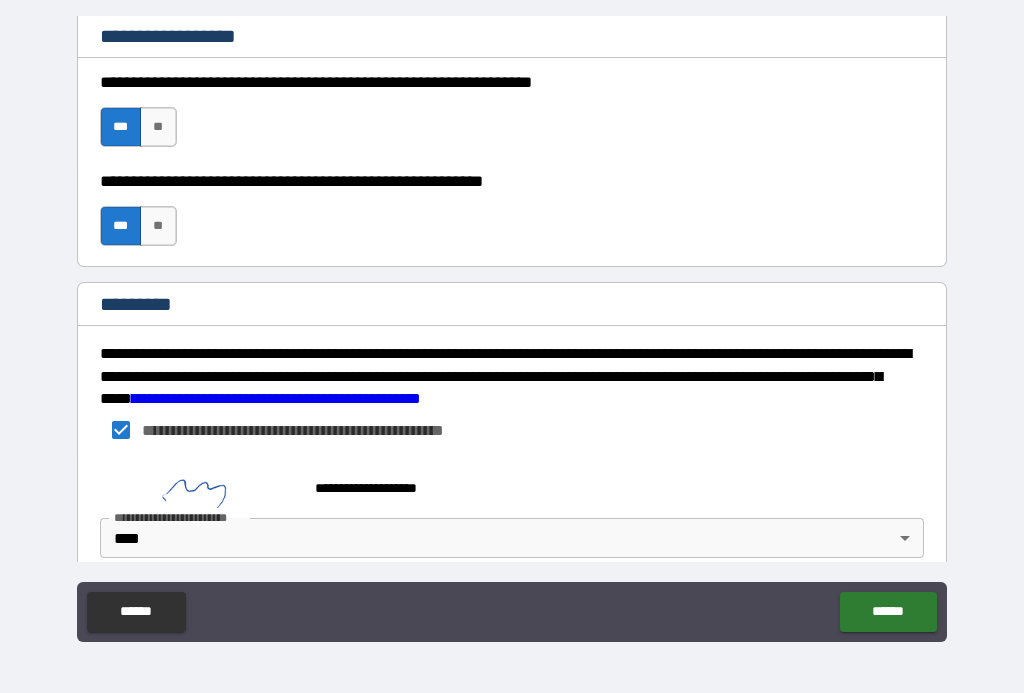 click on "******" at bounding box center (888, 612) 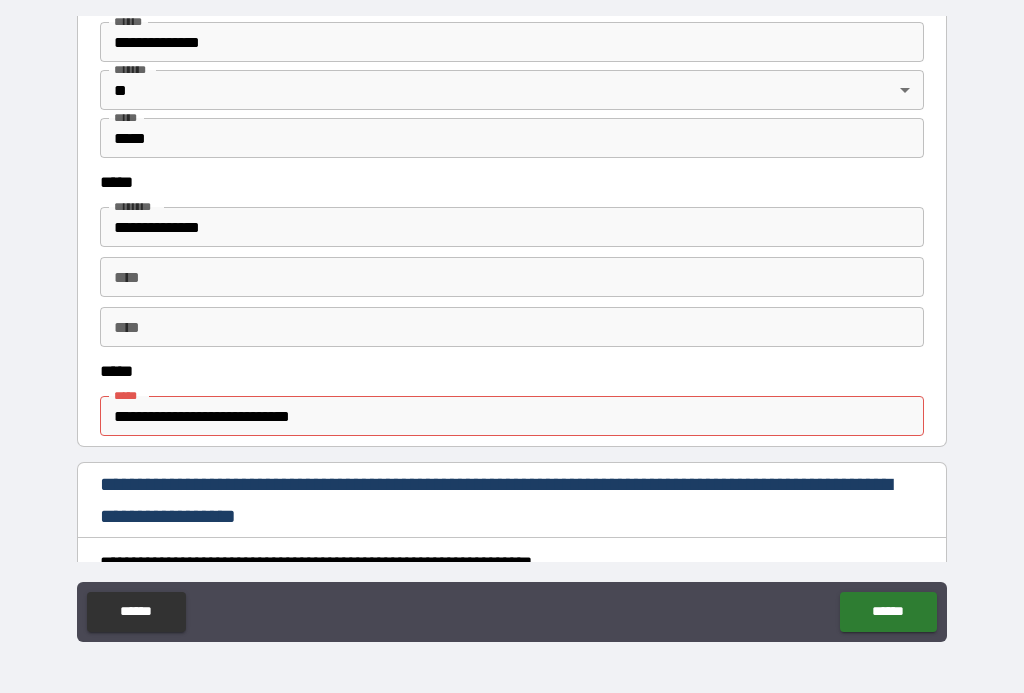 scroll, scrollTop: 929, scrollLeft: 0, axis: vertical 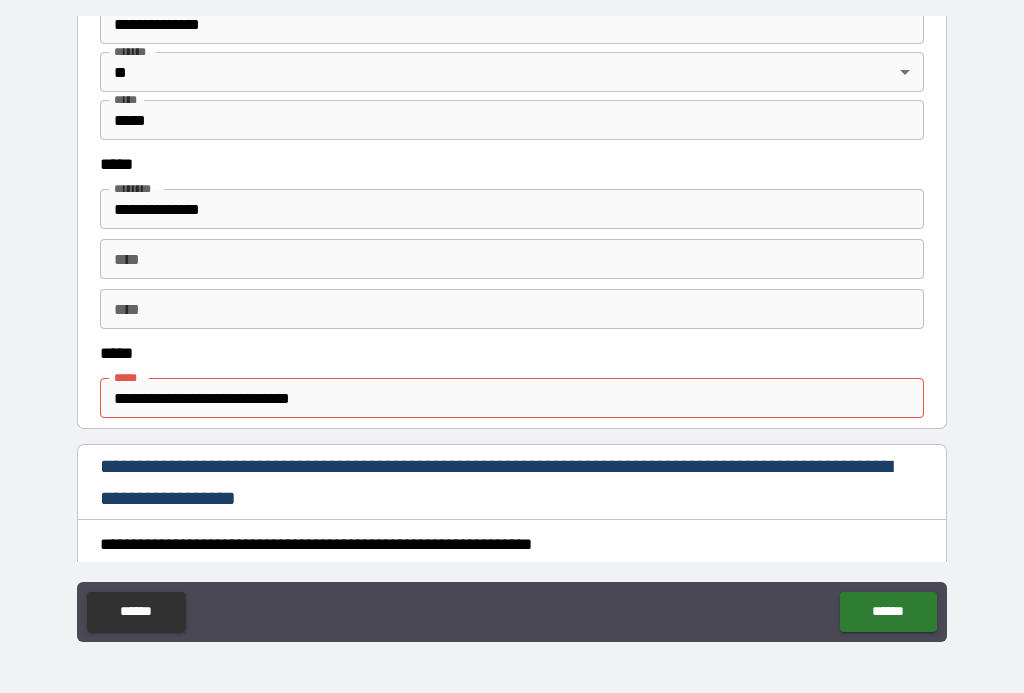 click on "**********" at bounding box center (512, 398) 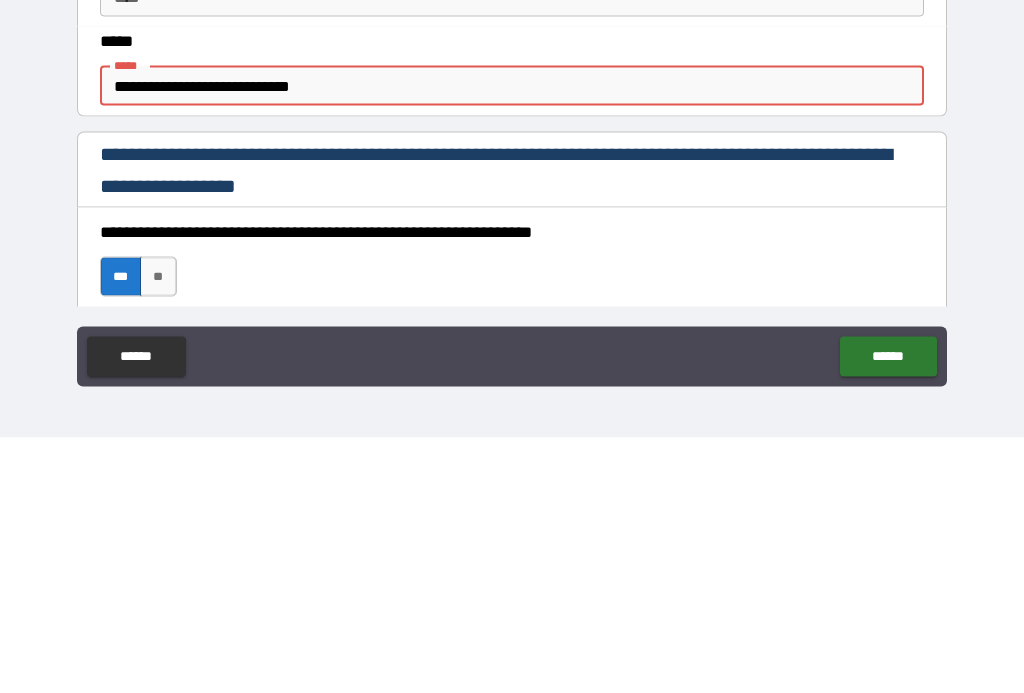 scroll, scrollTop: 979, scrollLeft: 0, axis: vertical 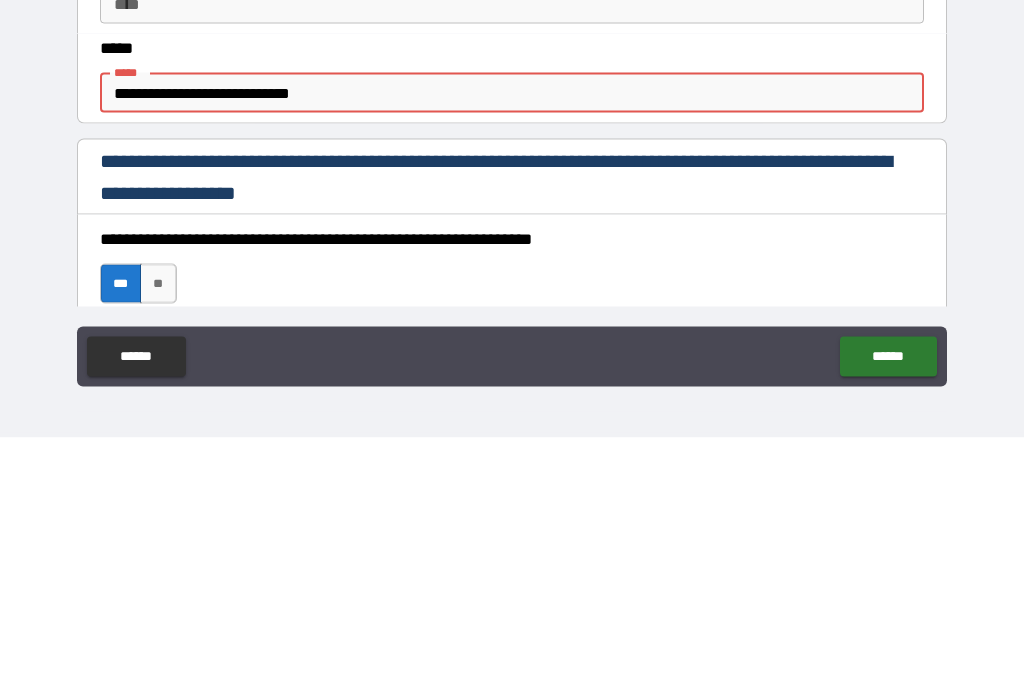 click on "**********" at bounding box center [512, 348] 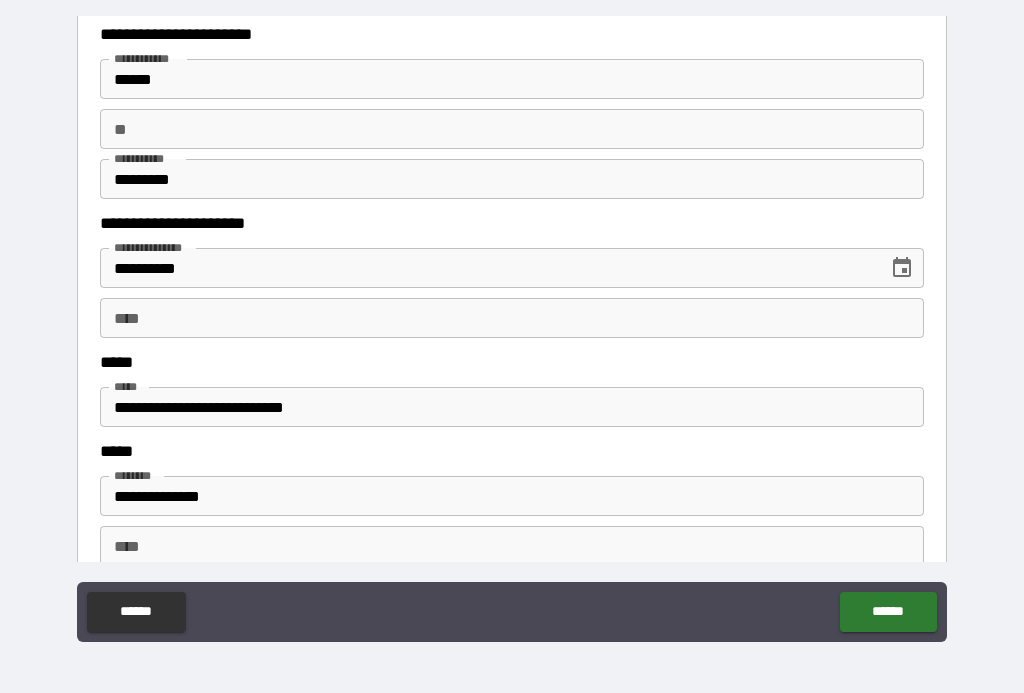 scroll, scrollTop: 1968, scrollLeft: 0, axis: vertical 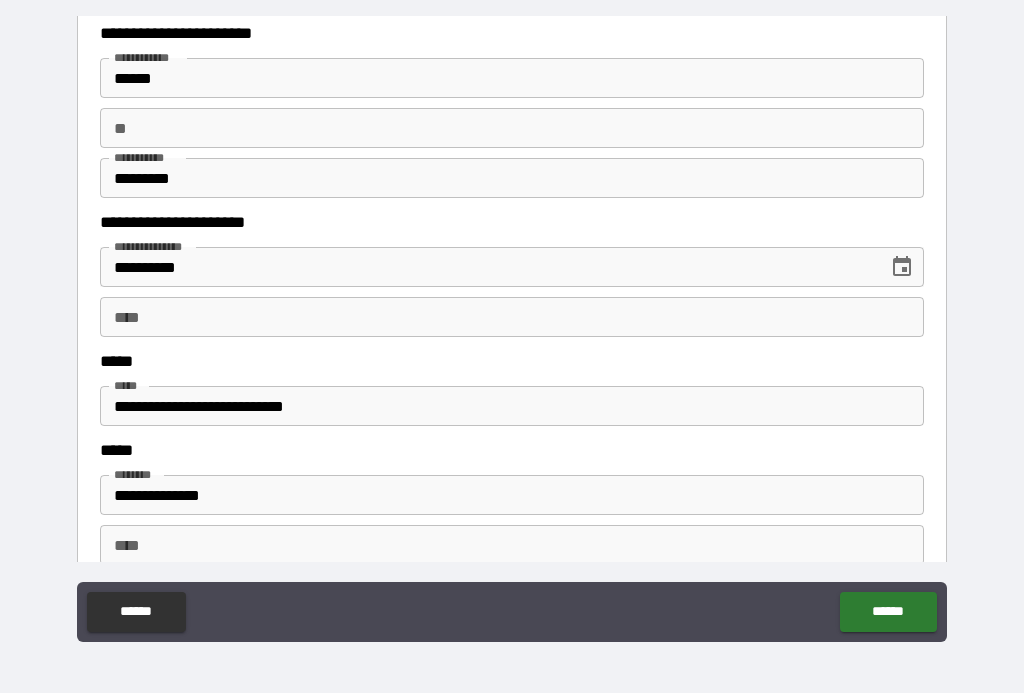 click on "******" at bounding box center (888, 612) 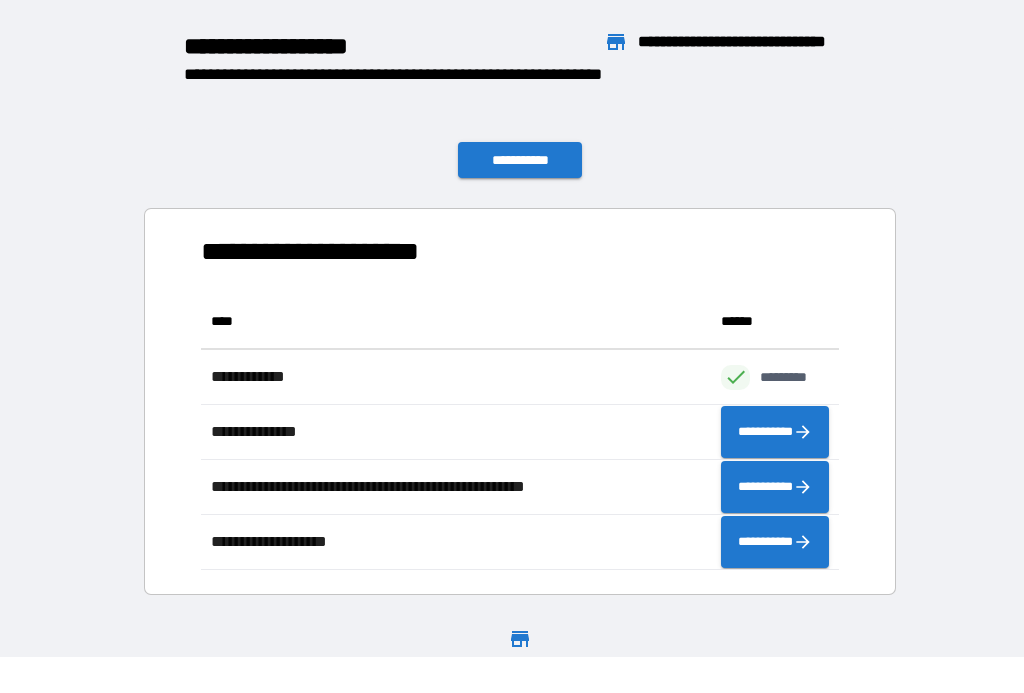 scroll, scrollTop: 1, scrollLeft: 1, axis: both 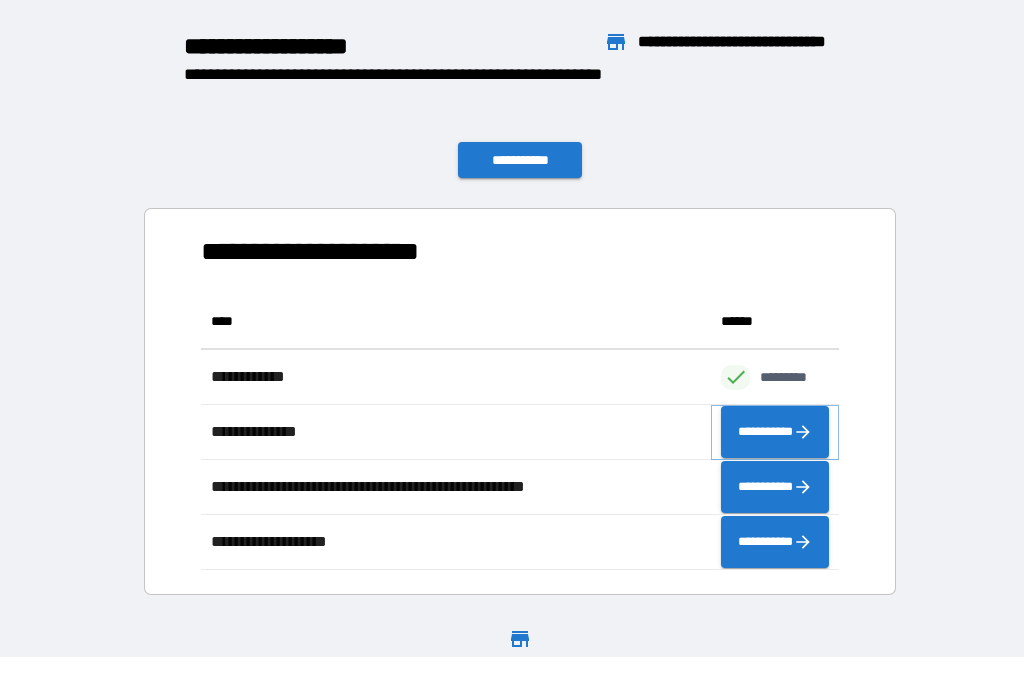click on "**********" at bounding box center [775, 432] 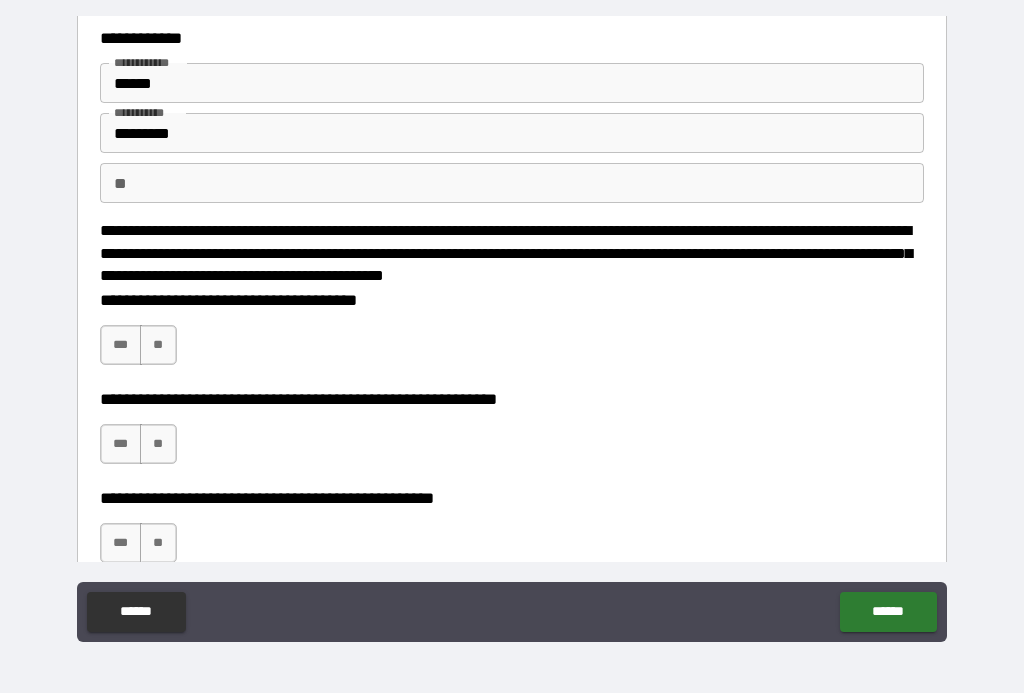 scroll, scrollTop: 48, scrollLeft: 0, axis: vertical 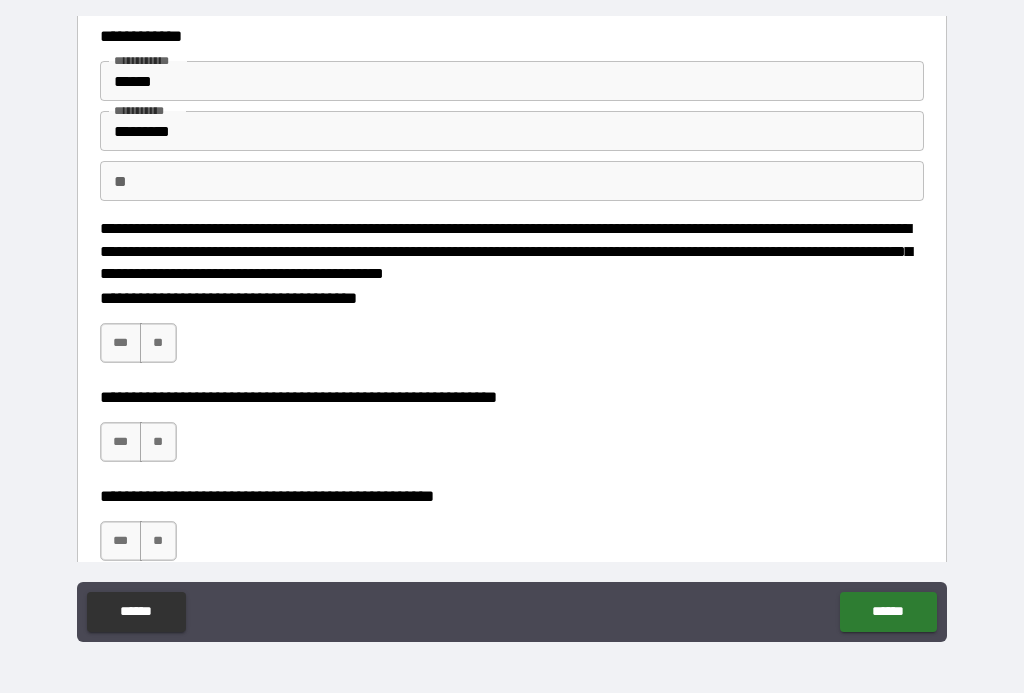 click on "***" at bounding box center [121, 343] 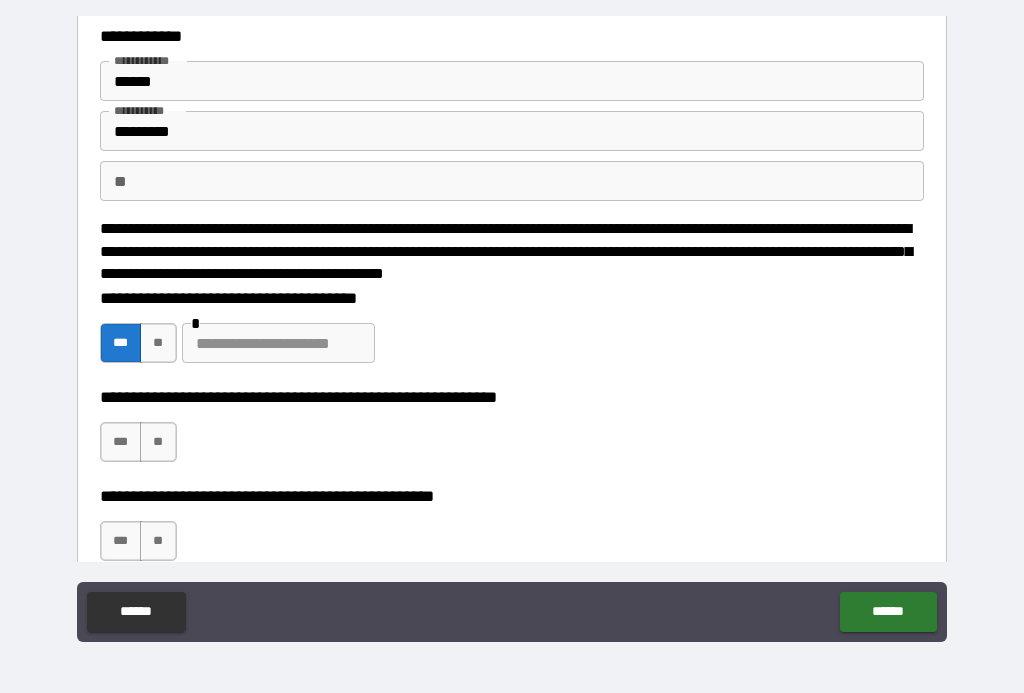 click at bounding box center [278, 343] 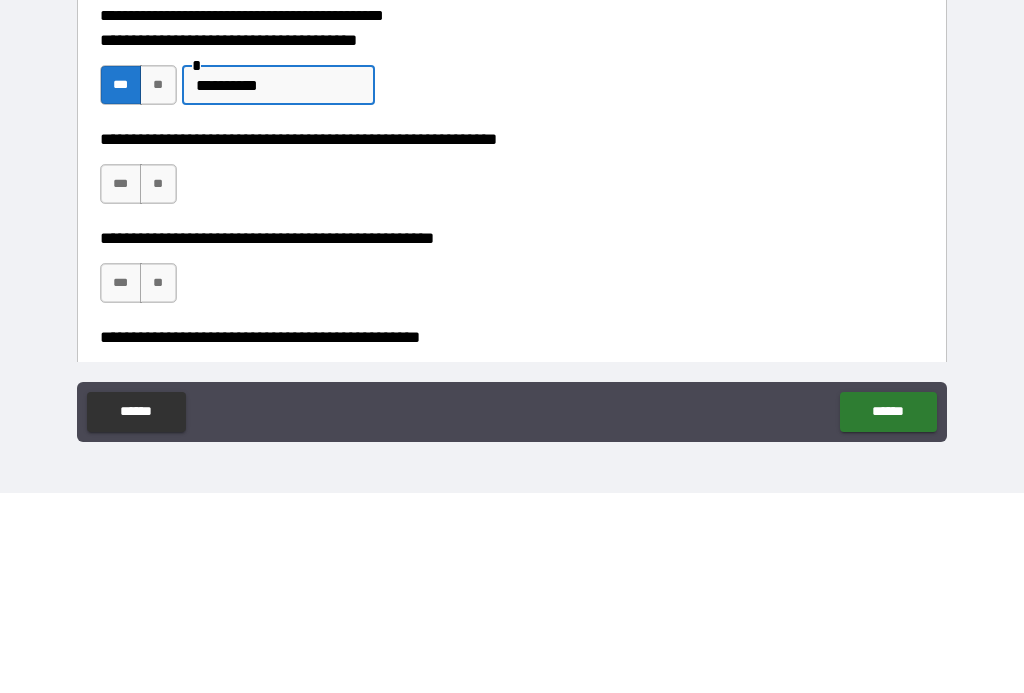 scroll, scrollTop: 109, scrollLeft: 0, axis: vertical 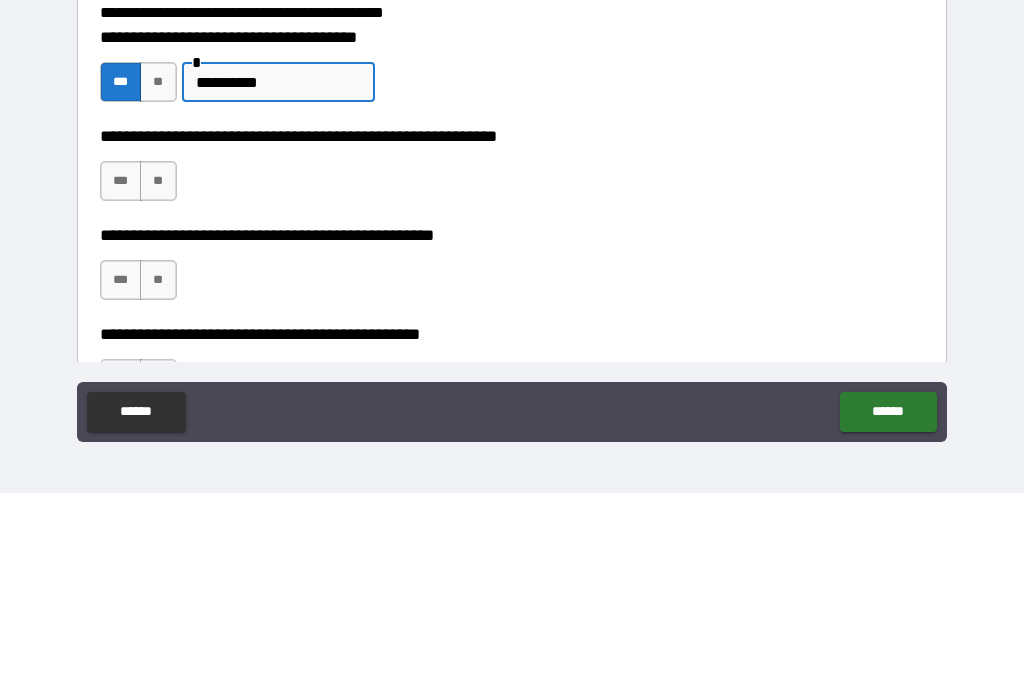 click on "**" at bounding box center [158, 381] 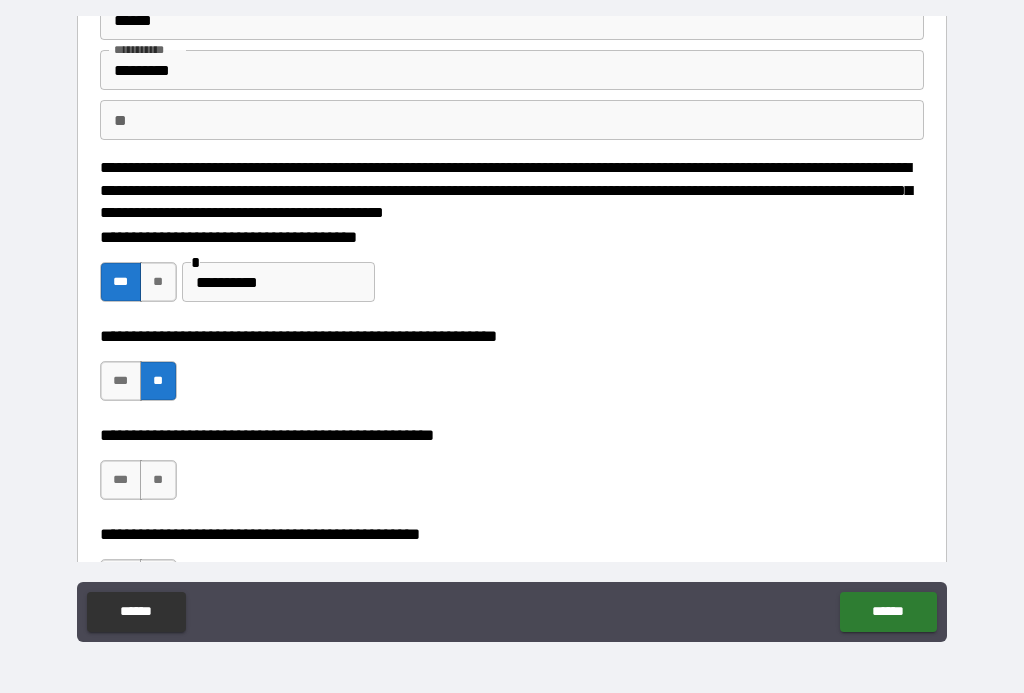 click on "*********" at bounding box center [278, 282] 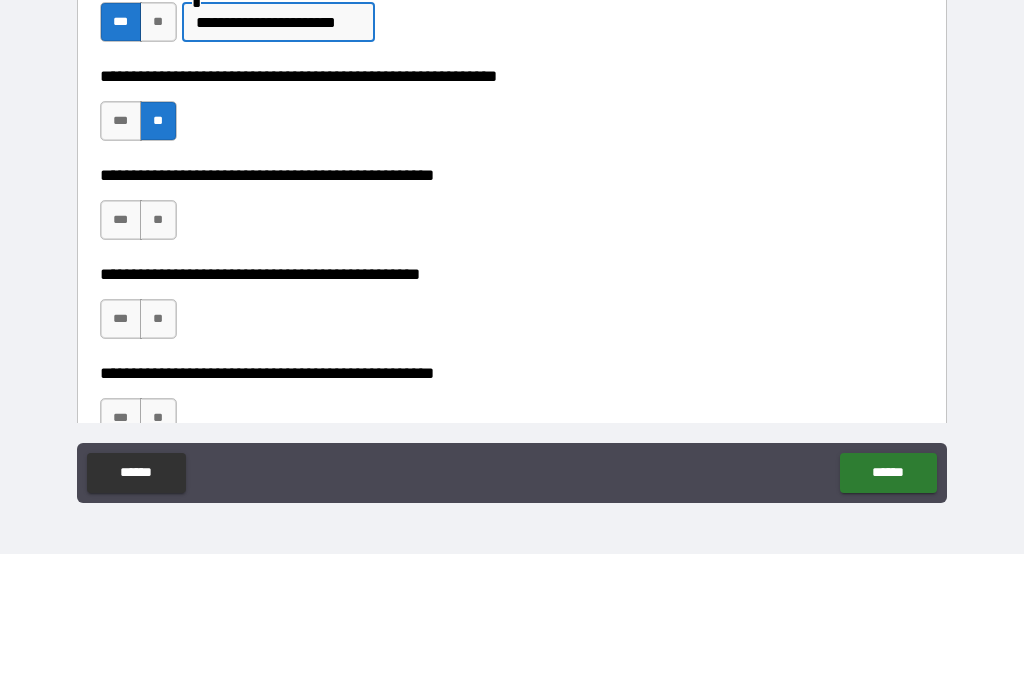 scroll, scrollTop: 231, scrollLeft: 0, axis: vertical 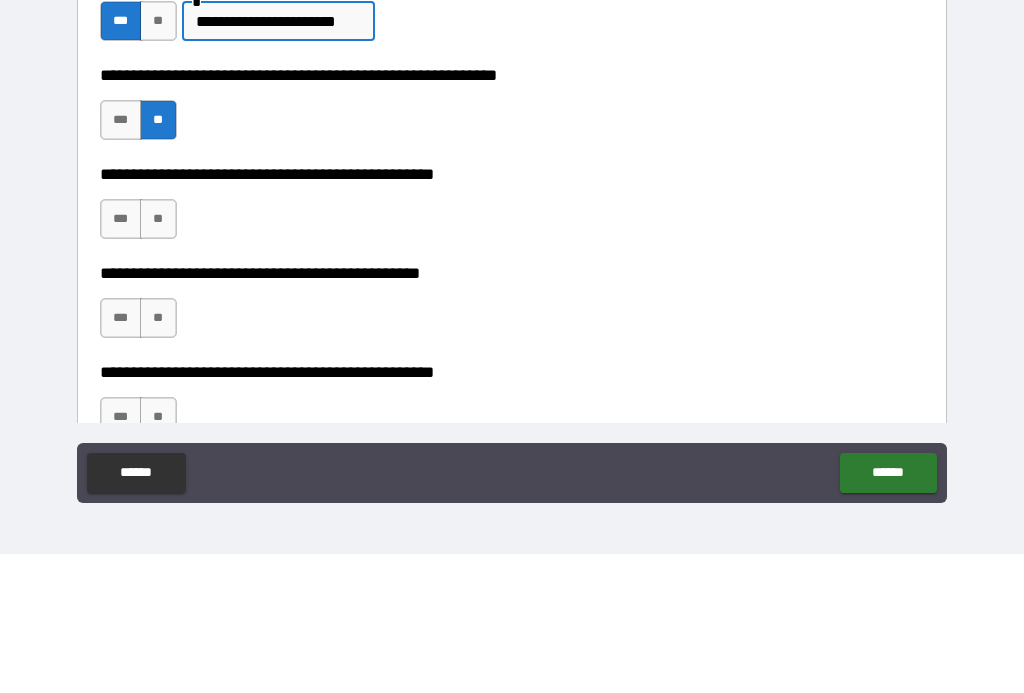 type on "**********" 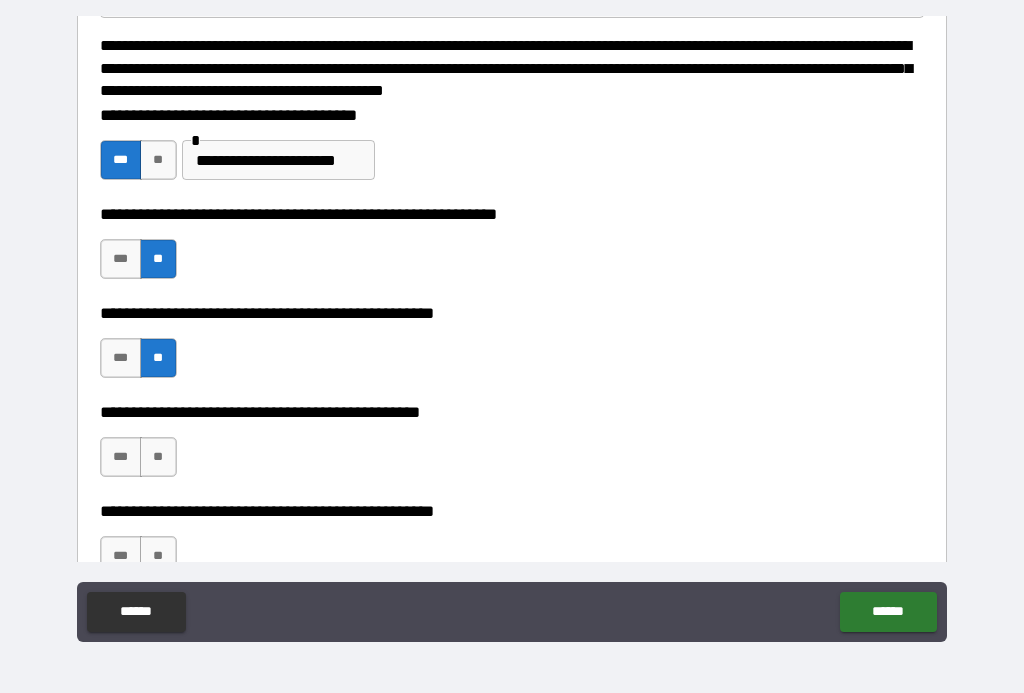 click on "***" at bounding box center [121, 457] 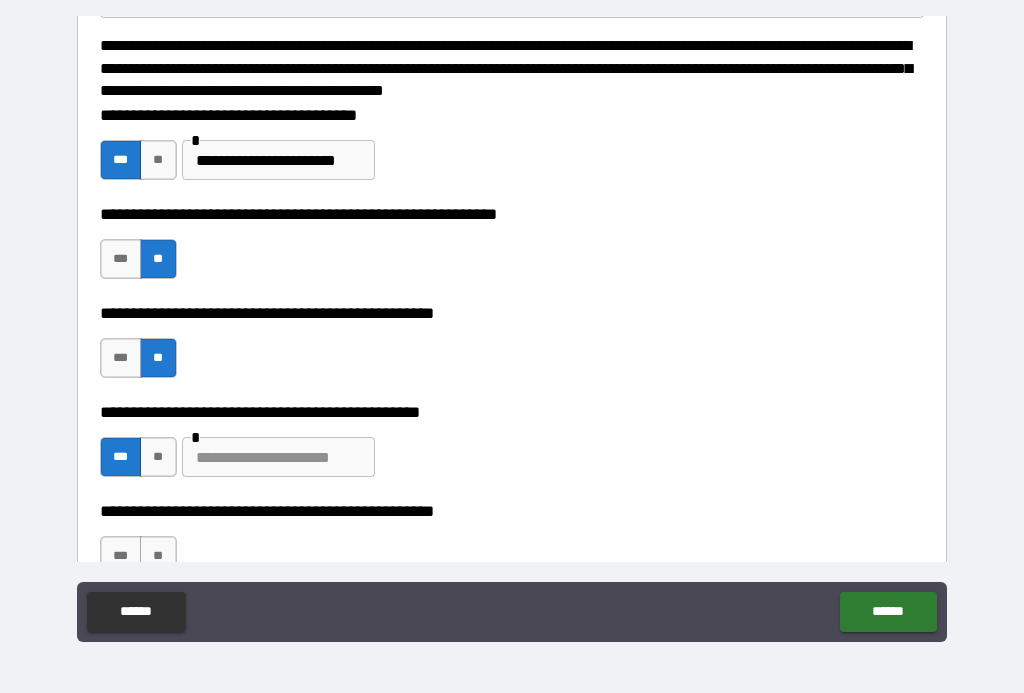 click at bounding box center [278, 457] 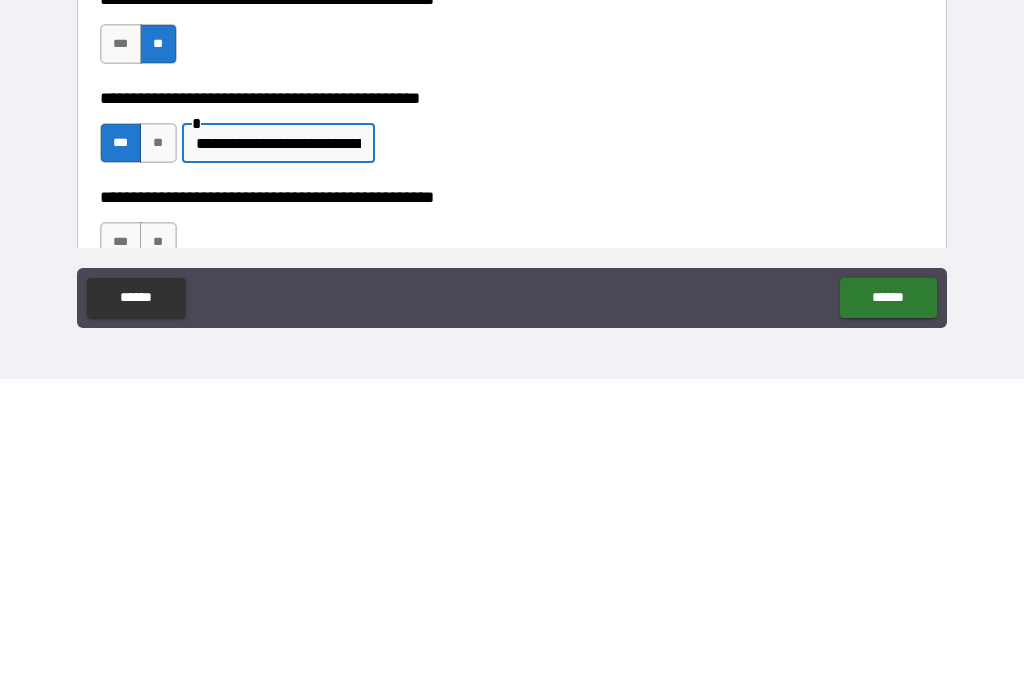 click on "**********" at bounding box center [512, 447] 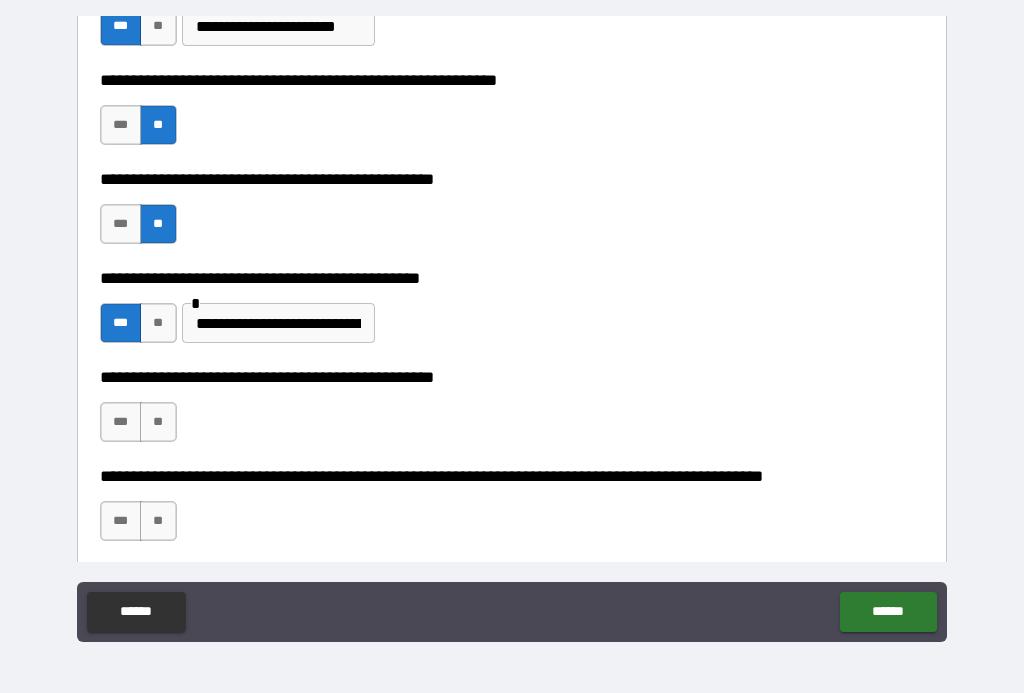 scroll, scrollTop: 366, scrollLeft: 0, axis: vertical 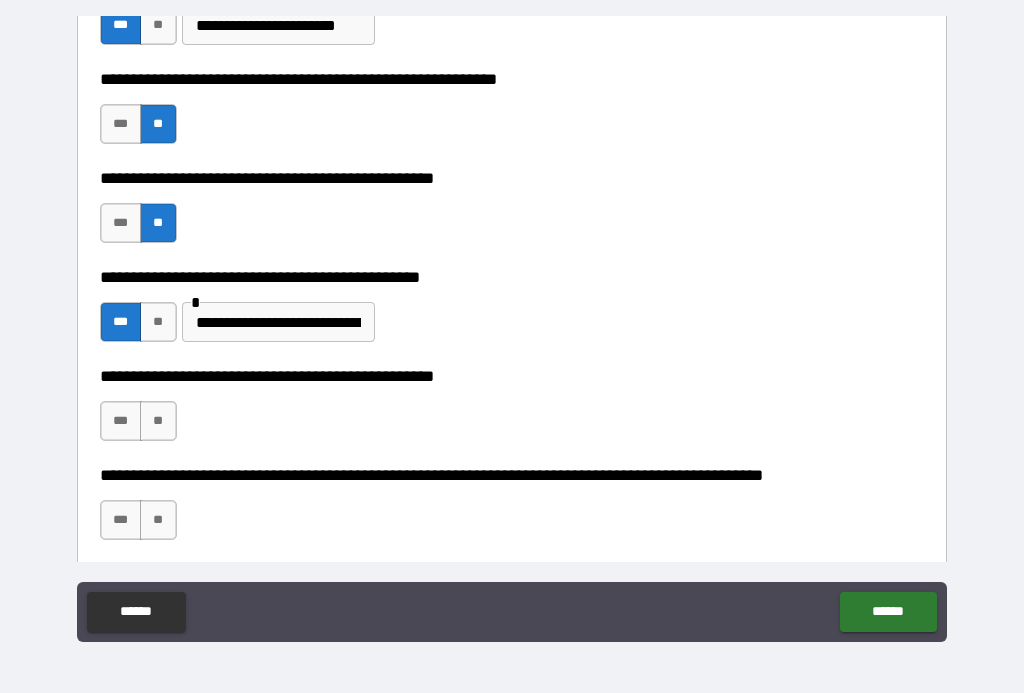 click on "**" at bounding box center [158, 421] 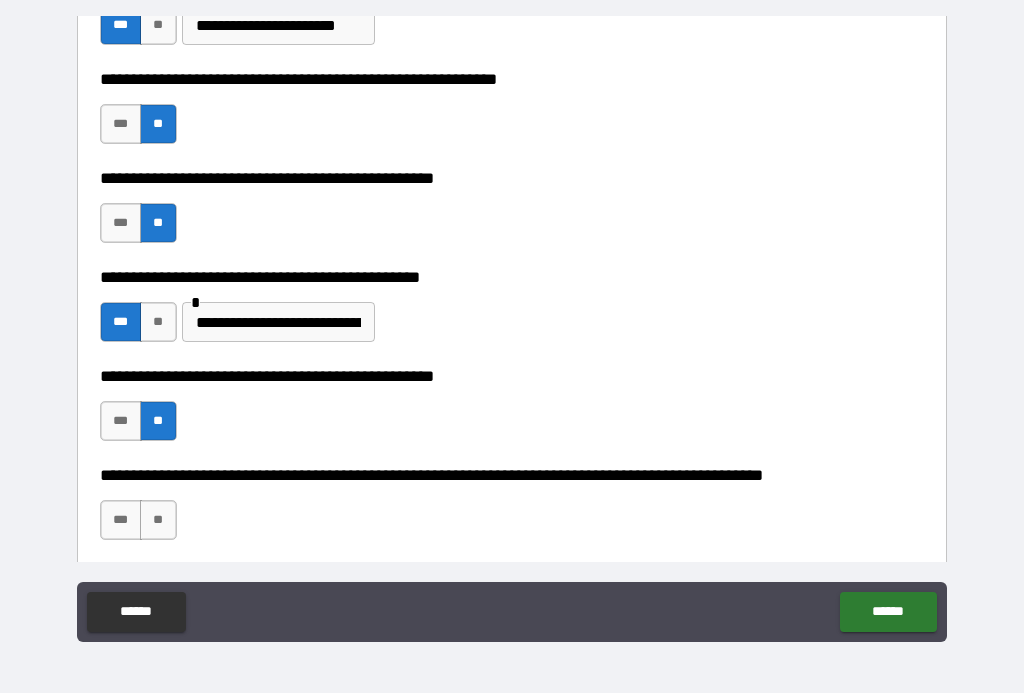 click on "**" at bounding box center (158, 520) 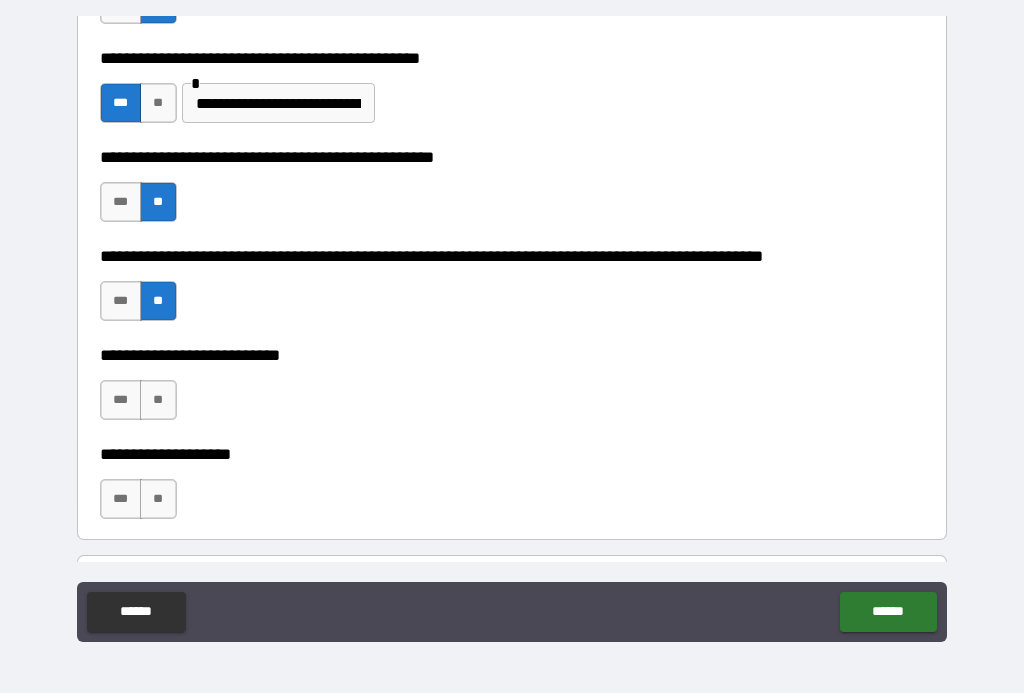 scroll, scrollTop: 590, scrollLeft: 0, axis: vertical 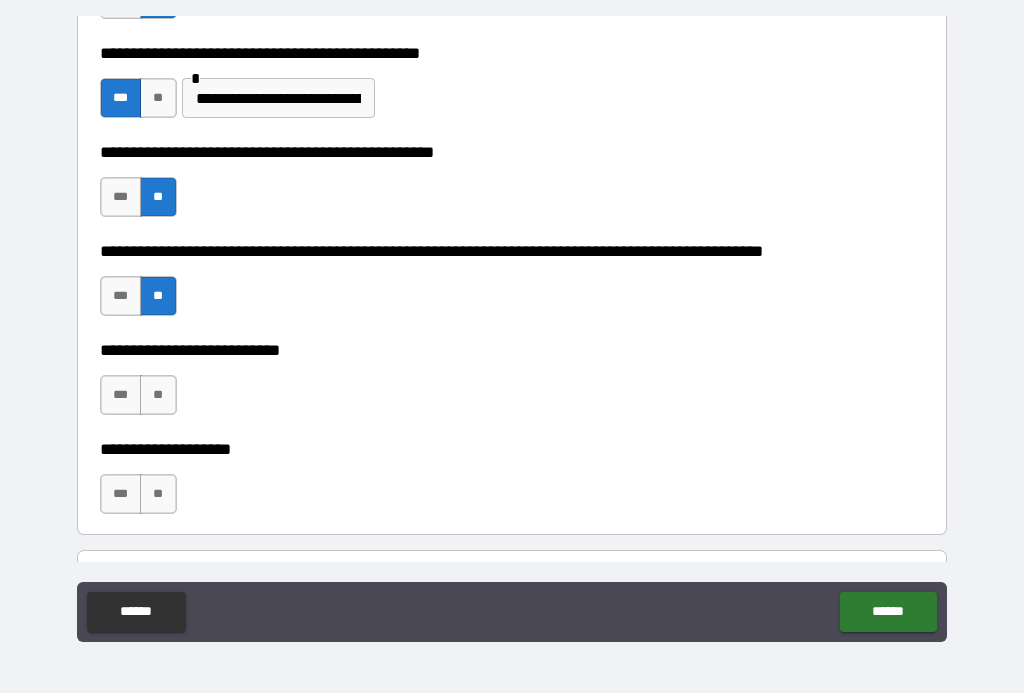 click on "**" at bounding box center [158, 395] 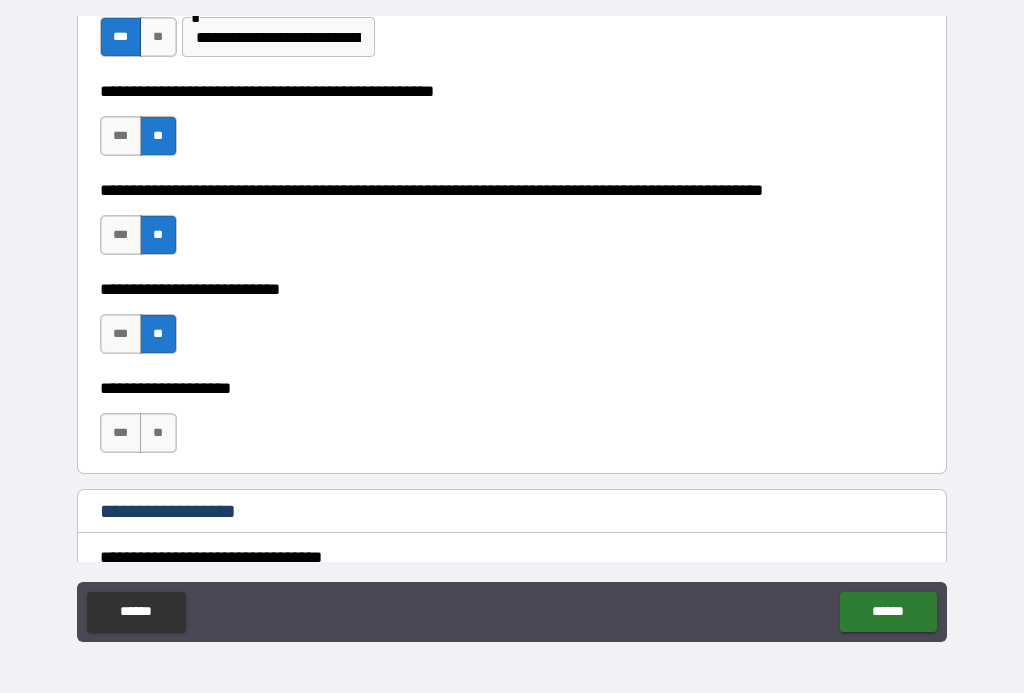 scroll, scrollTop: 670, scrollLeft: 0, axis: vertical 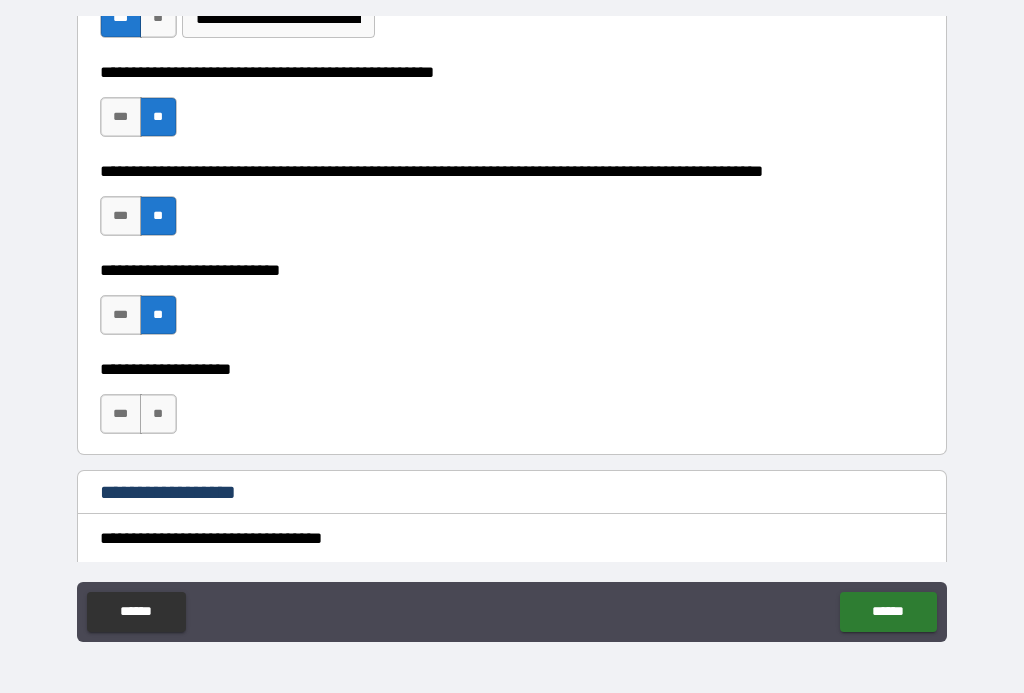 click on "**" at bounding box center (158, 414) 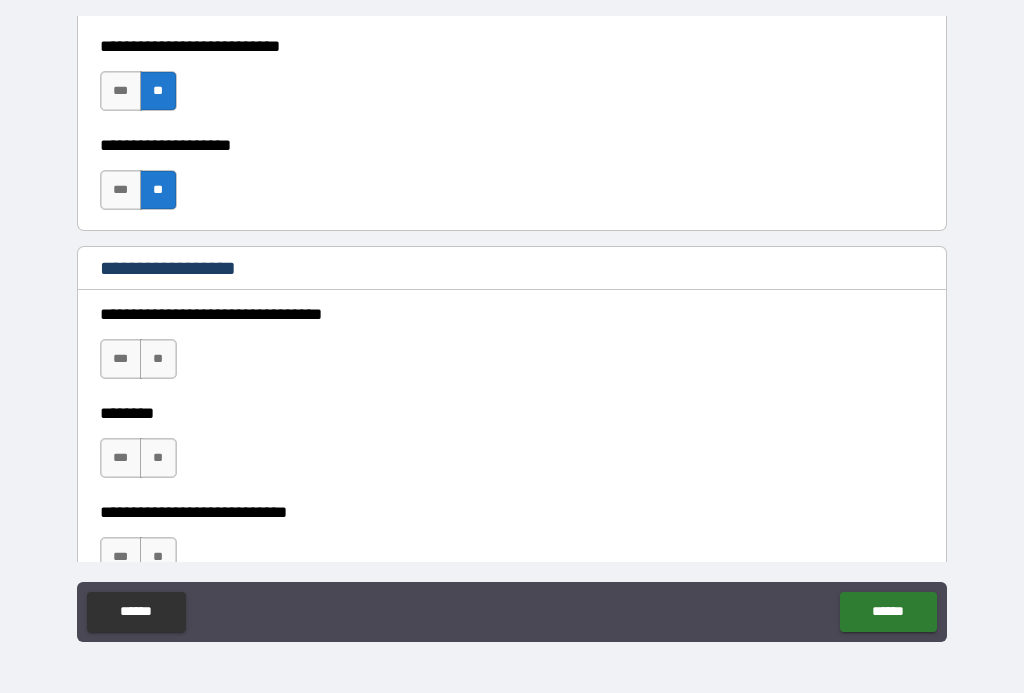 scroll, scrollTop: 896, scrollLeft: 0, axis: vertical 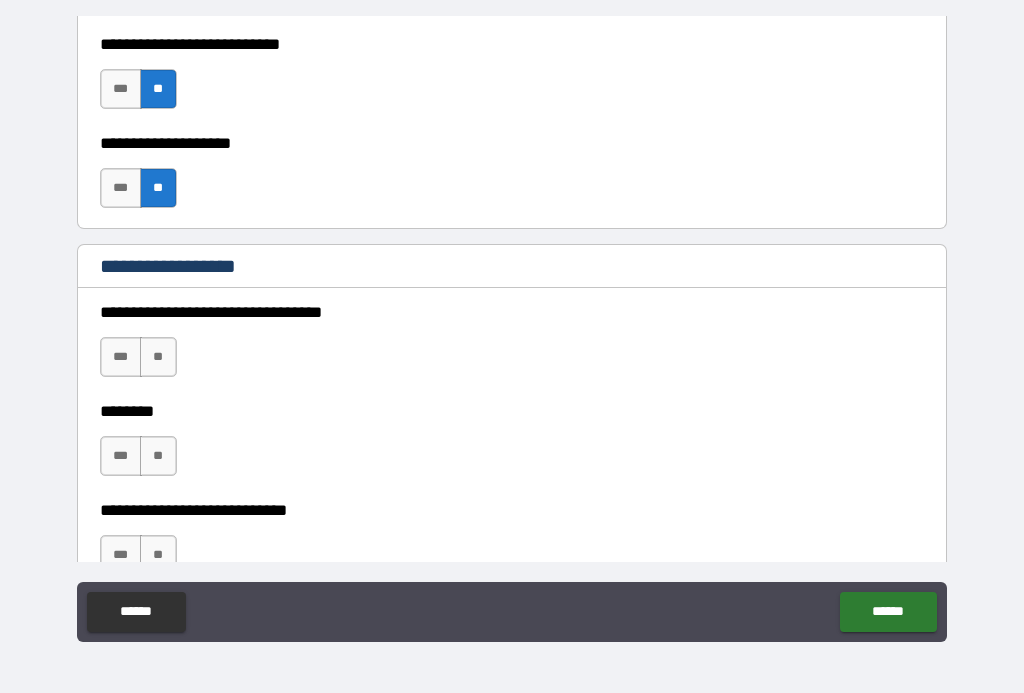 click on "**" at bounding box center (158, 357) 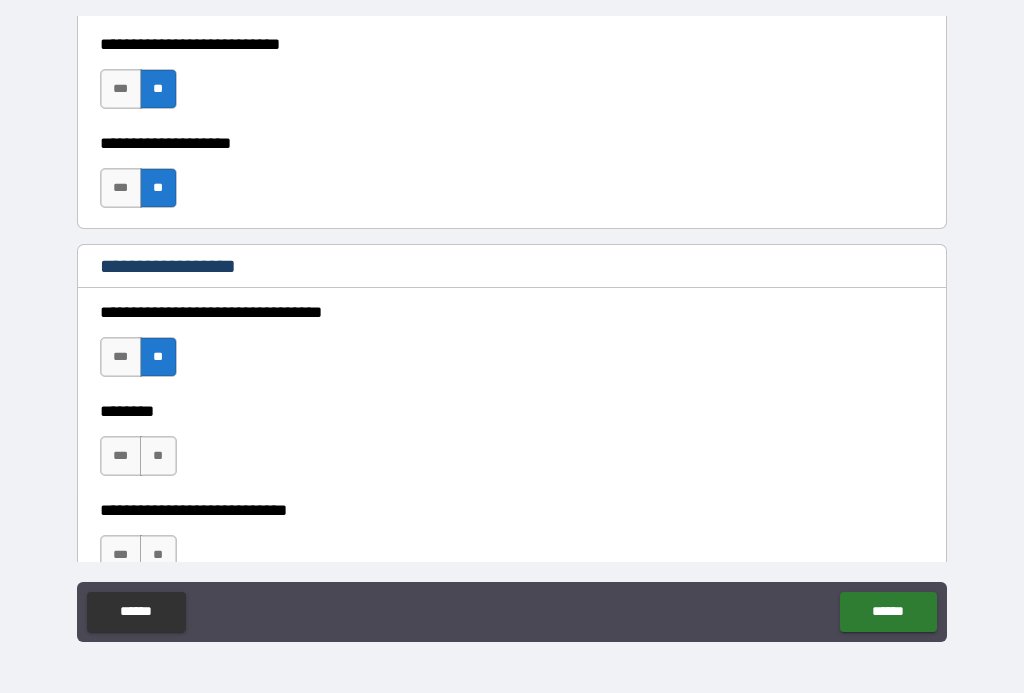 click on "**" at bounding box center (158, 456) 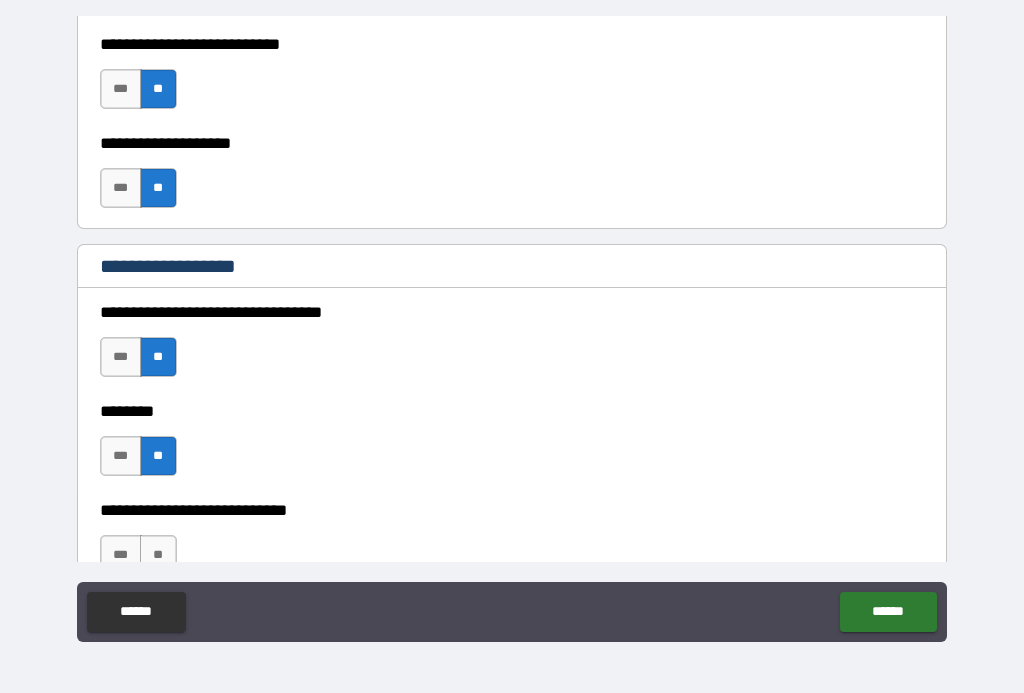 scroll, scrollTop: 981, scrollLeft: 0, axis: vertical 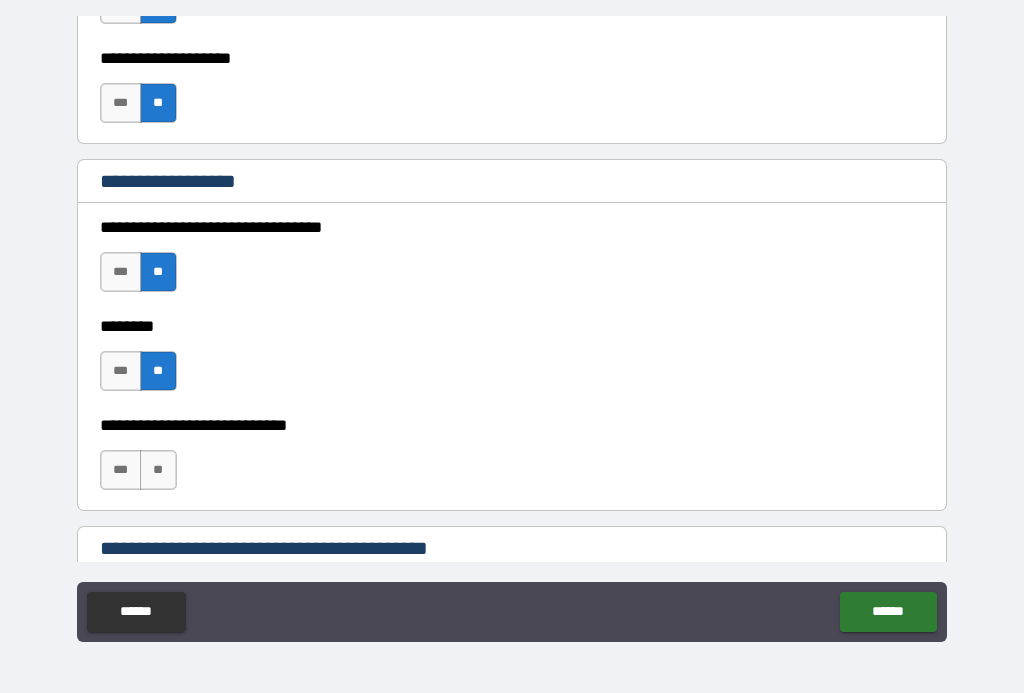 click on "**" at bounding box center (158, 470) 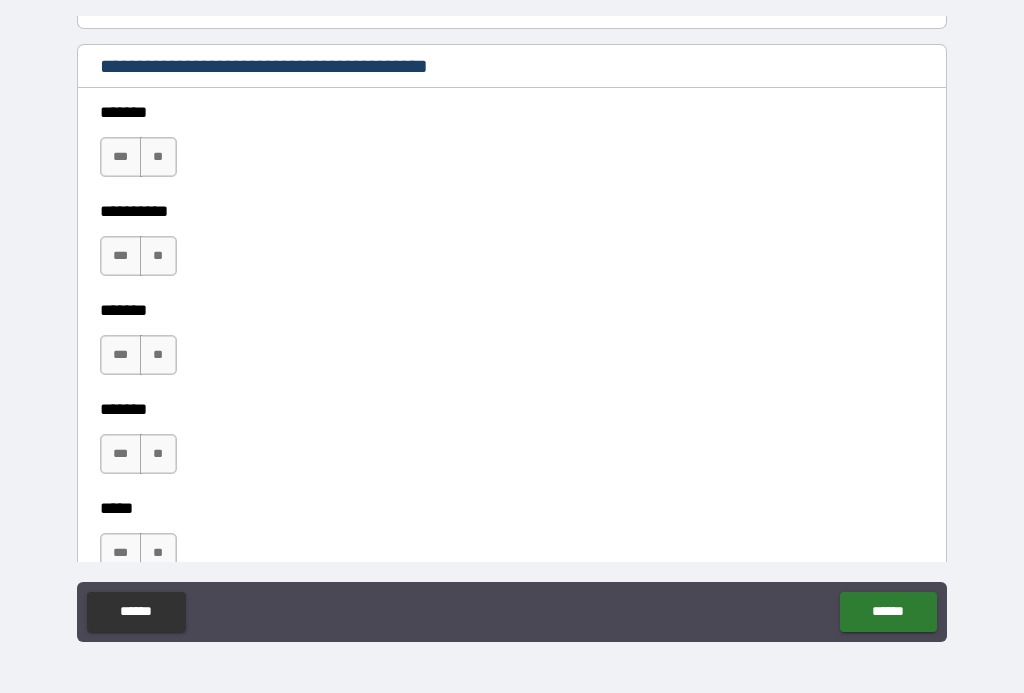 scroll, scrollTop: 1459, scrollLeft: 0, axis: vertical 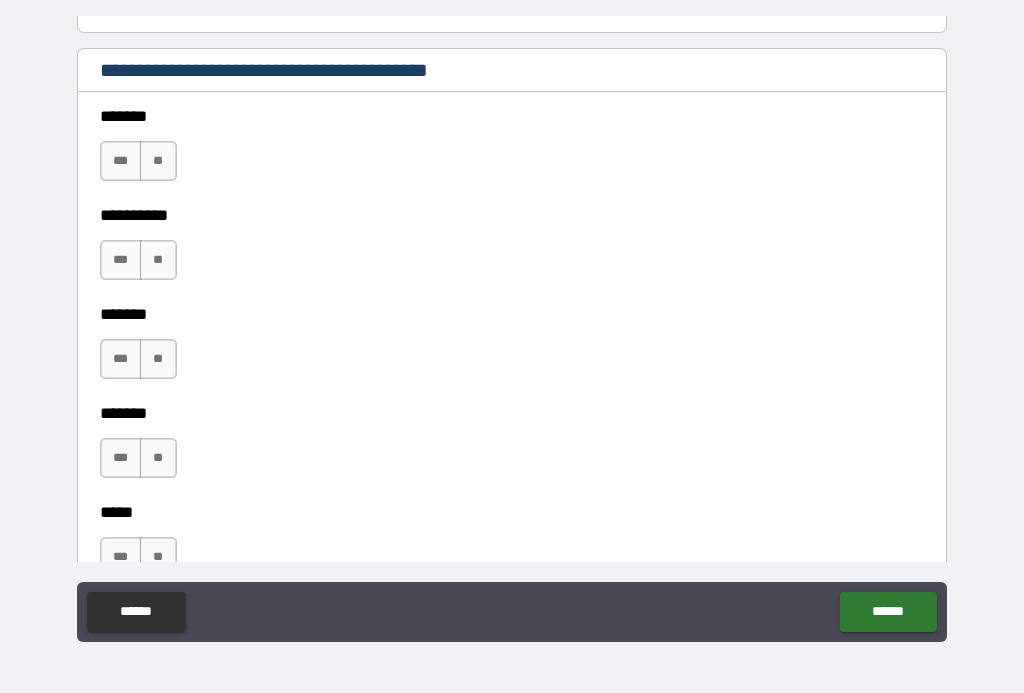 click on "**" at bounding box center [158, 161] 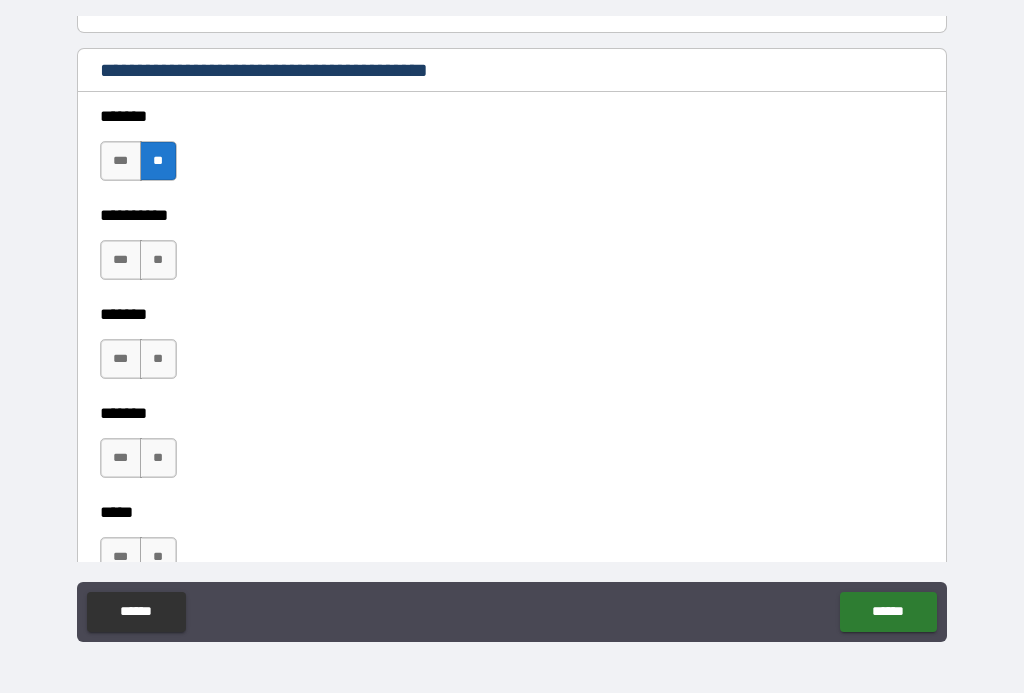 click on "**" at bounding box center (158, 260) 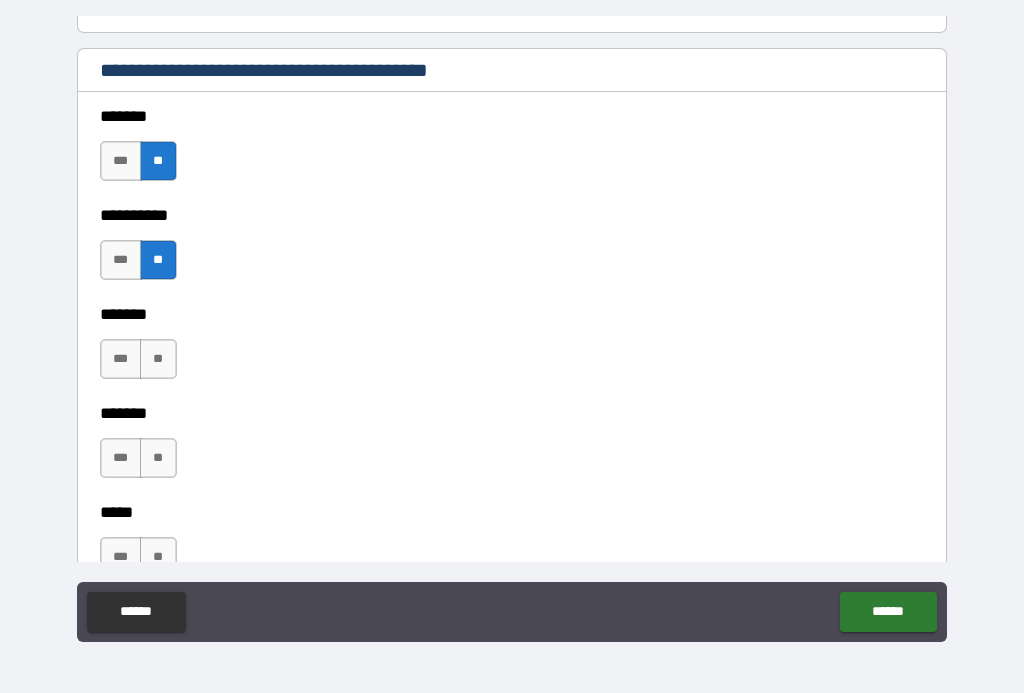 click on "**" at bounding box center [158, 359] 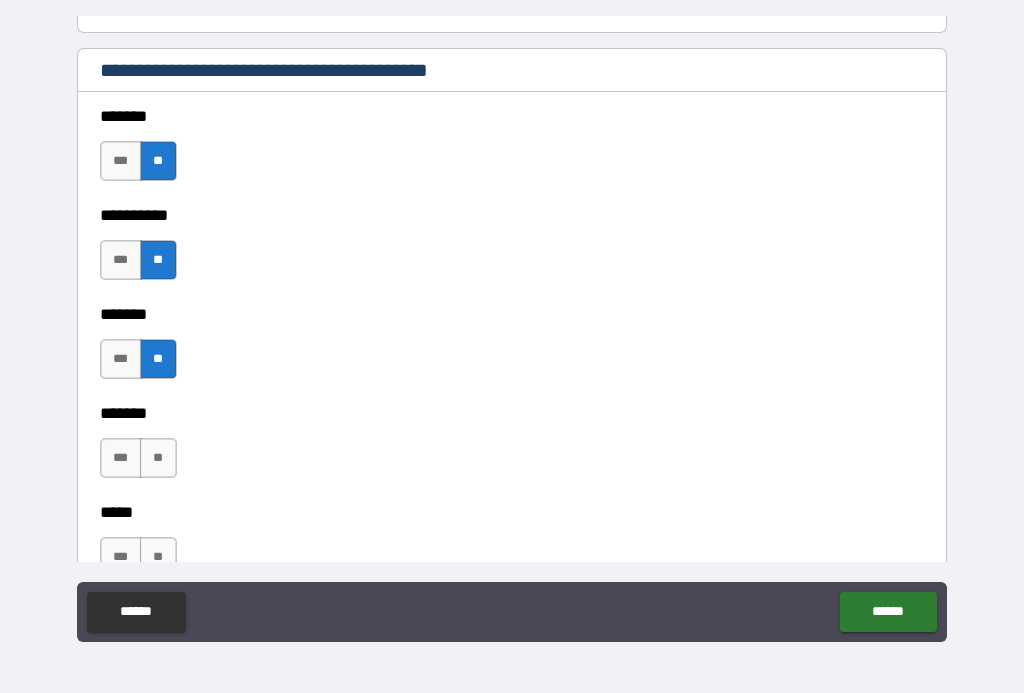 click on "**" at bounding box center [158, 458] 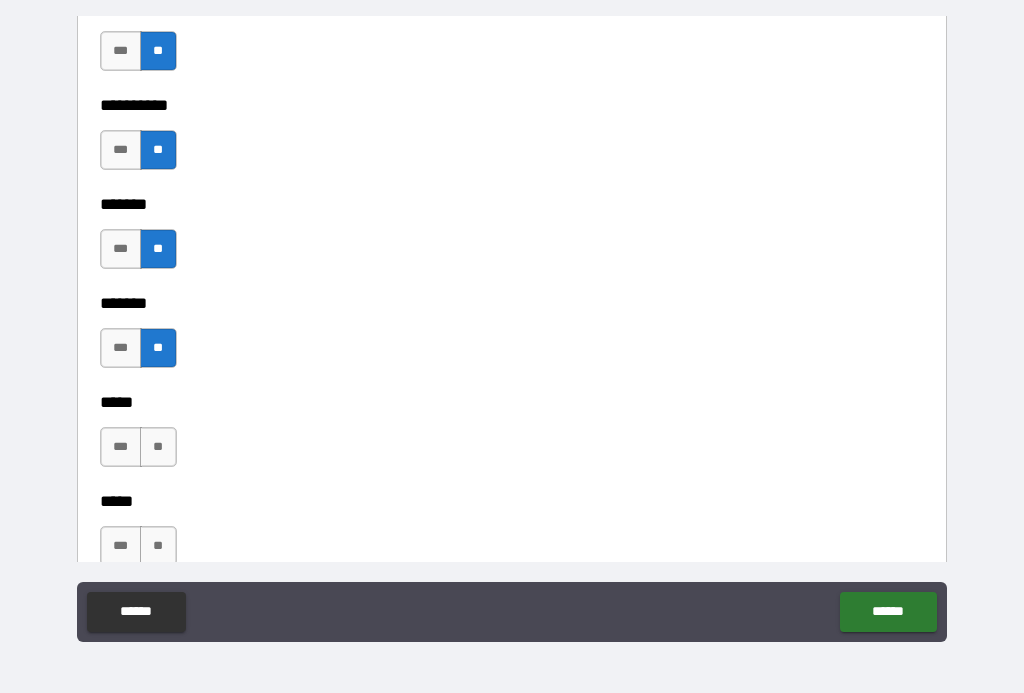 click on "**" at bounding box center (158, 447) 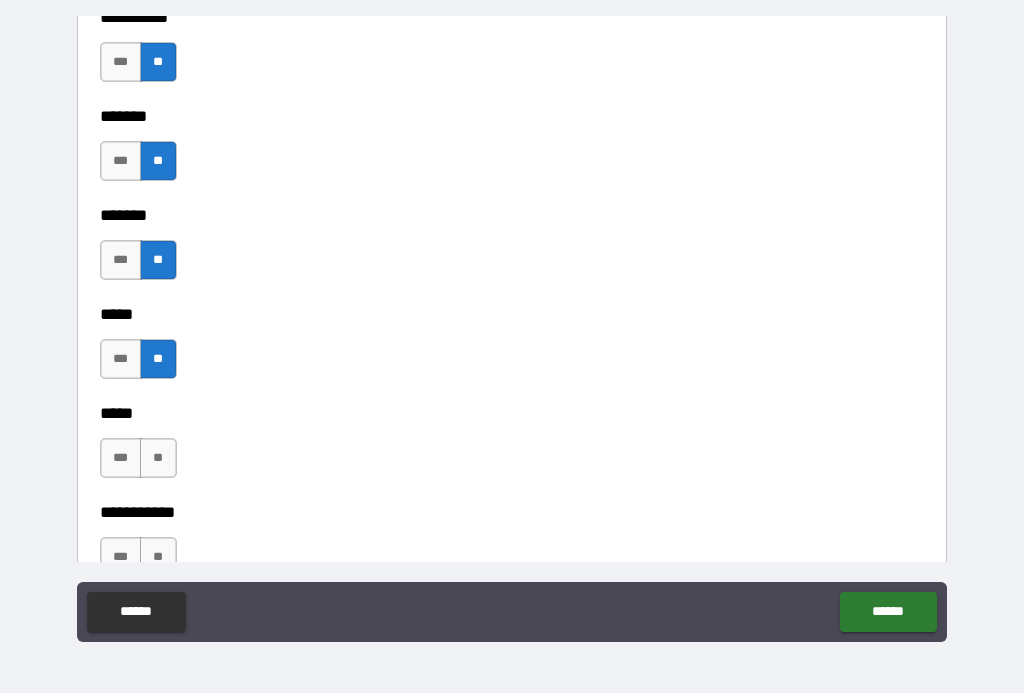 click on "**" at bounding box center [158, 458] 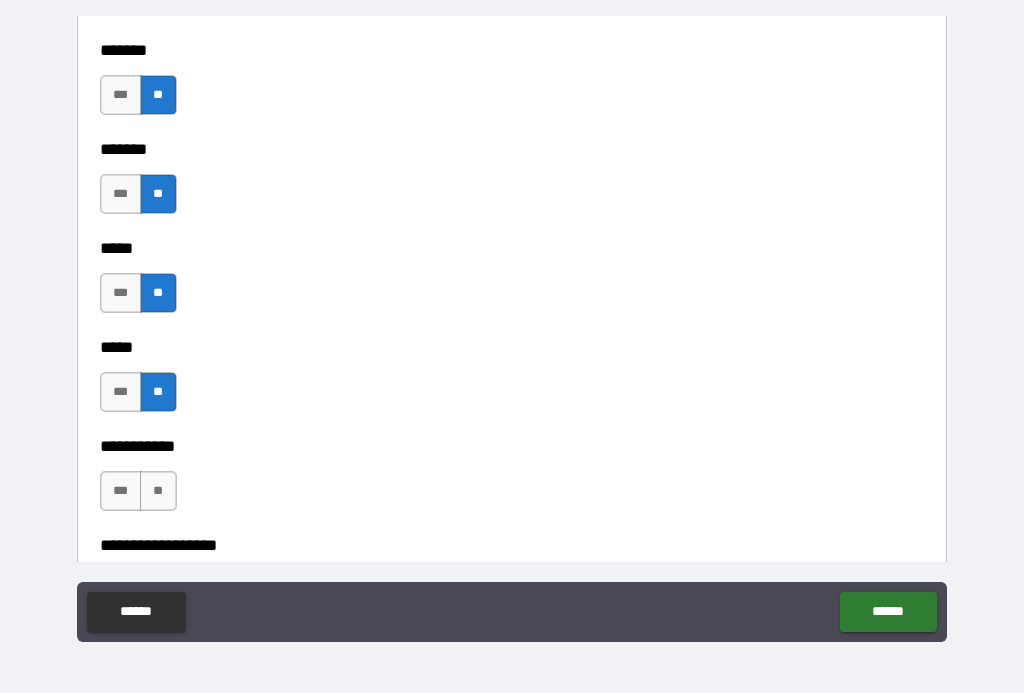 scroll, scrollTop: 1784, scrollLeft: 0, axis: vertical 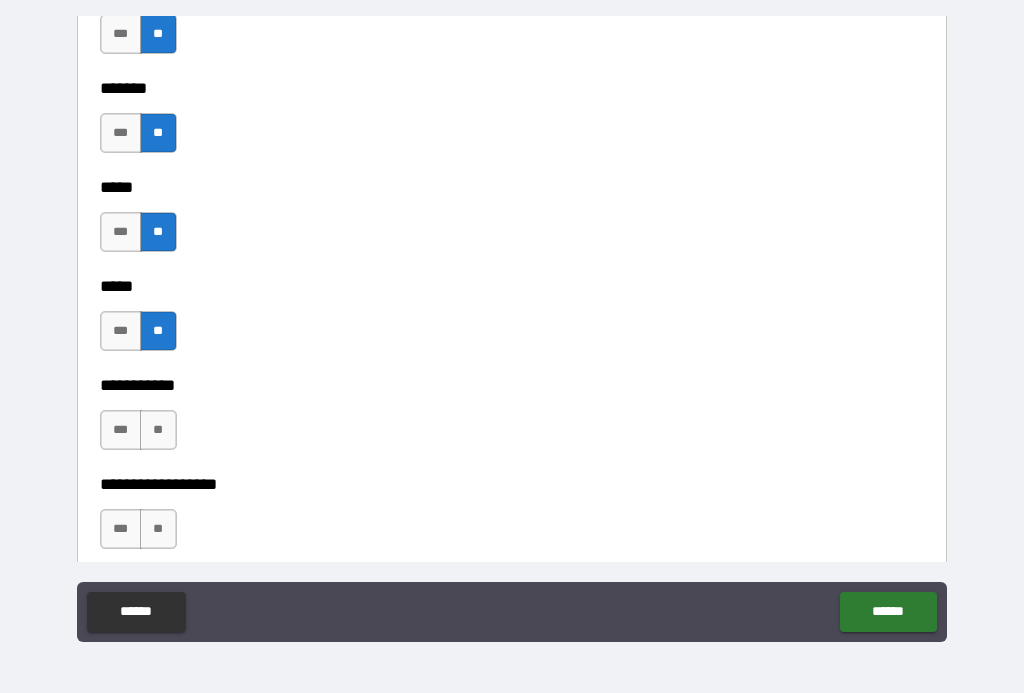 click on "**" at bounding box center (158, 430) 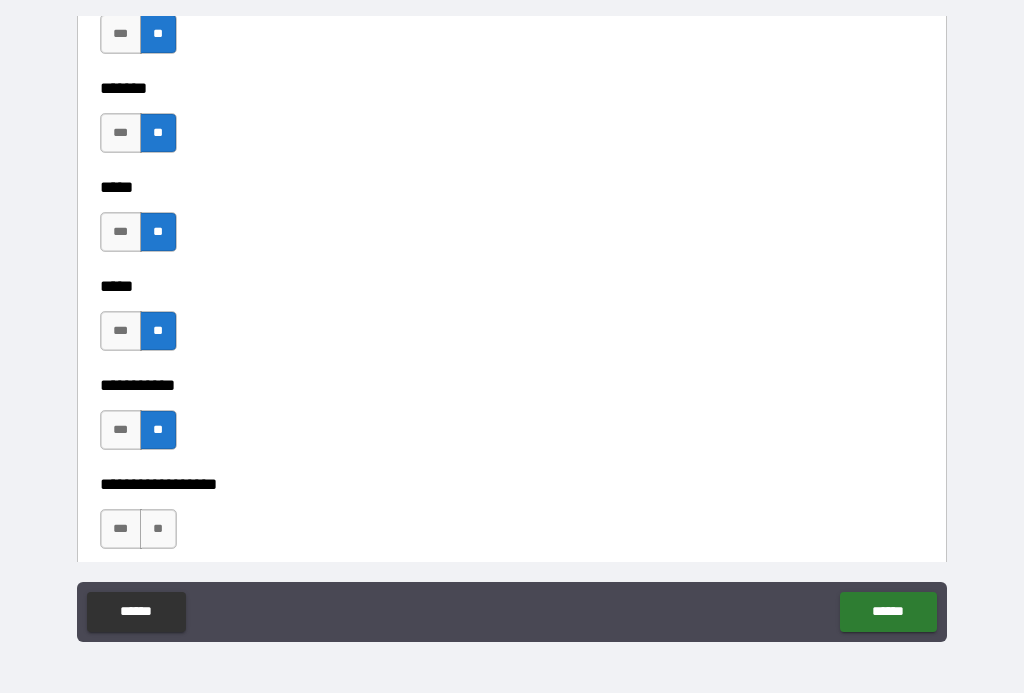 click on "**" at bounding box center [158, 529] 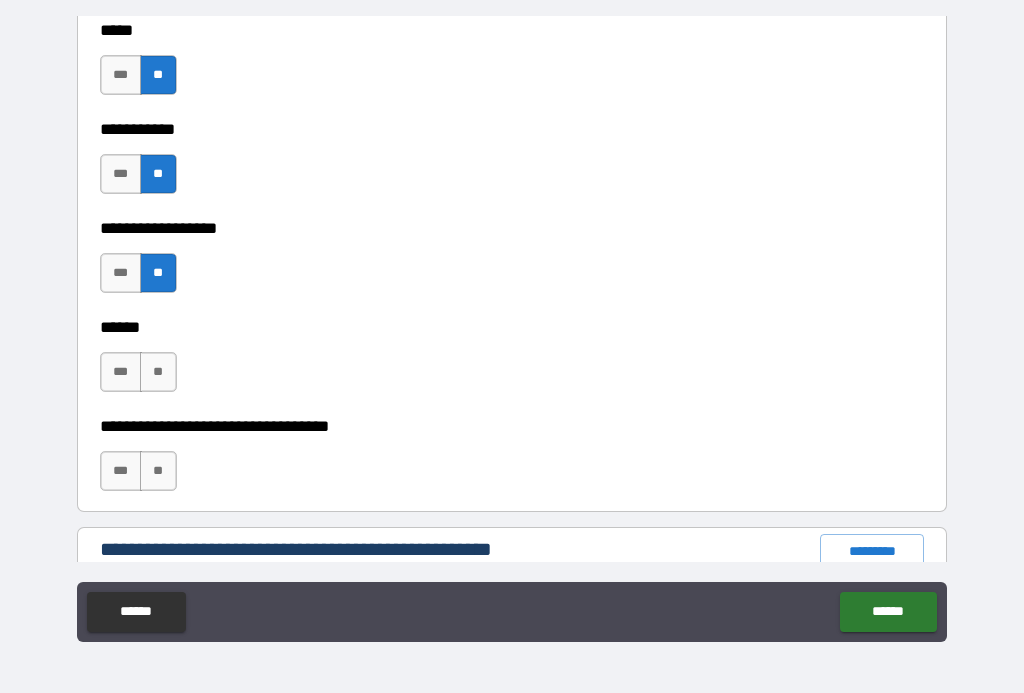 scroll, scrollTop: 2039, scrollLeft: 0, axis: vertical 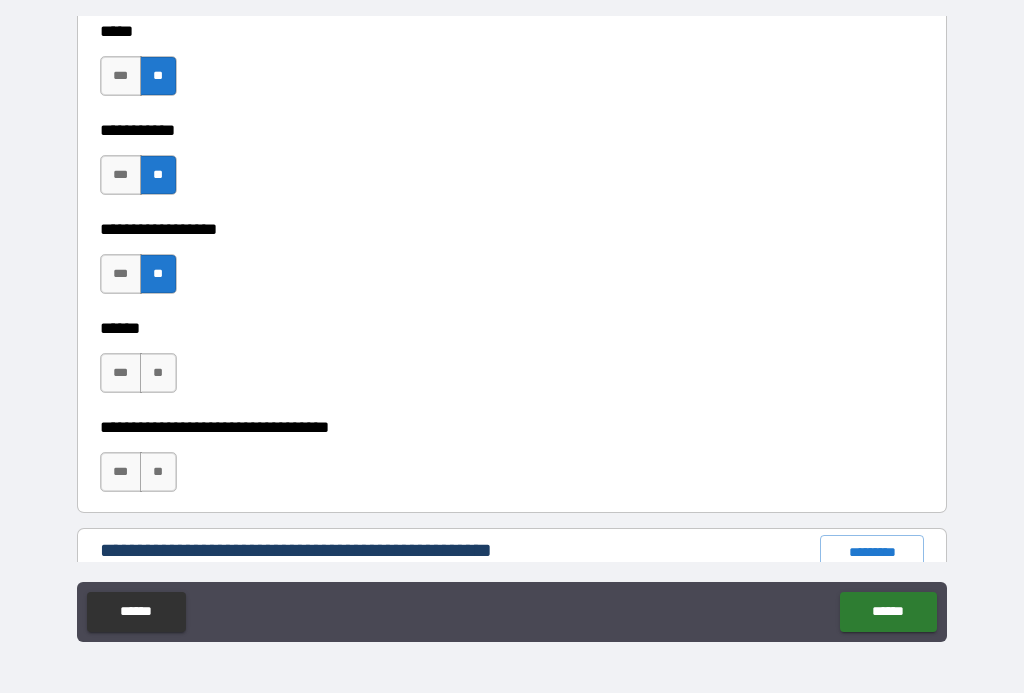 click on "**" at bounding box center (158, 373) 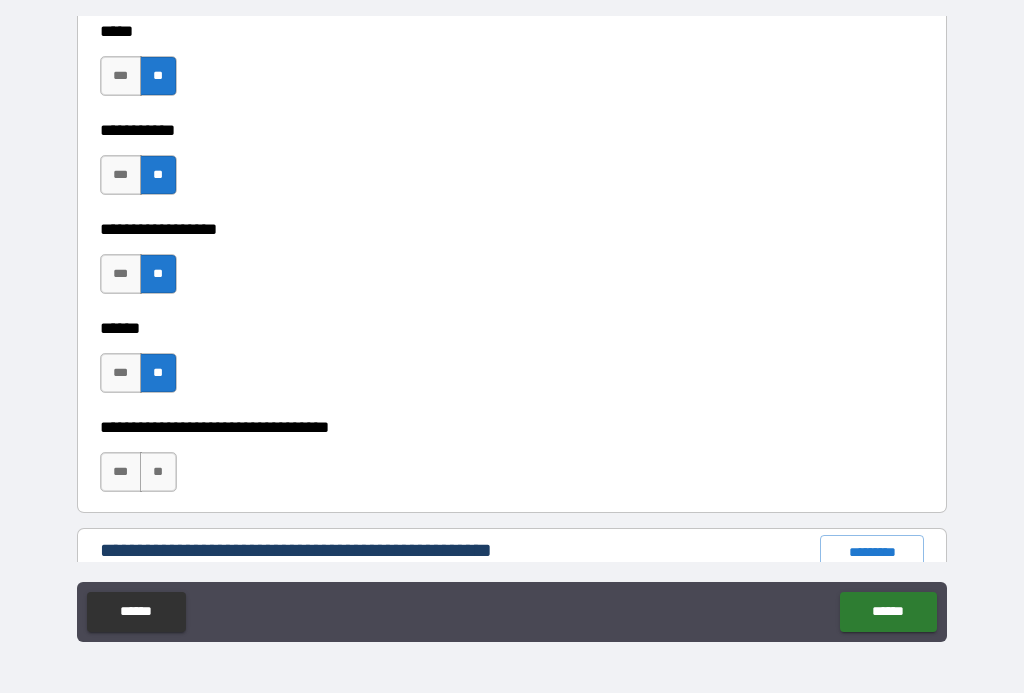 click on "**" at bounding box center [158, 472] 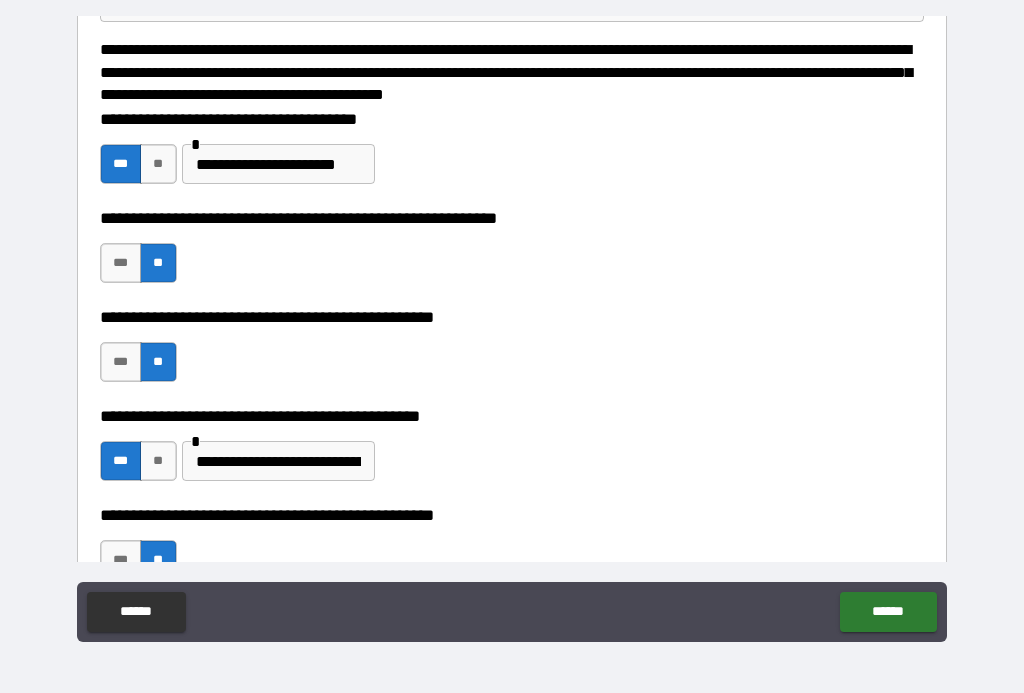 scroll, scrollTop: 226, scrollLeft: 0, axis: vertical 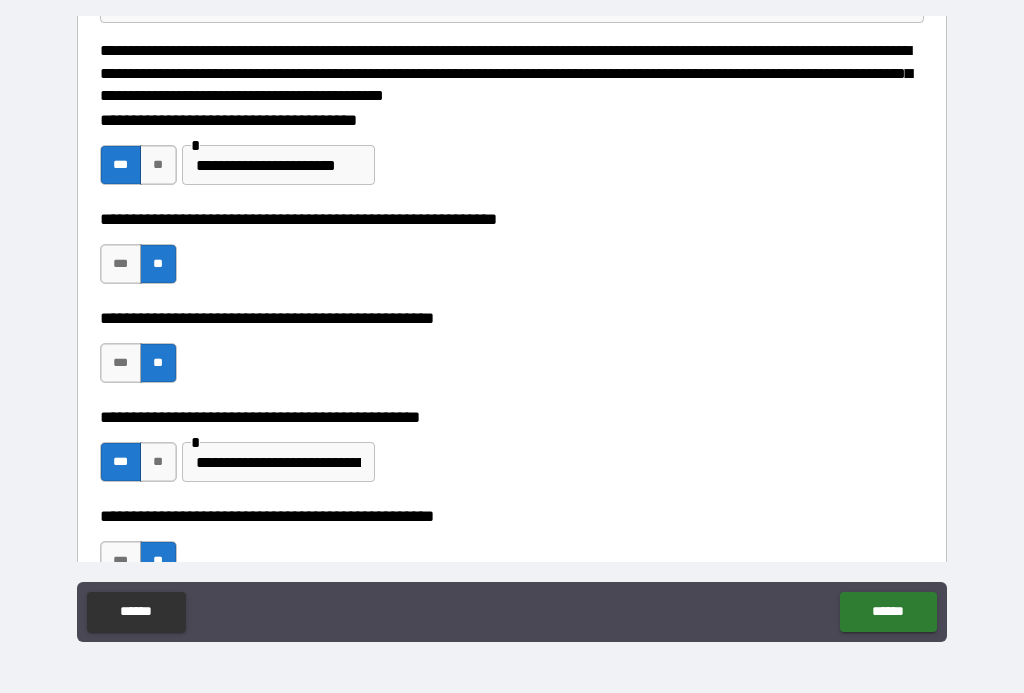 click on "**********" at bounding box center [278, 462] 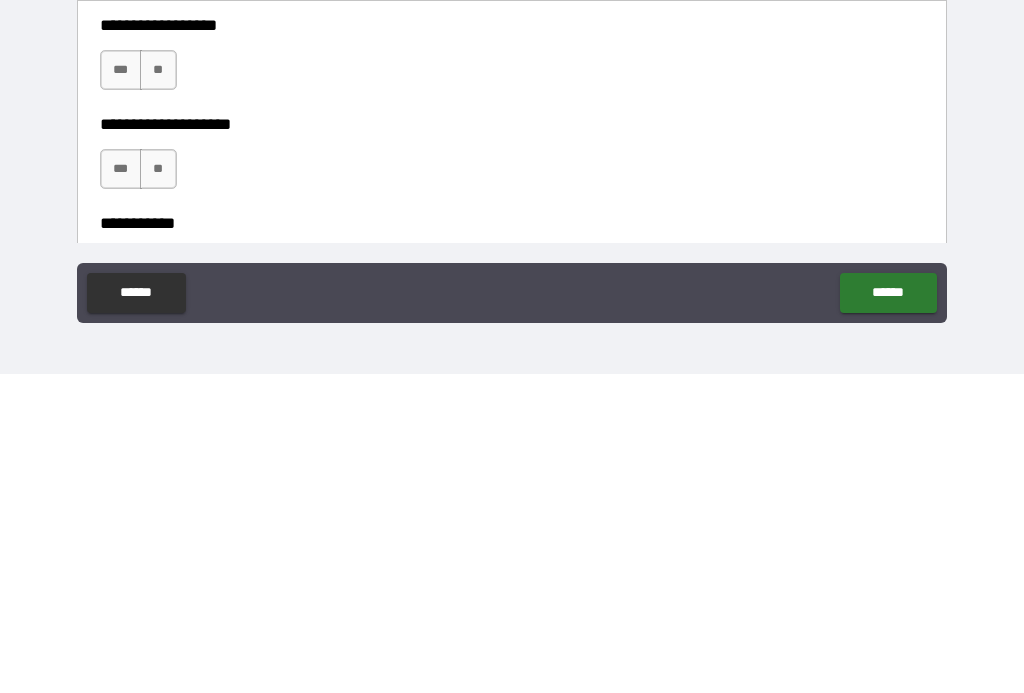 scroll, scrollTop: 2304, scrollLeft: 0, axis: vertical 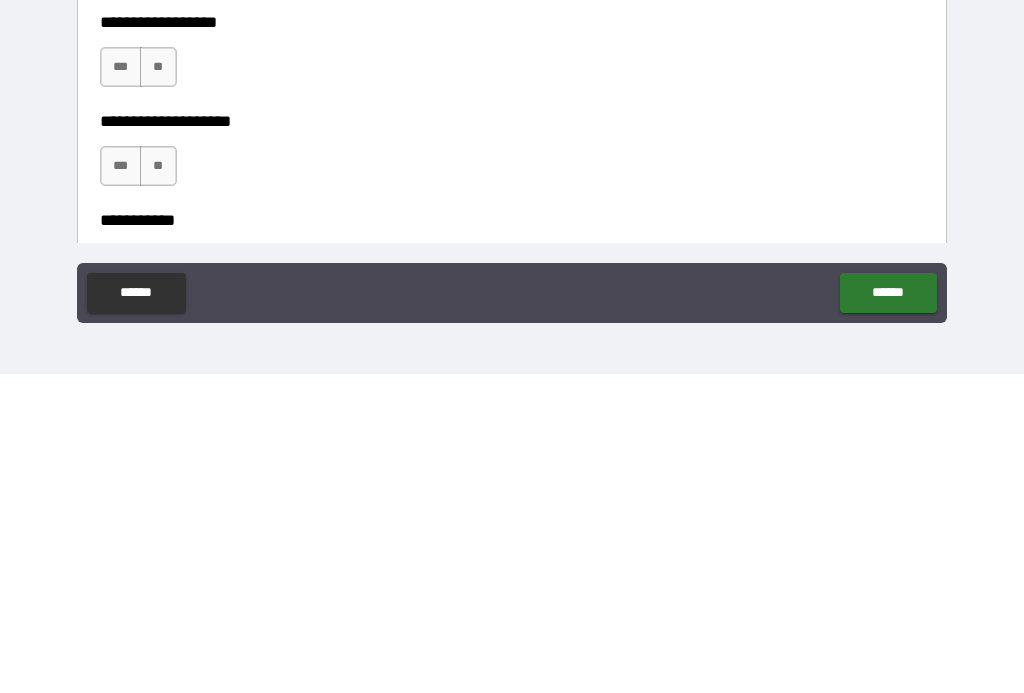 type on "**********" 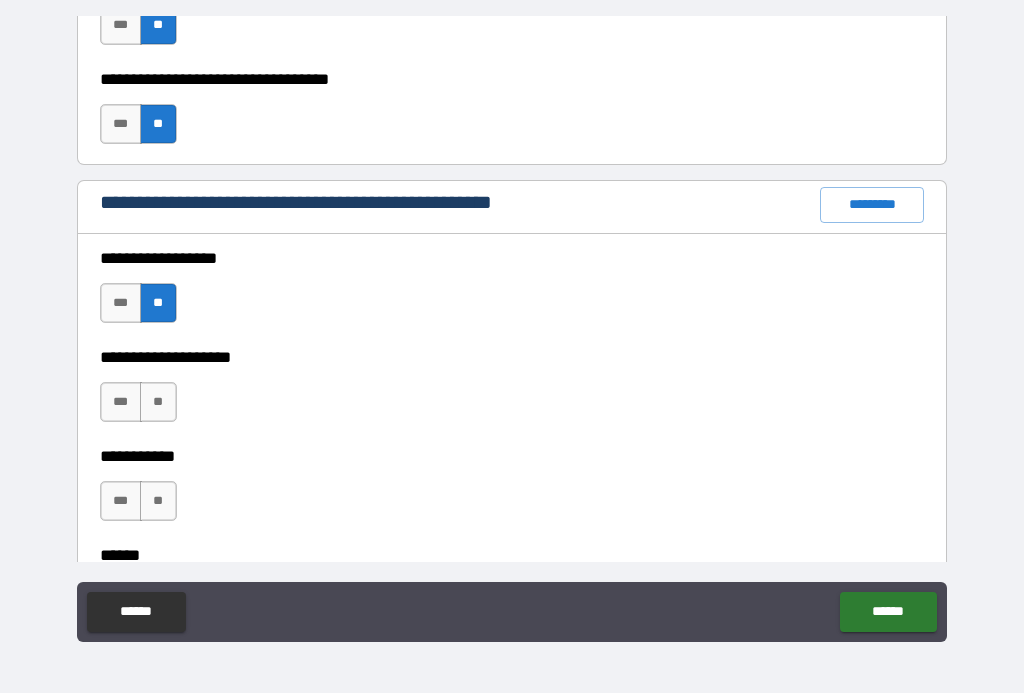 scroll, scrollTop: 2400, scrollLeft: 0, axis: vertical 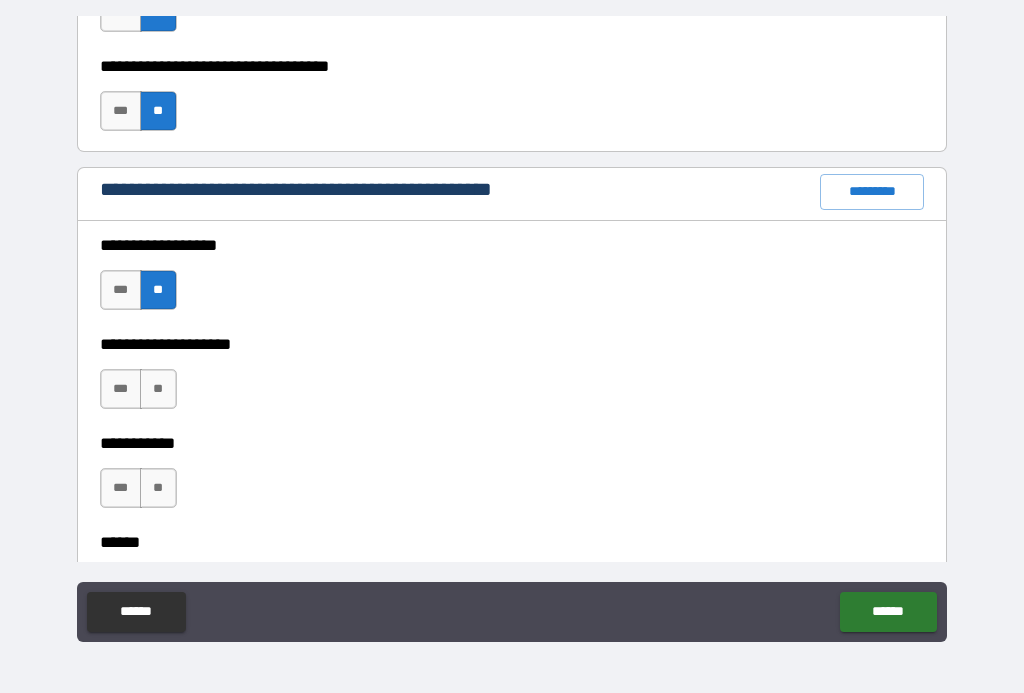 click on "**" at bounding box center [158, 389] 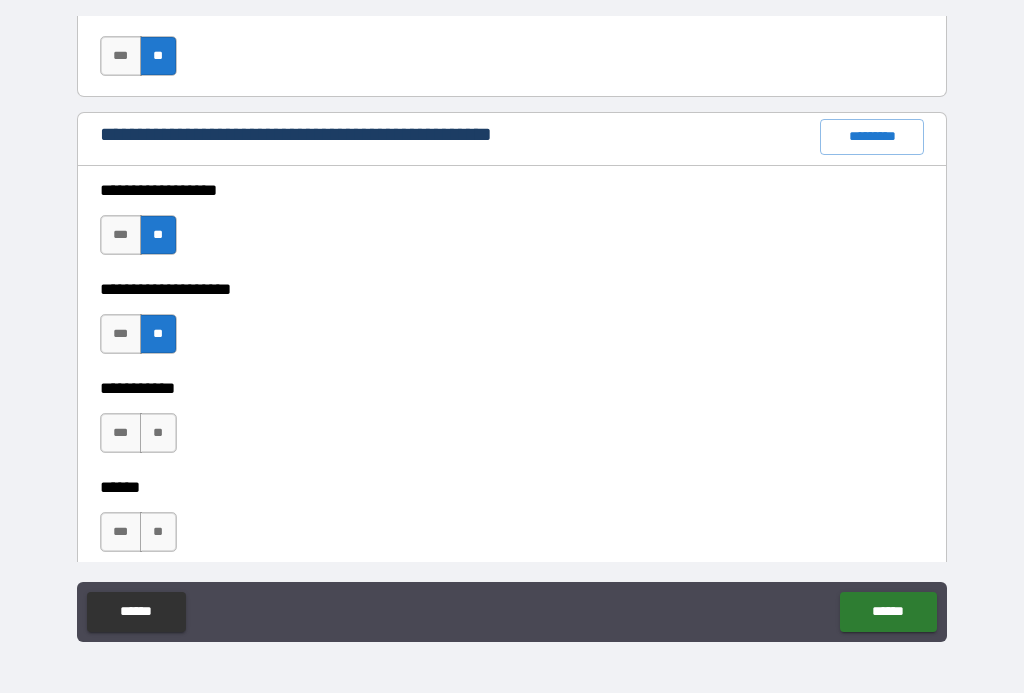 scroll, scrollTop: 2490, scrollLeft: 0, axis: vertical 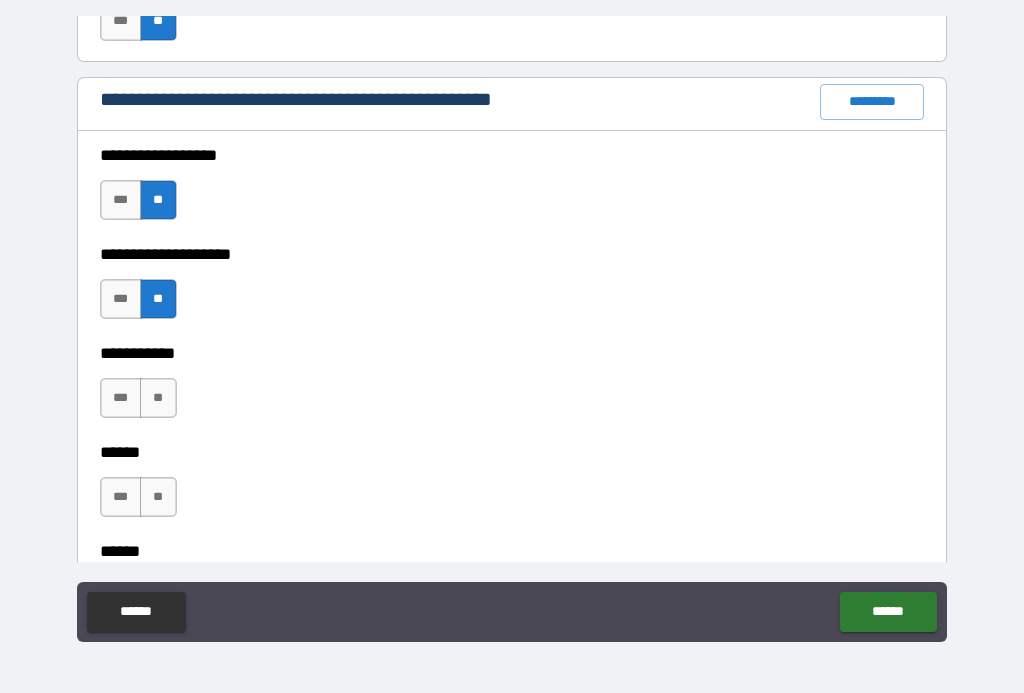 click on "**" at bounding box center [158, 398] 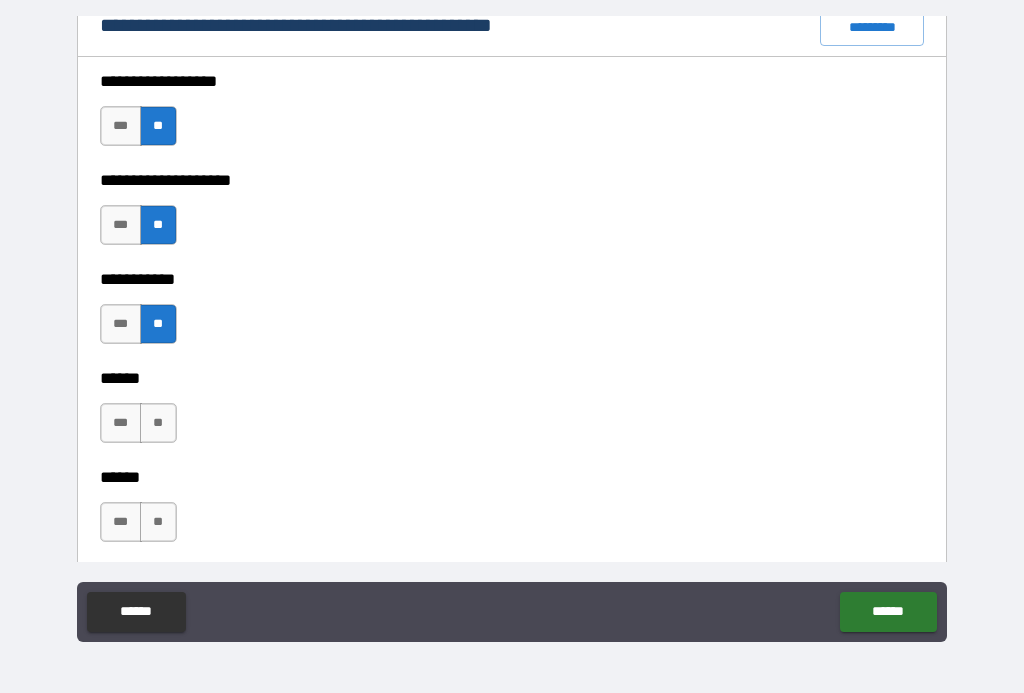 scroll, scrollTop: 2569, scrollLeft: 0, axis: vertical 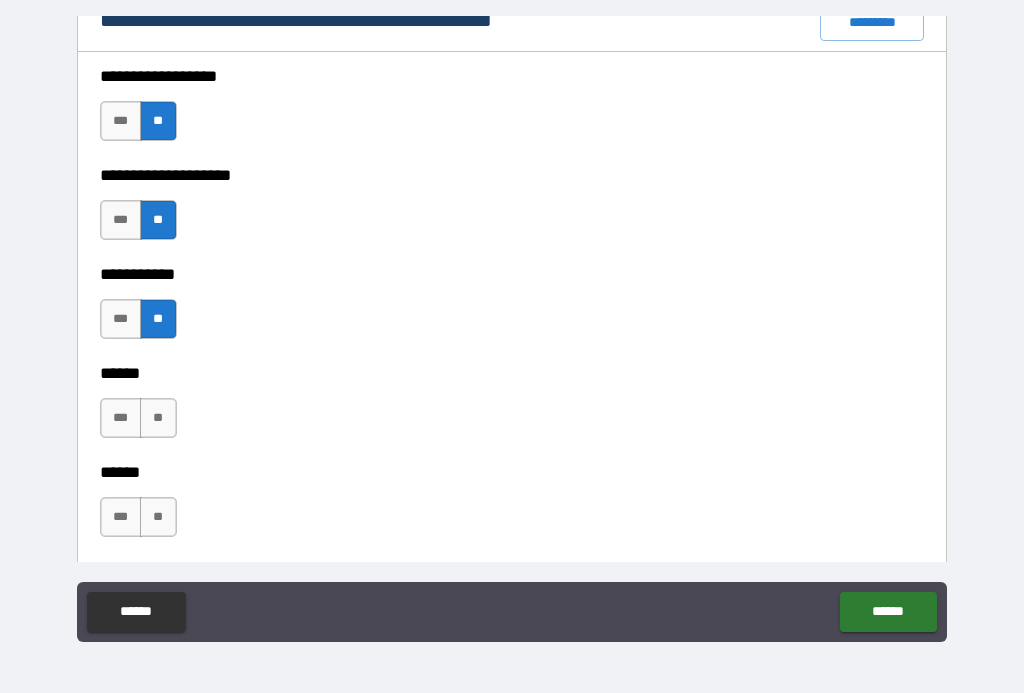 click on "**" at bounding box center [158, 418] 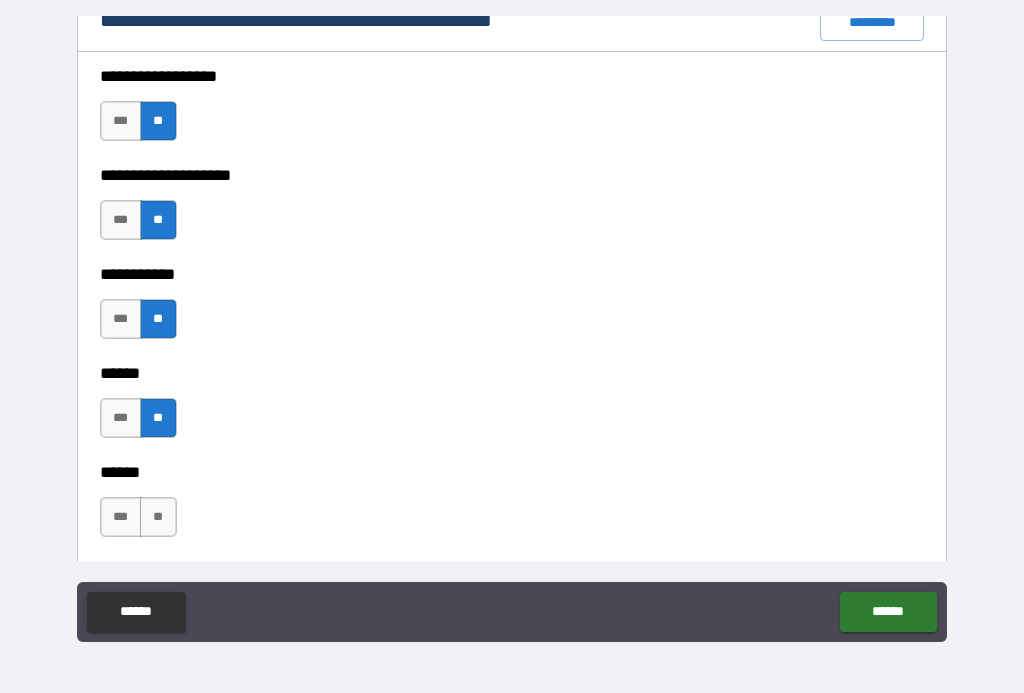 click on "**" at bounding box center (158, 517) 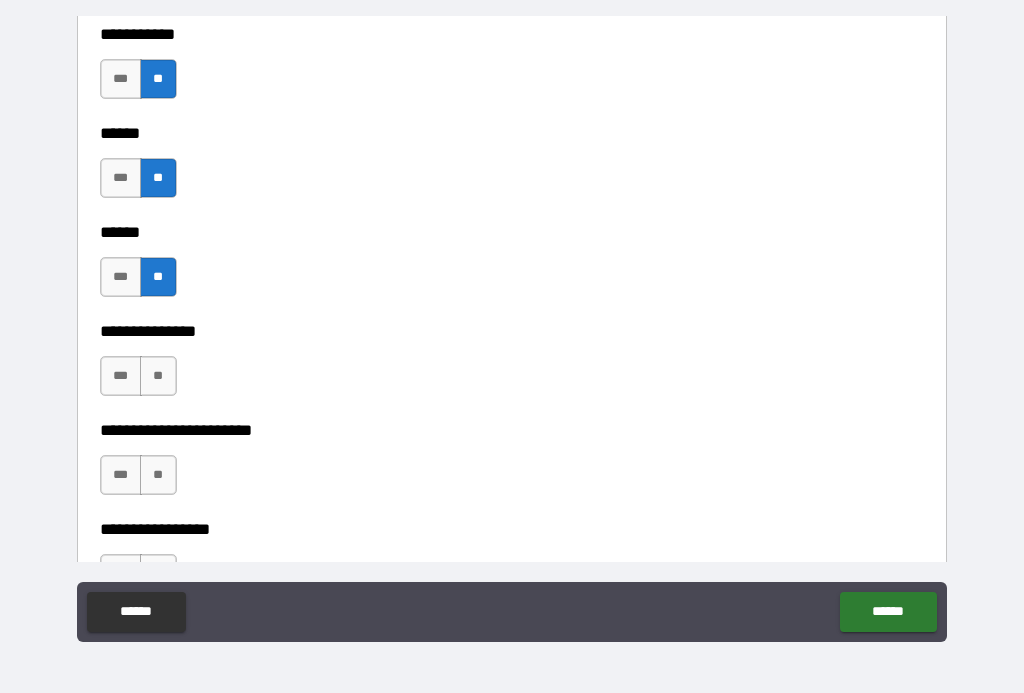 scroll, scrollTop: 2815, scrollLeft: 0, axis: vertical 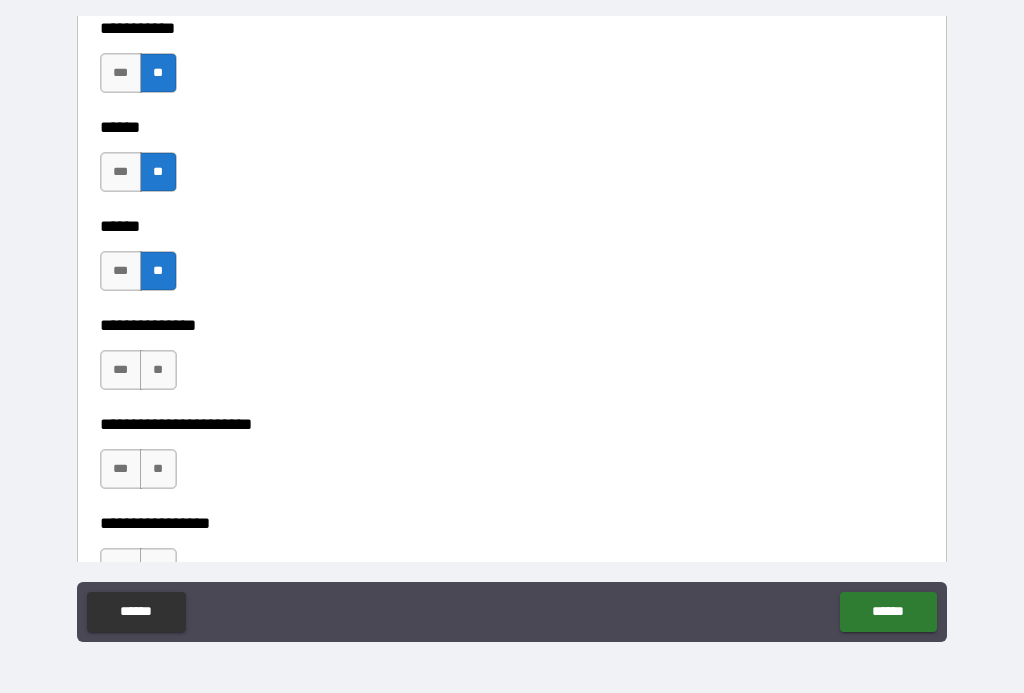 click on "**" at bounding box center [158, 370] 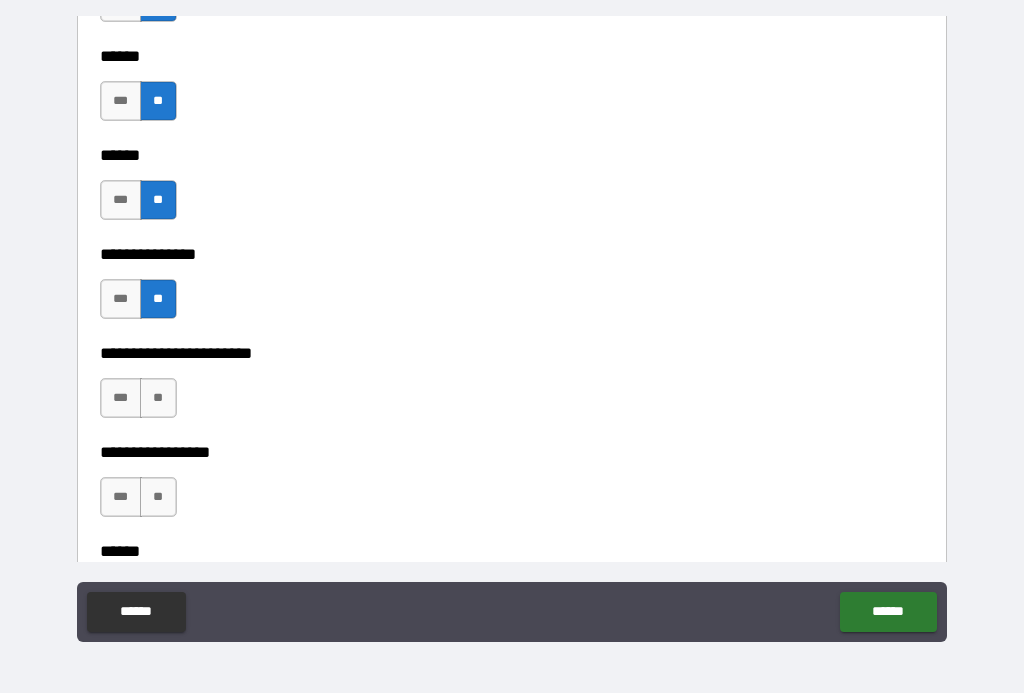 scroll, scrollTop: 2886, scrollLeft: 0, axis: vertical 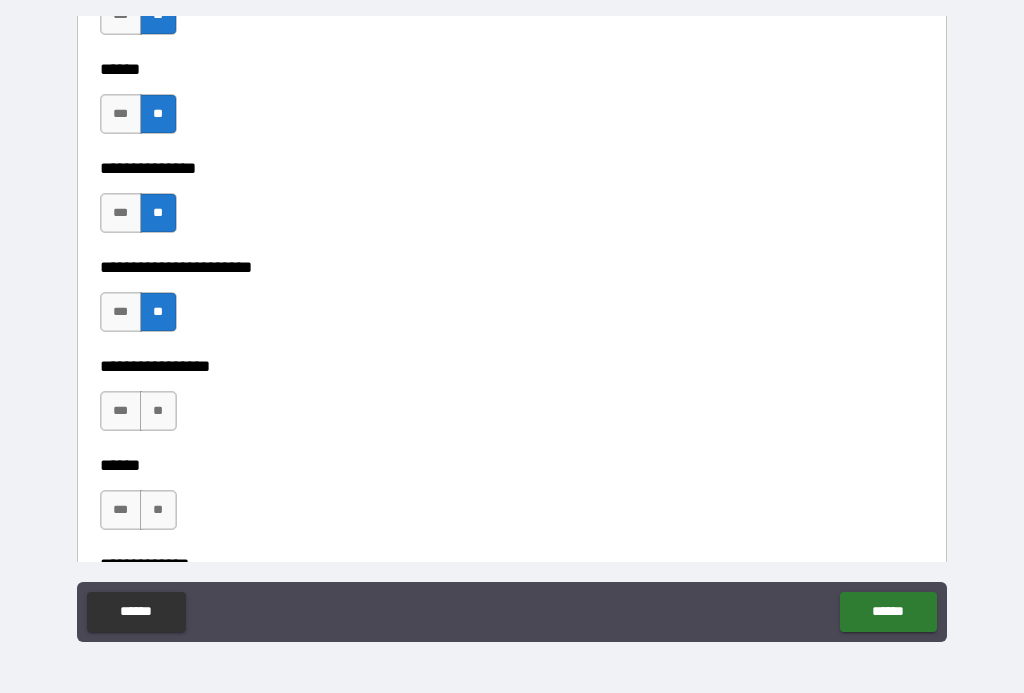 click on "**" at bounding box center [158, 411] 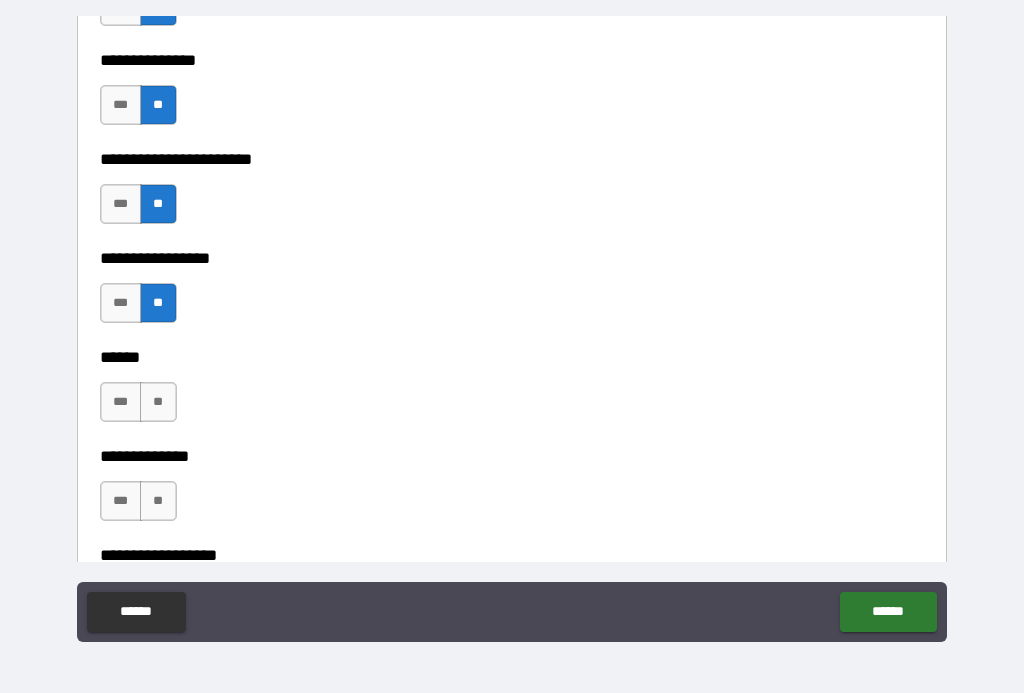 click on "**" at bounding box center (158, 402) 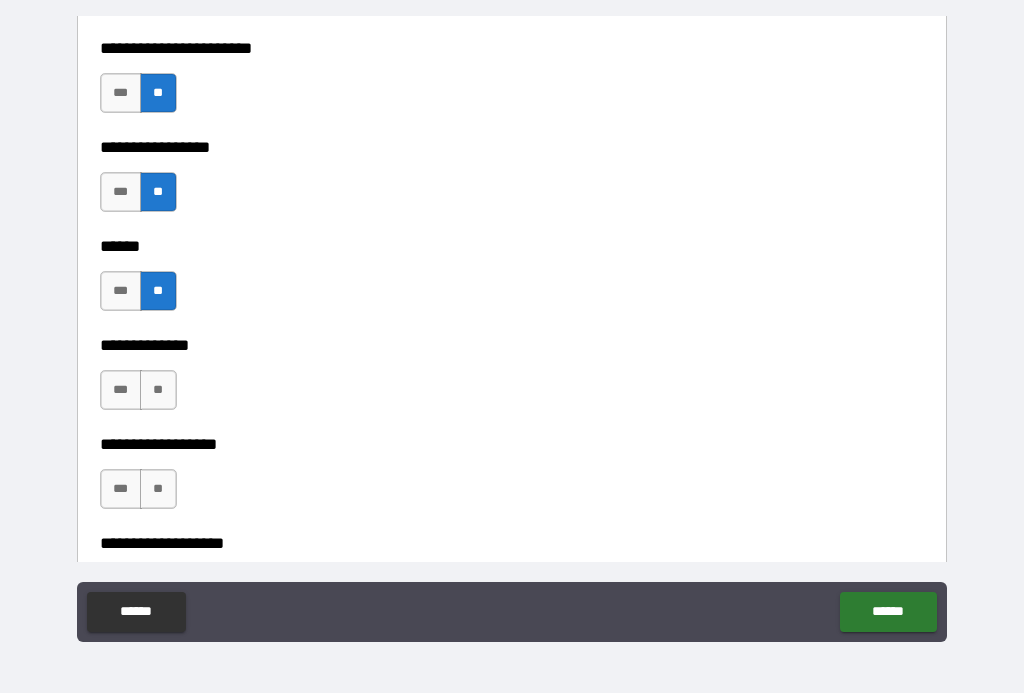 click on "**" at bounding box center (158, 390) 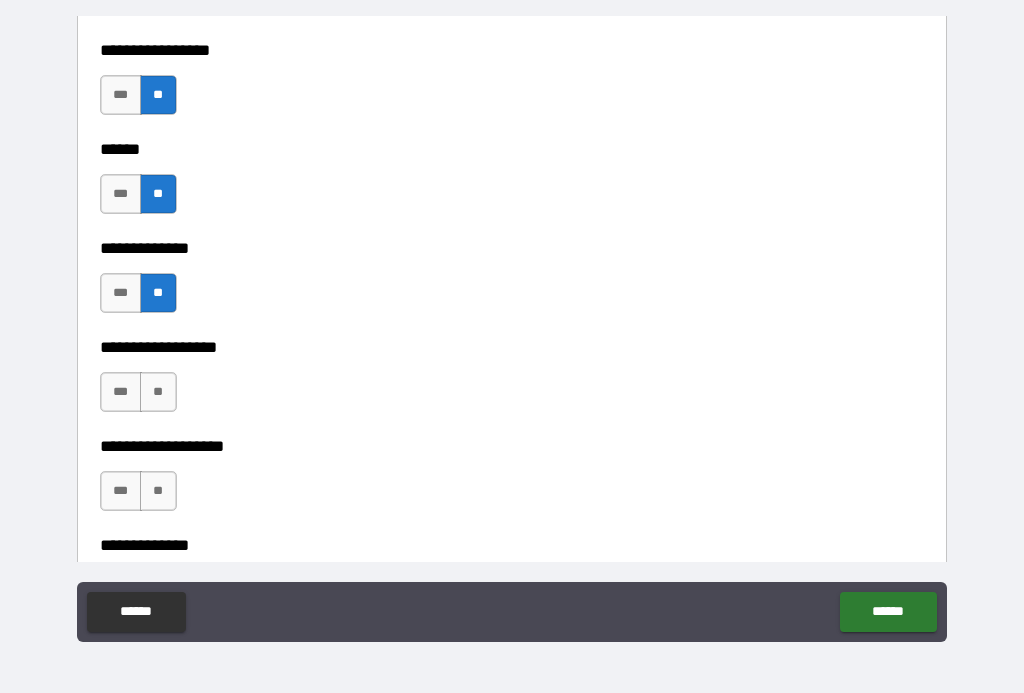 scroll, scrollTop: 3294, scrollLeft: 0, axis: vertical 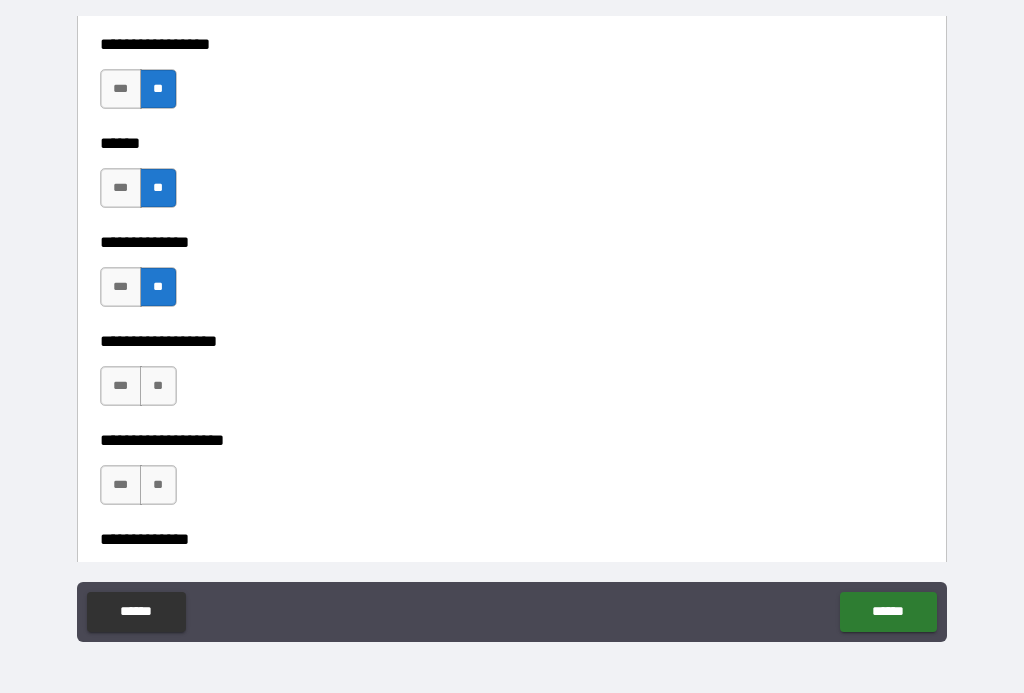 click on "**" at bounding box center (158, 386) 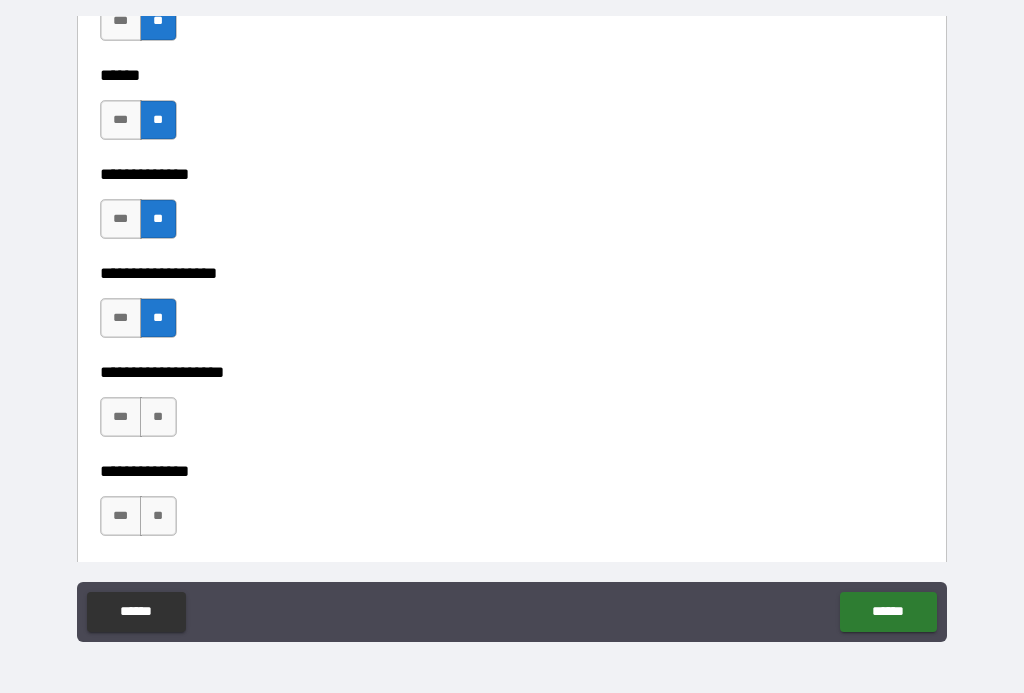 scroll, scrollTop: 3362, scrollLeft: 0, axis: vertical 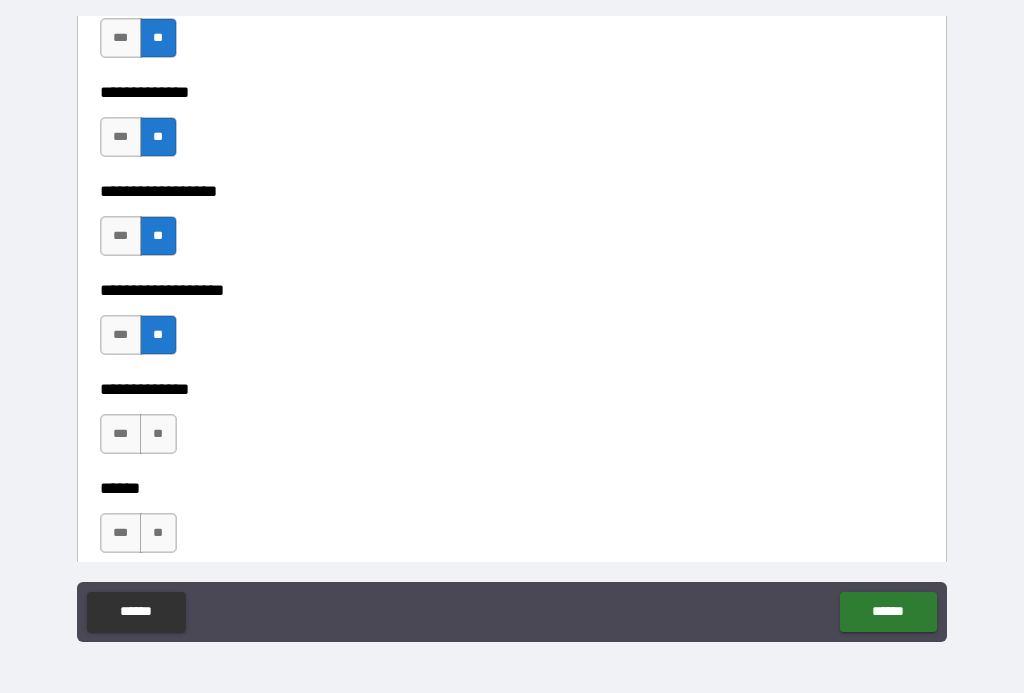 click on "**" at bounding box center [158, 434] 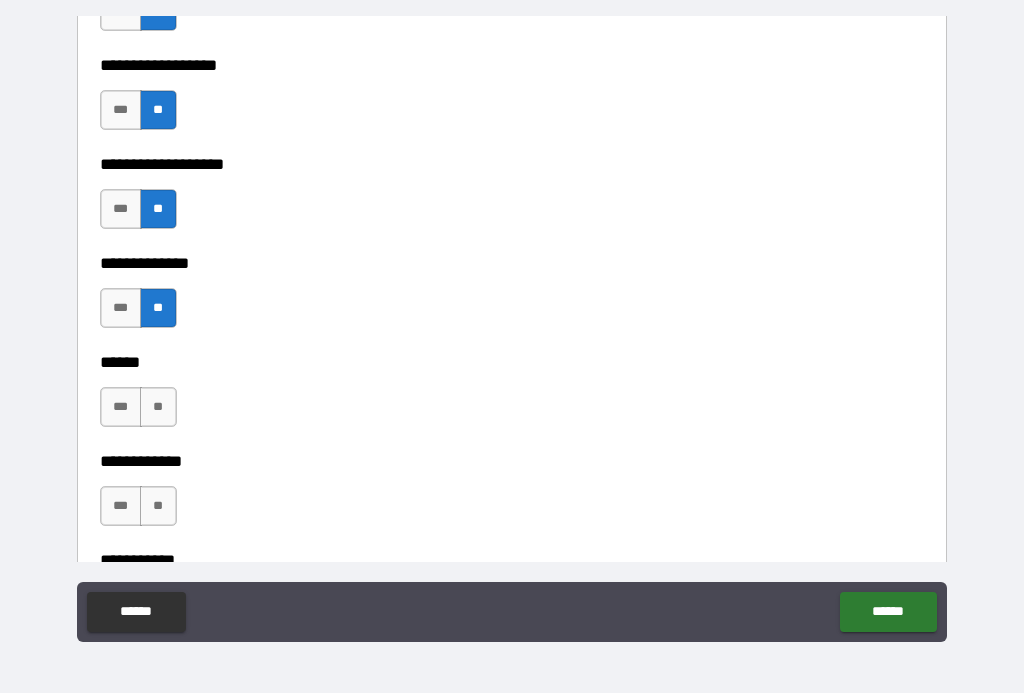 scroll, scrollTop: 3574, scrollLeft: 0, axis: vertical 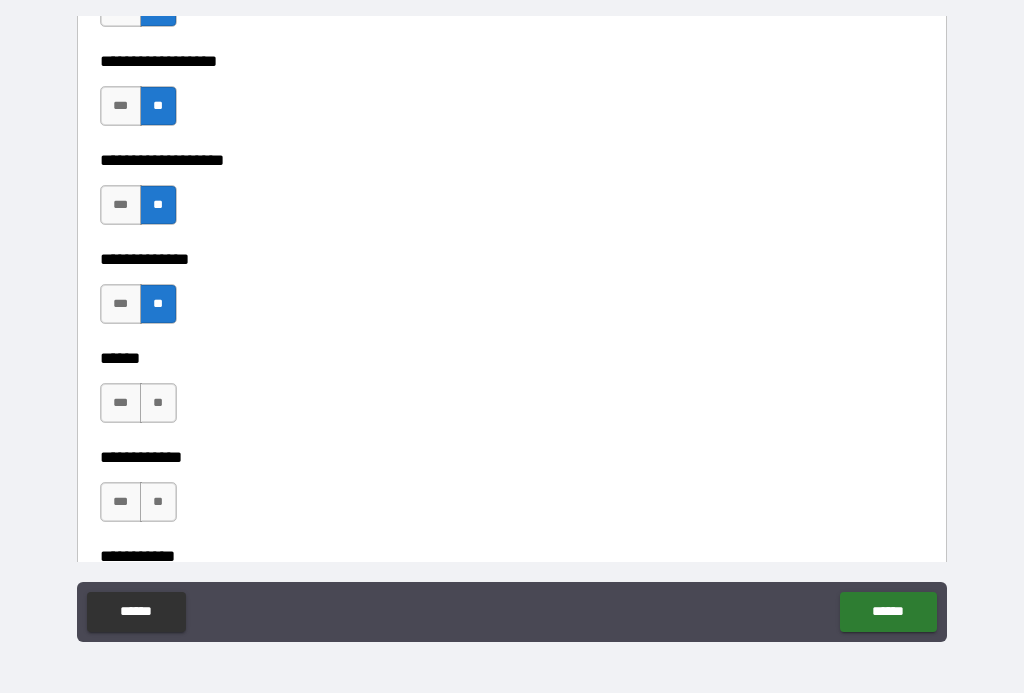 click on "**" at bounding box center (158, 403) 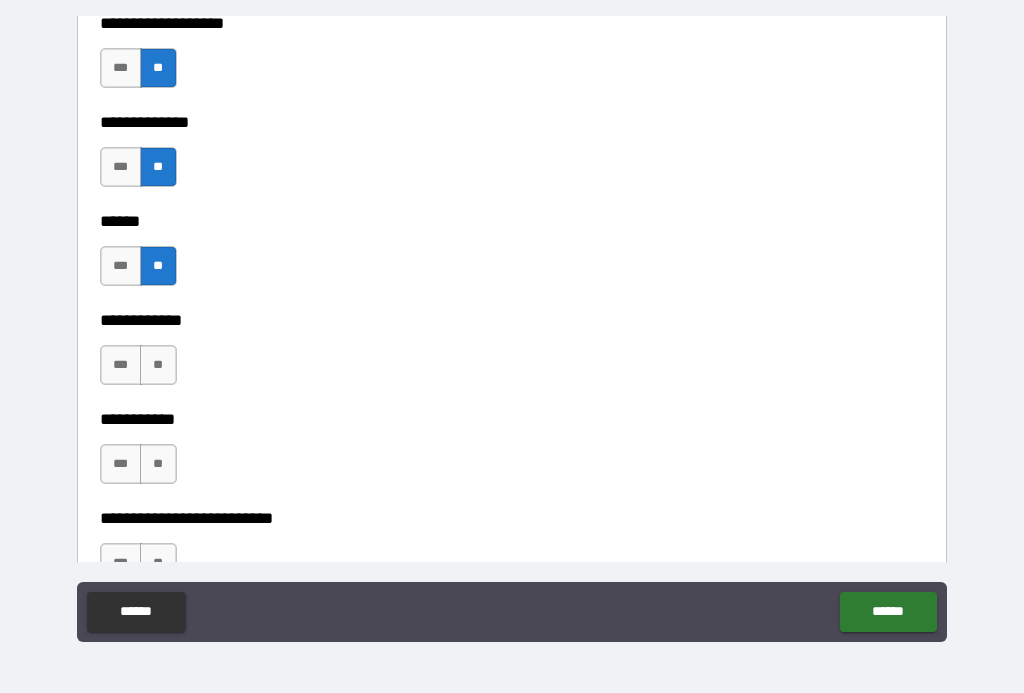 scroll, scrollTop: 3709, scrollLeft: 0, axis: vertical 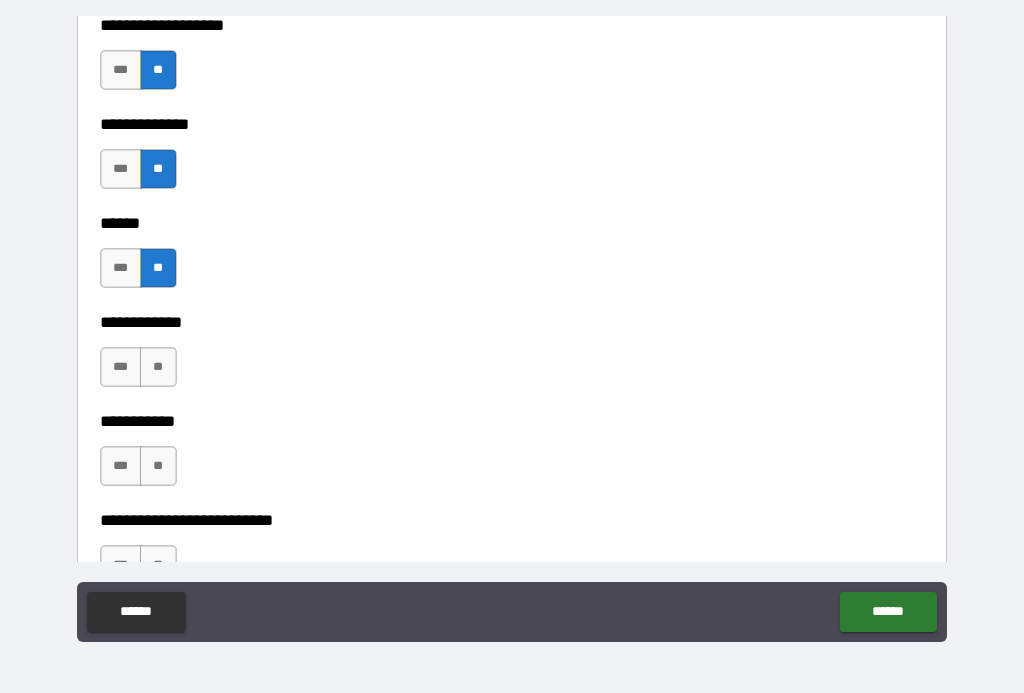 click on "**" at bounding box center [158, 367] 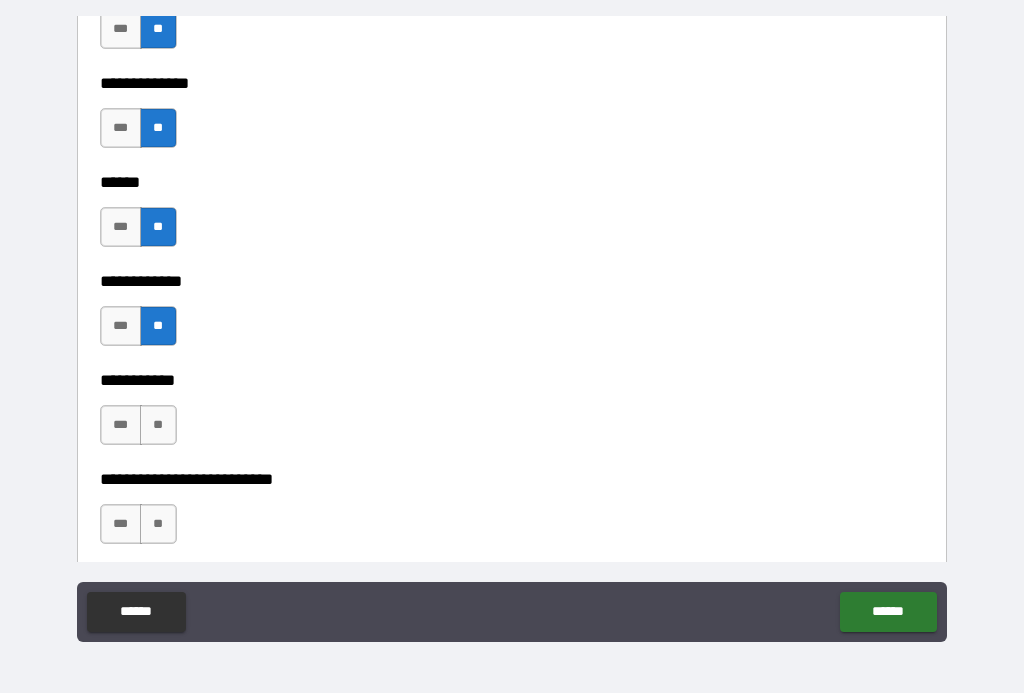 scroll, scrollTop: 3751, scrollLeft: 0, axis: vertical 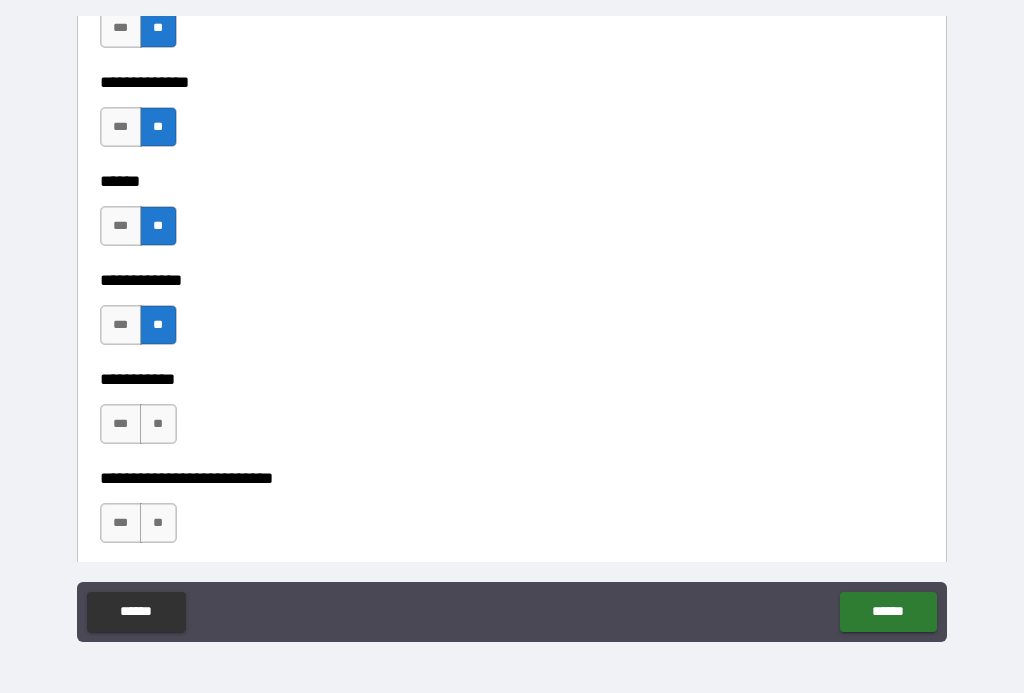 click on "**" at bounding box center [158, 424] 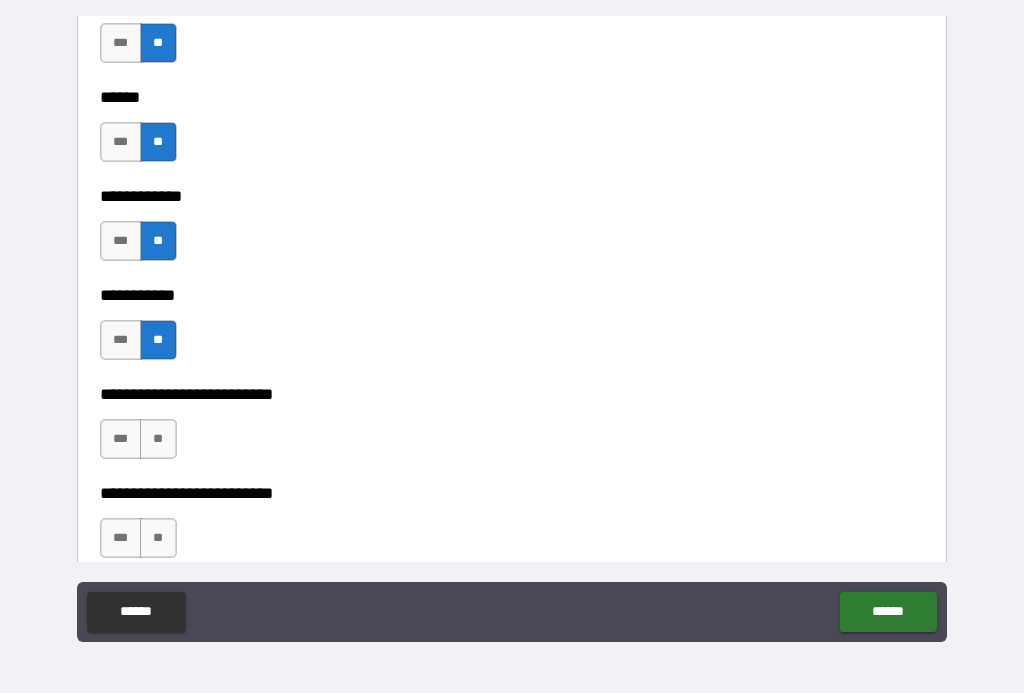 scroll, scrollTop: 3847, scrollLeft: 0, axis: vertical 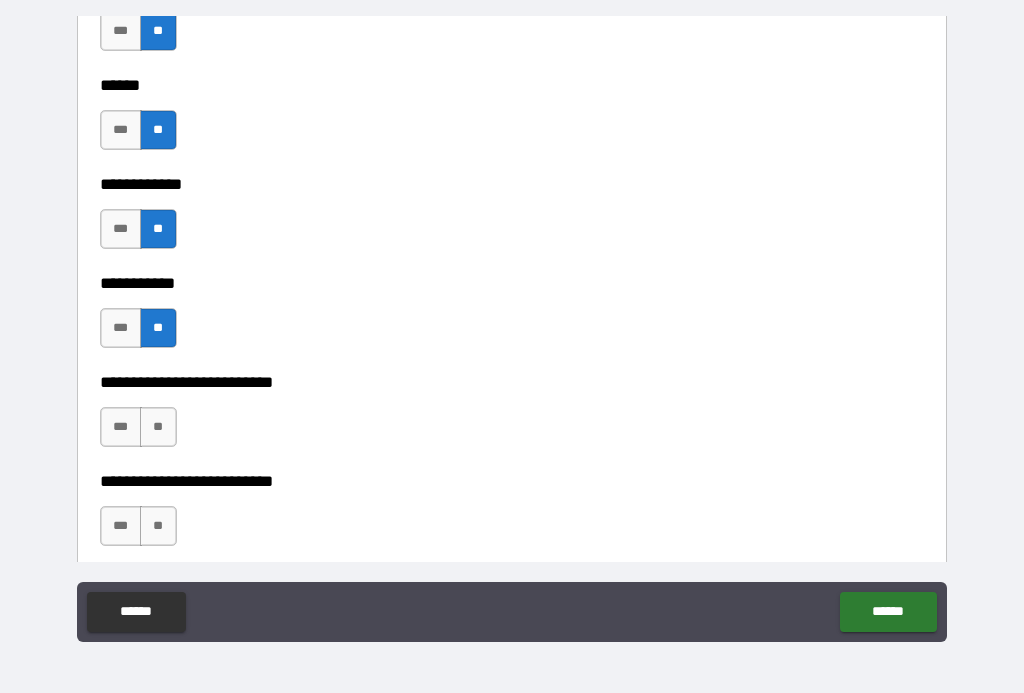 click on "**" at bounding box center [158, 427] 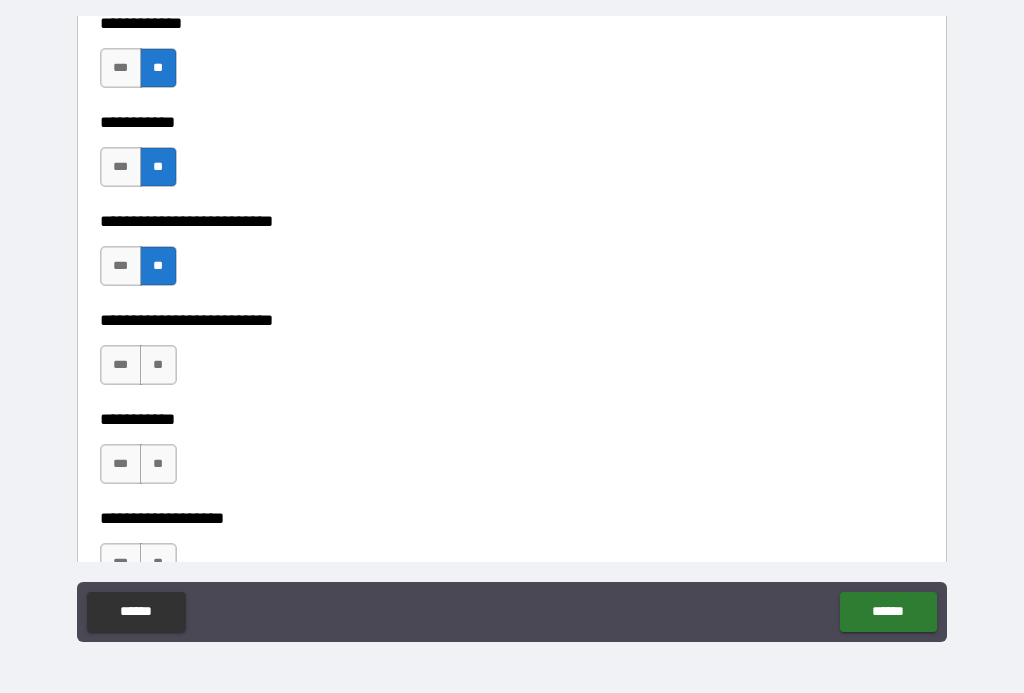 scroll, scrollTop: 4017, scrollLeft: 0, axis: vertical 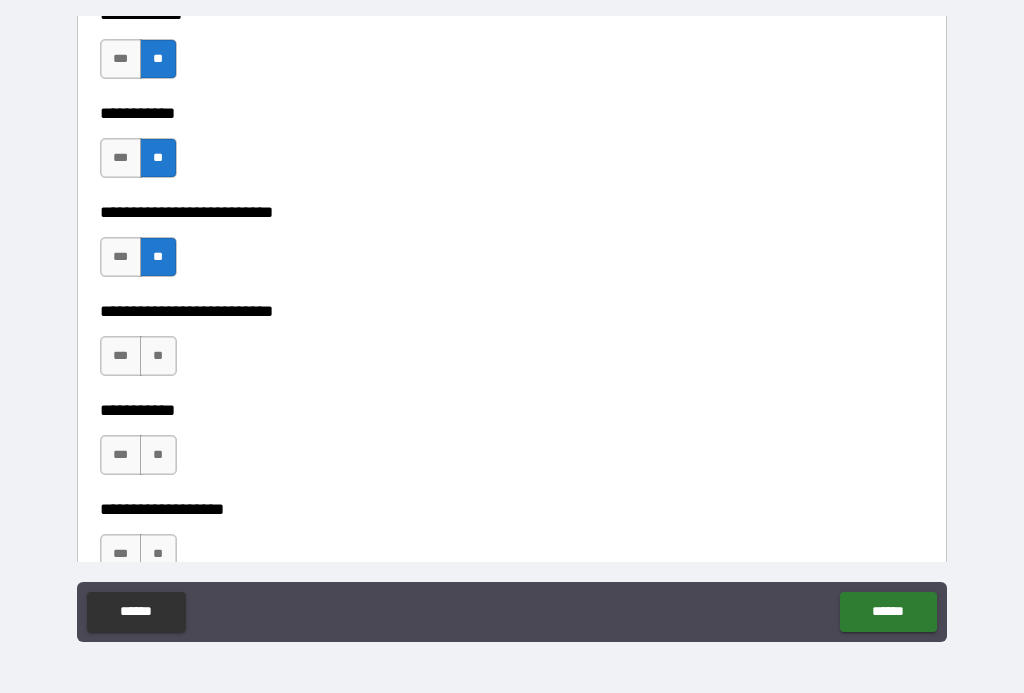 click on "**" at bounding box center (158, 356) 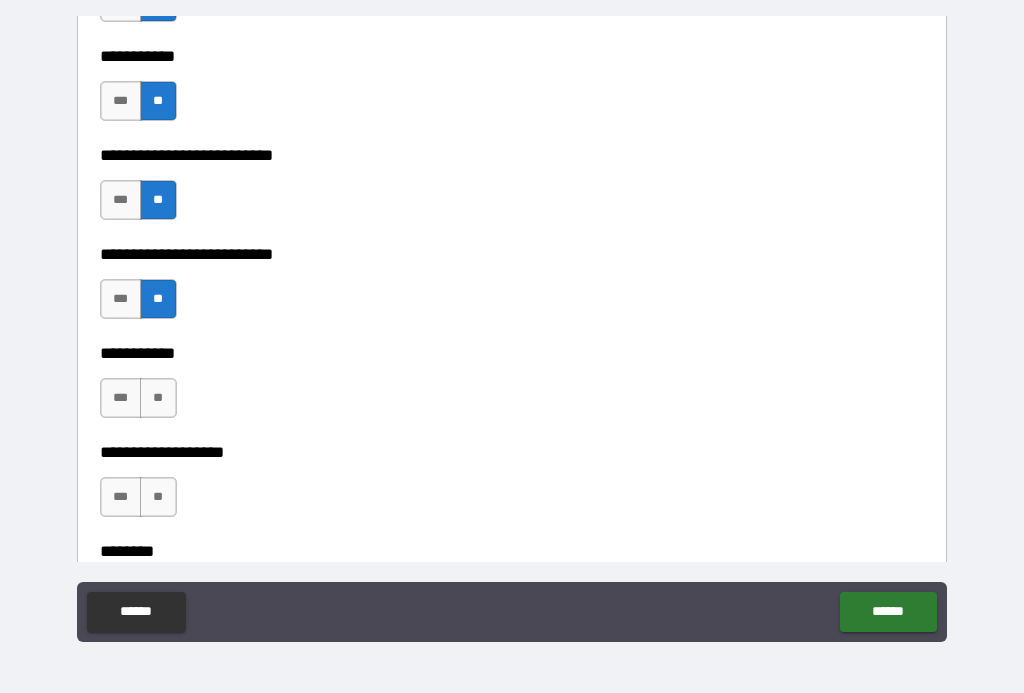 click on "**" at bounding box center [158, 398] 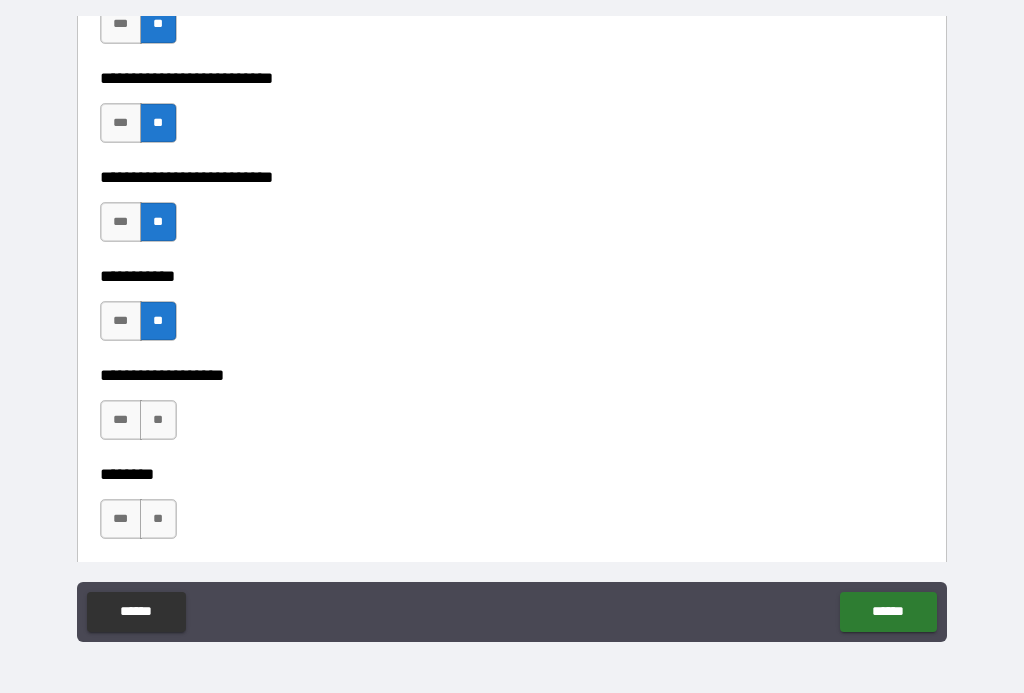 scroll, scrollTop: 4157, scrollLeft: 0, axis: vertical 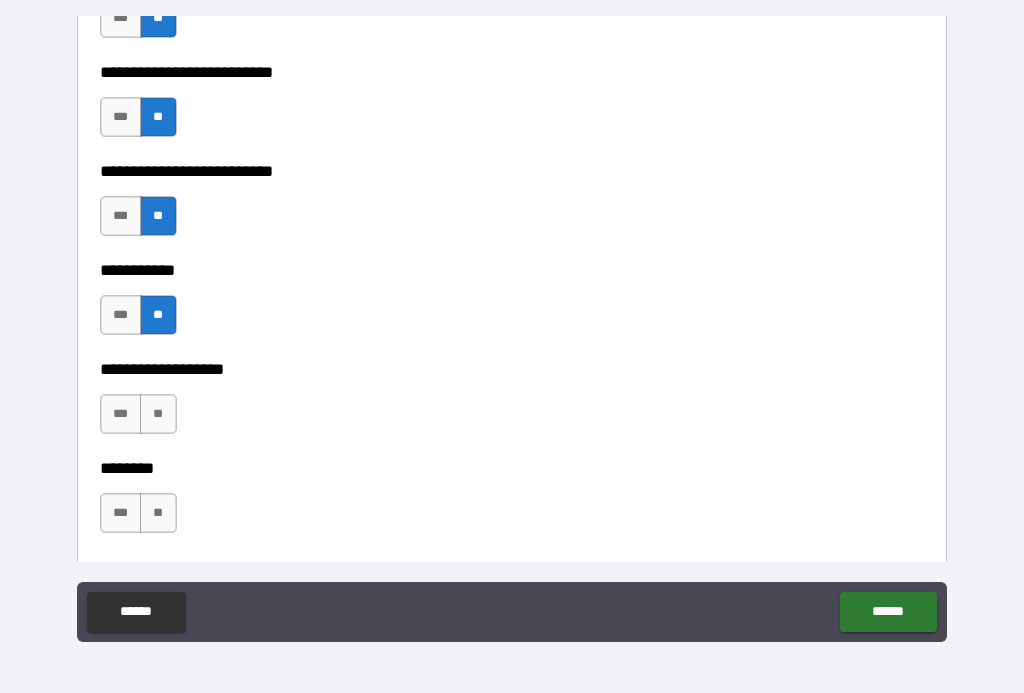 click on "**" at bounding box center (158, 414) 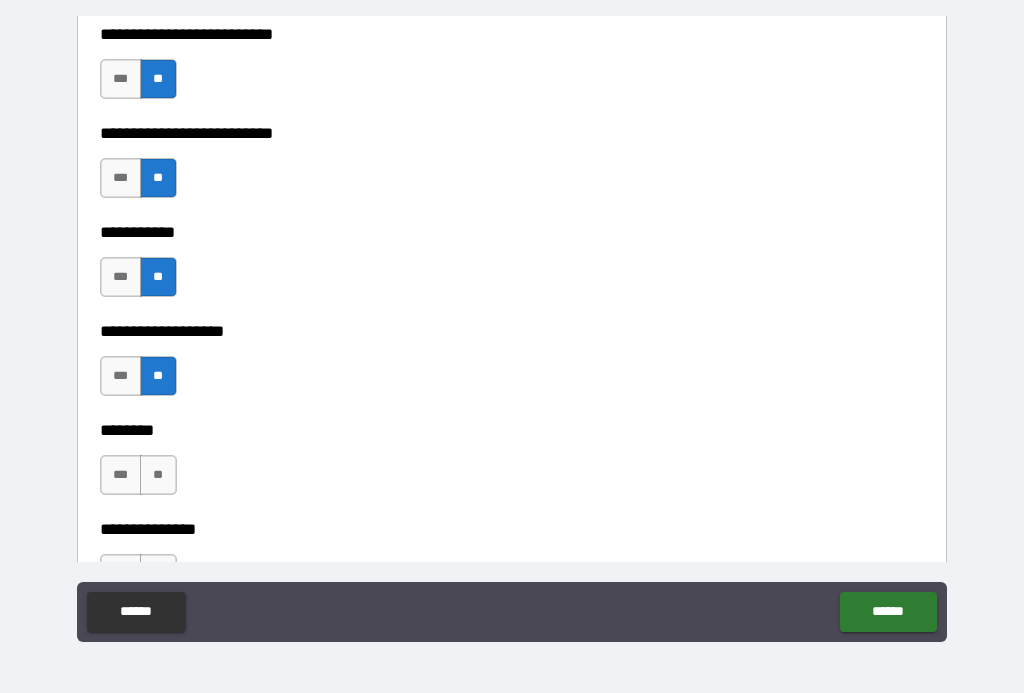 scroll, scrollTop: 4244, scrollLeft: 0, axis: vertical 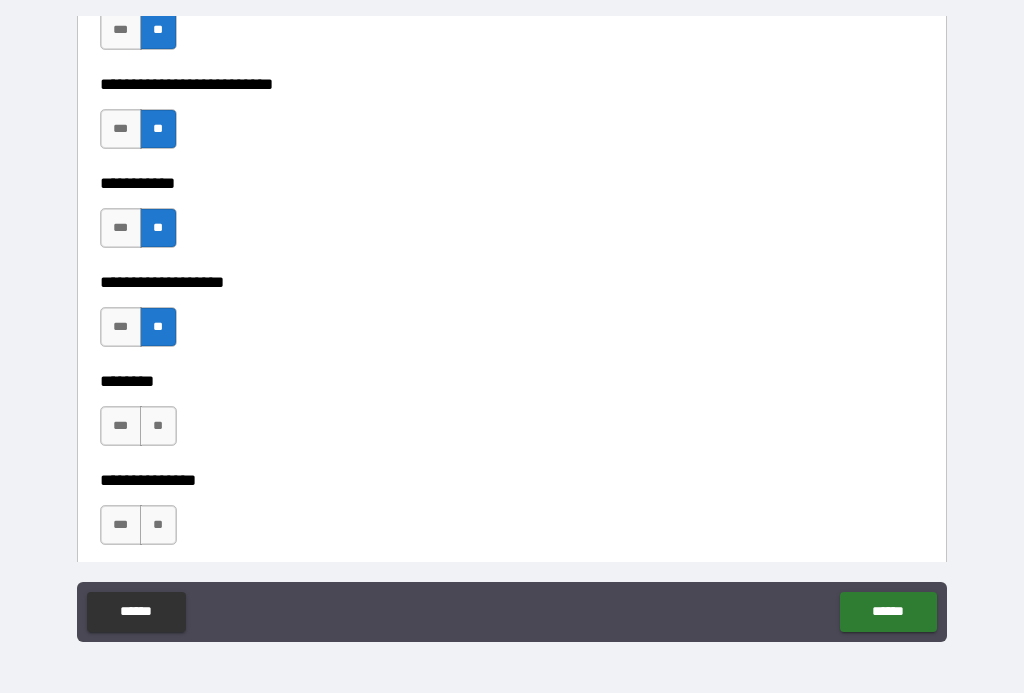 click on "**" at bounding box center [158, 426] 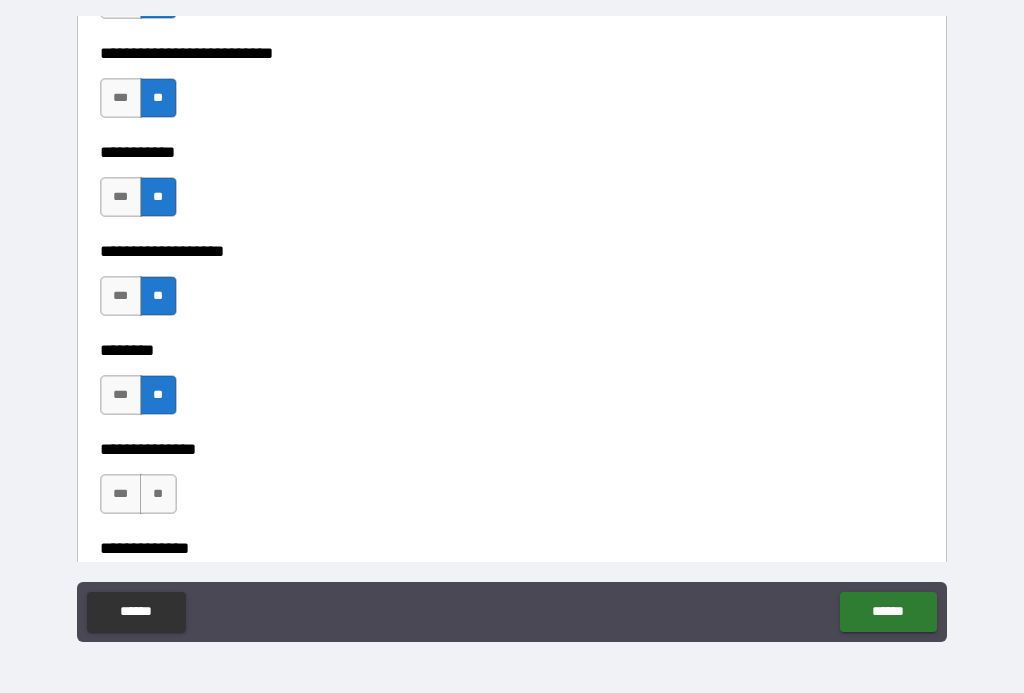 scroll, scrollTop: 4276, scrollLeft: 0, axis: vertical 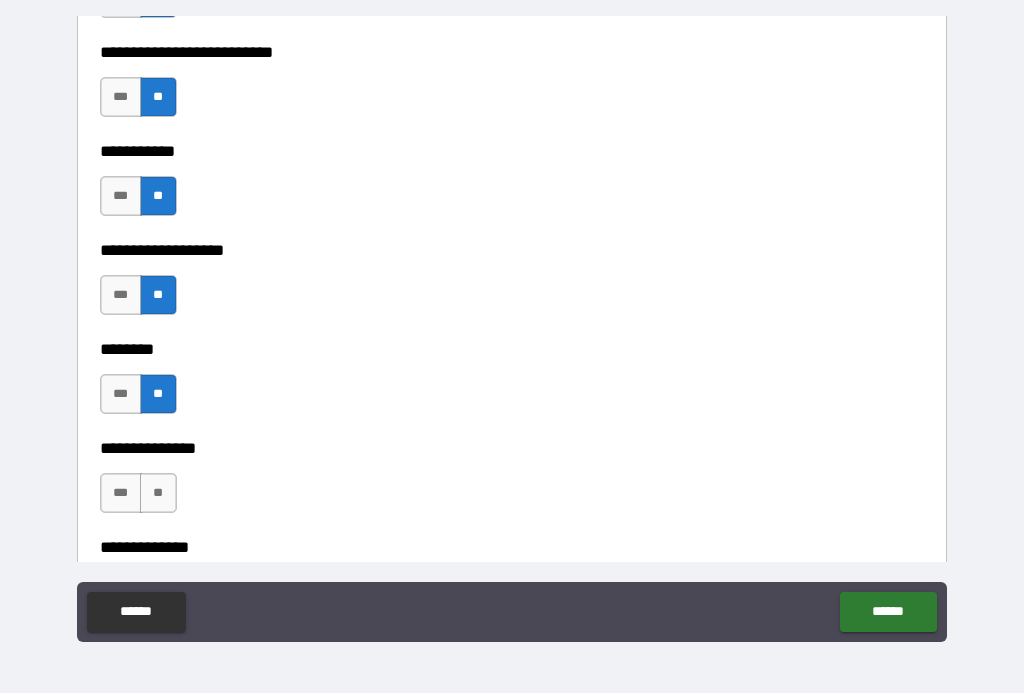 click on "***" at bounding box center [121, 394] 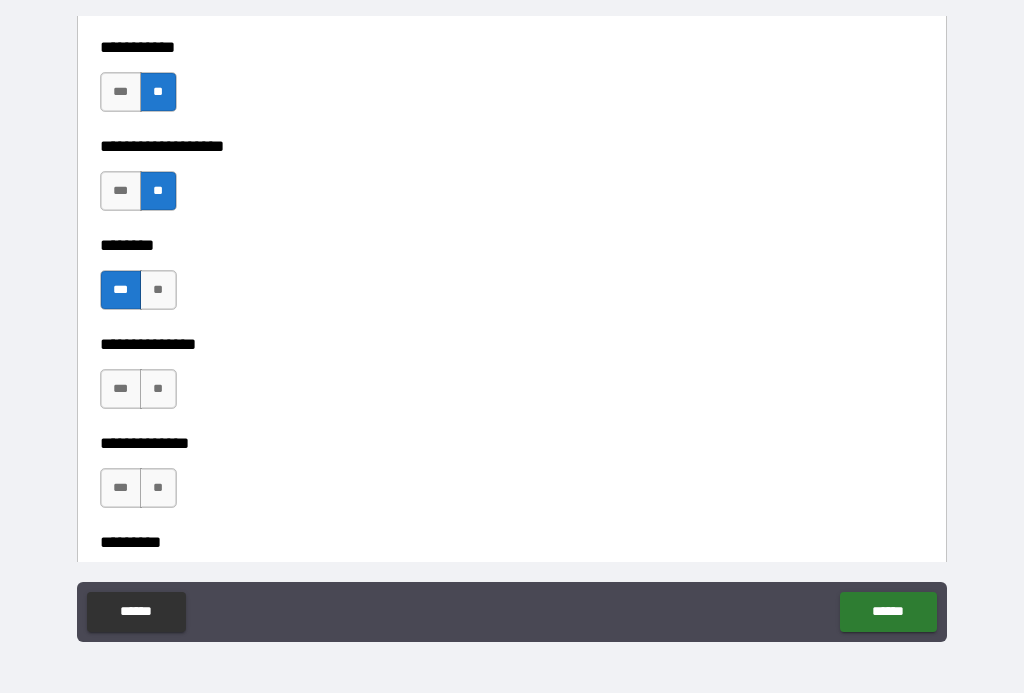 scroll, scrollTop: 4382, scrollLeft: 0, axis: vertical 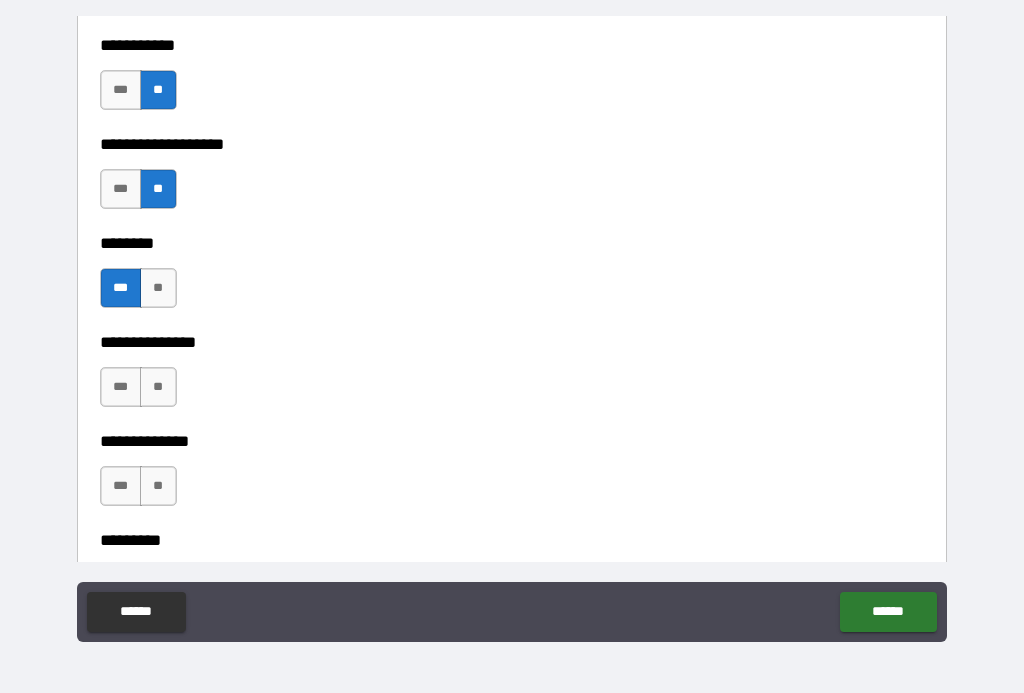 click on "**" at bounding box center [158, 387] 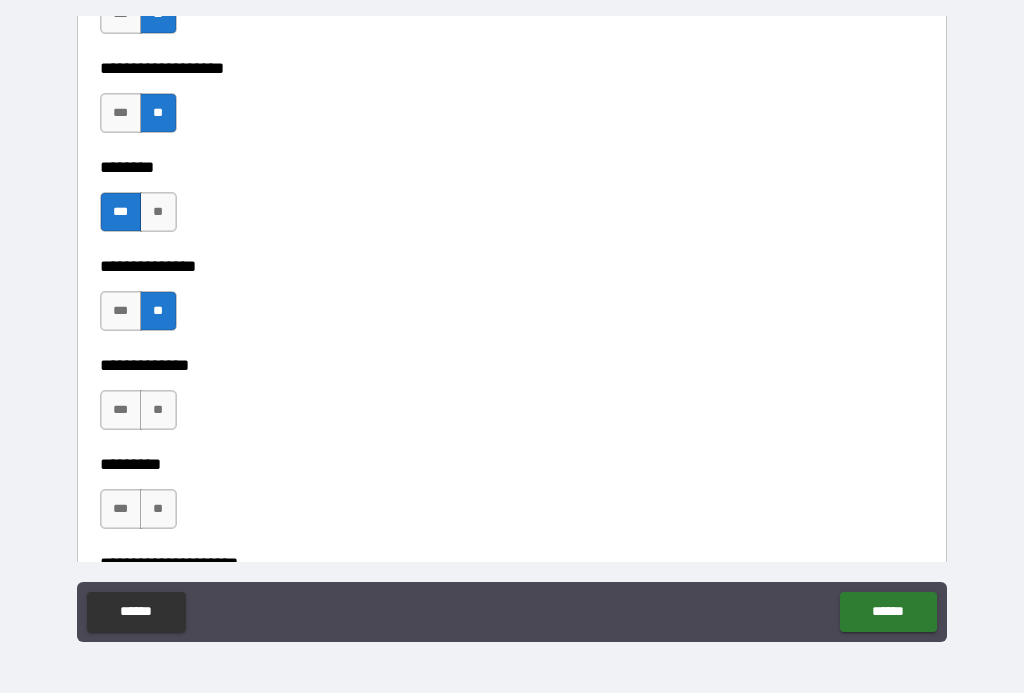 scroll, scrollTop: 4458, scrollLeft: 0, axis: vertical 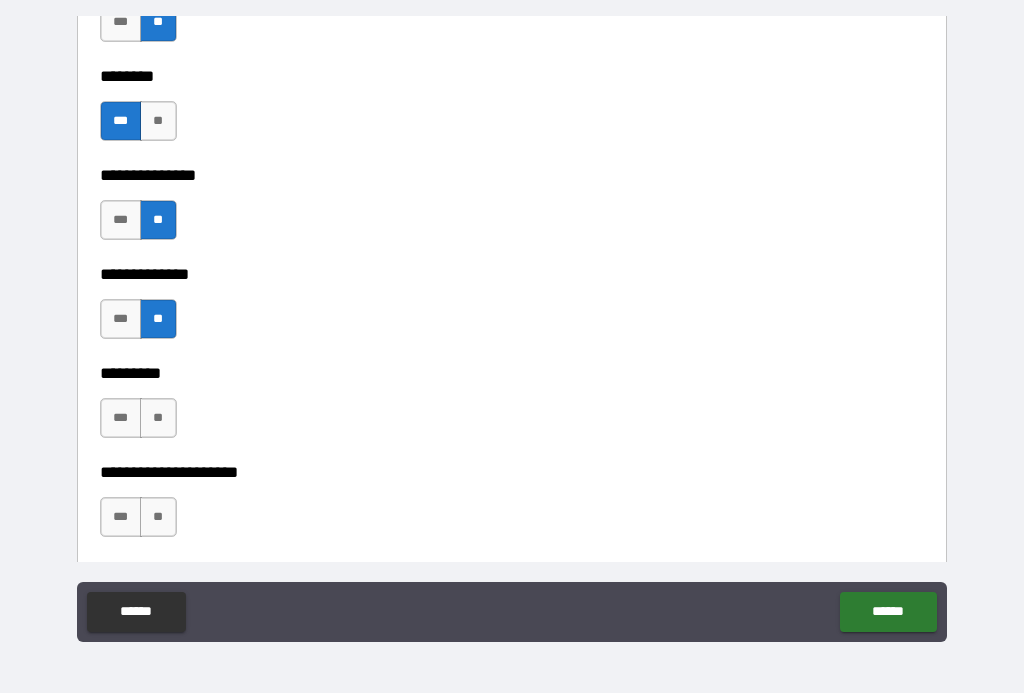 click on "**" at bounding box center (158, 418) 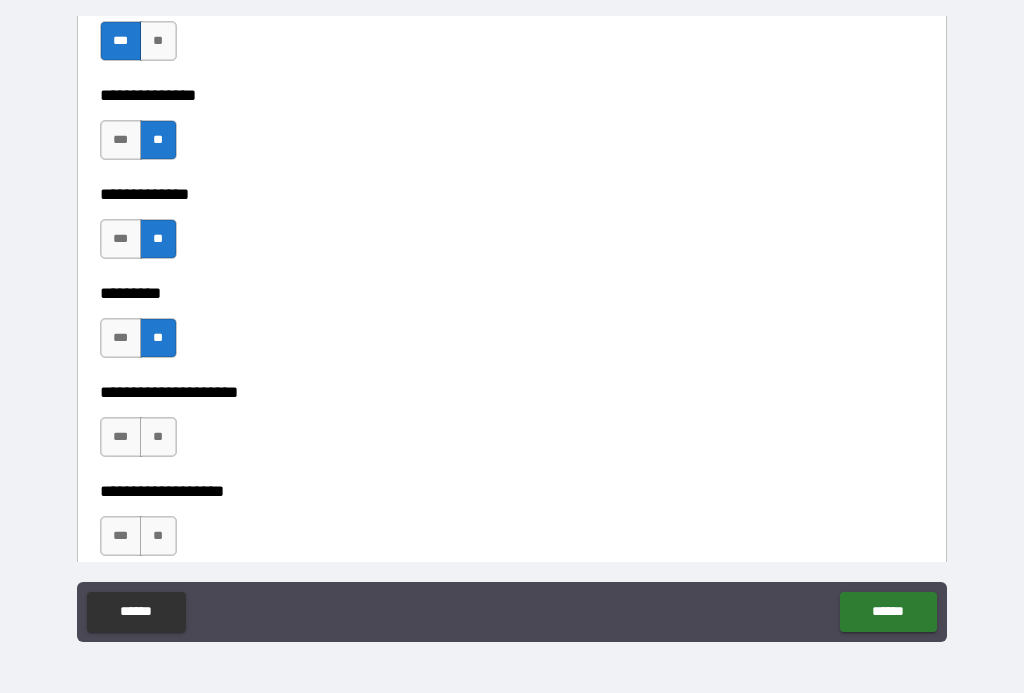 scroll, scrollTop: 4650, scrollLeft: 0, axis: vertical 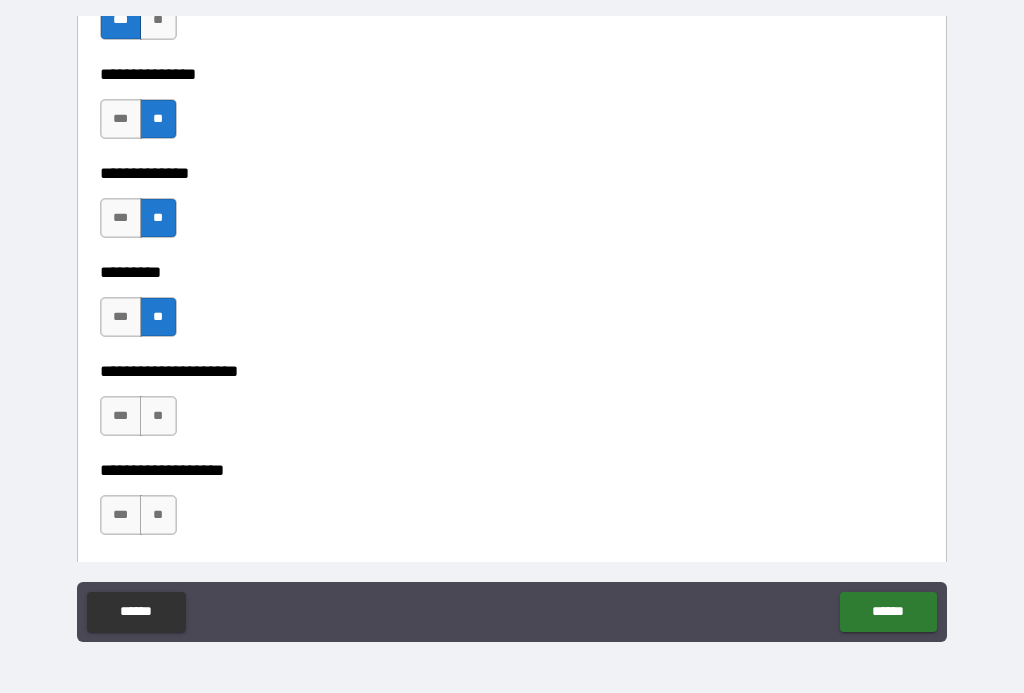 click on "**" at bounding box center (158, 416) 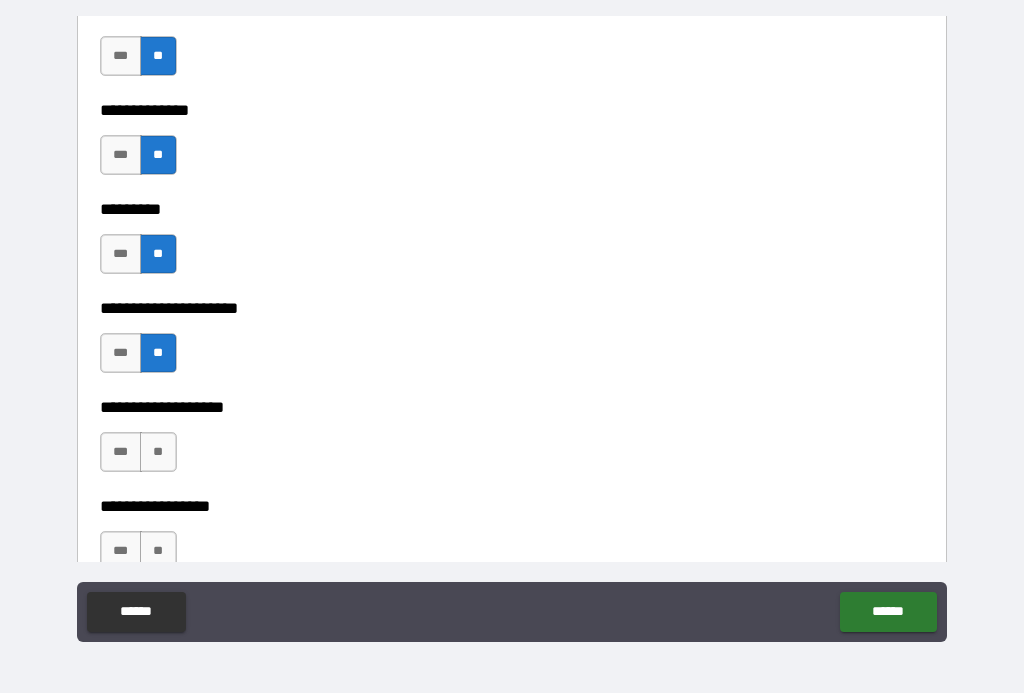 scroll, scrollTop: 4743, scrollLeft: 0, axis: vertical 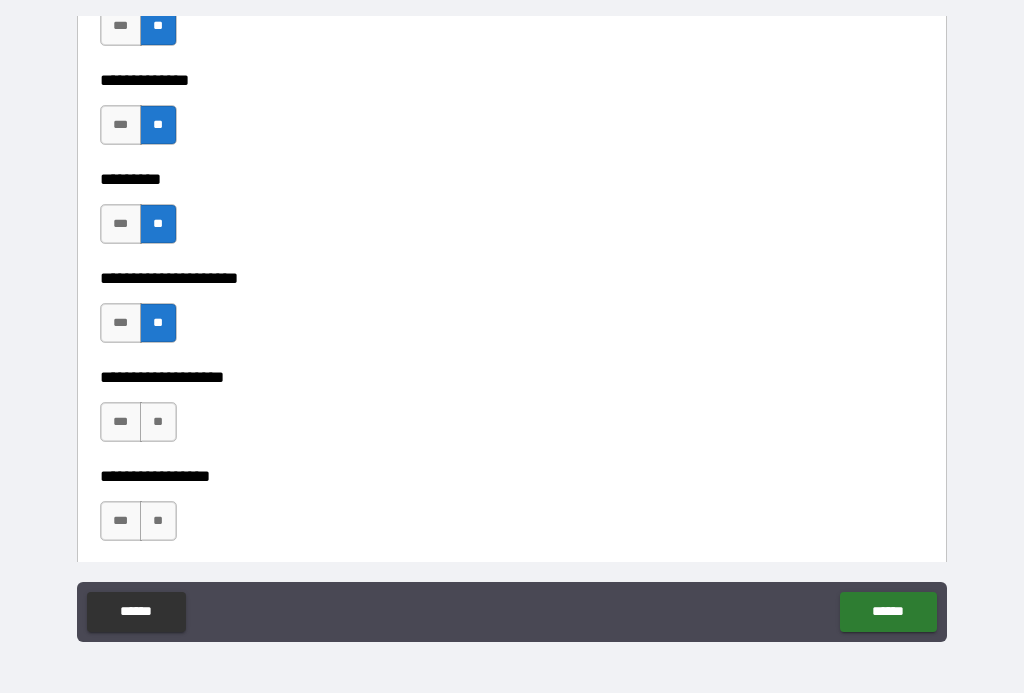 click on "**" at bounding box center [158, 422] 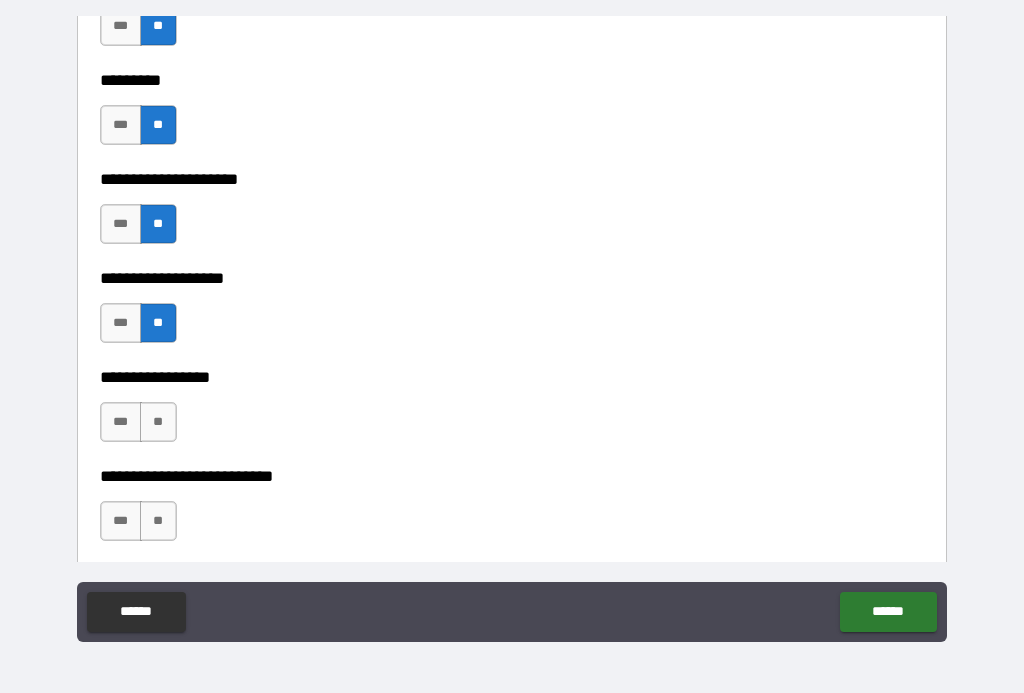 scroll, scrollTop: 4842, scrollLeft: 0, axis: vertical 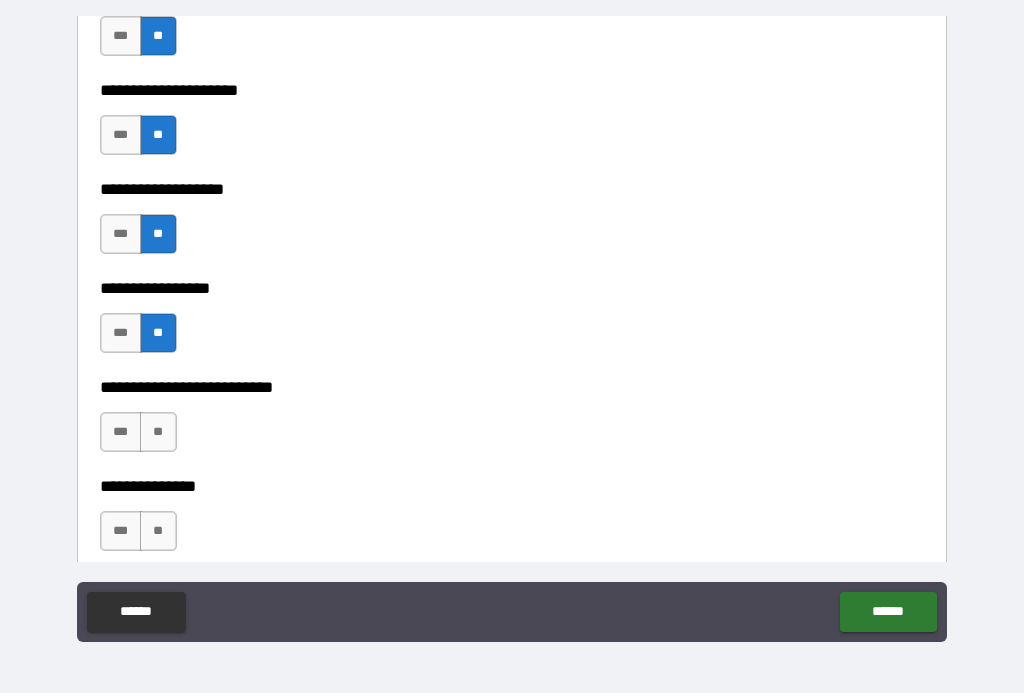 click on "**" at bounding box center (158, 432) 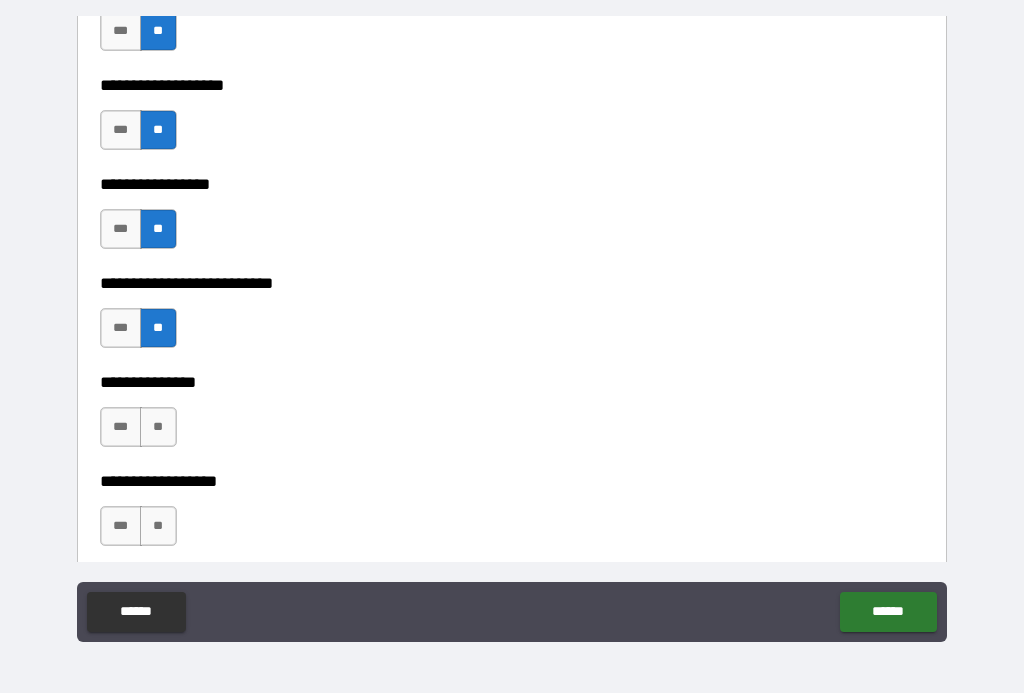 click on "**" at bounding box center (158, 427) 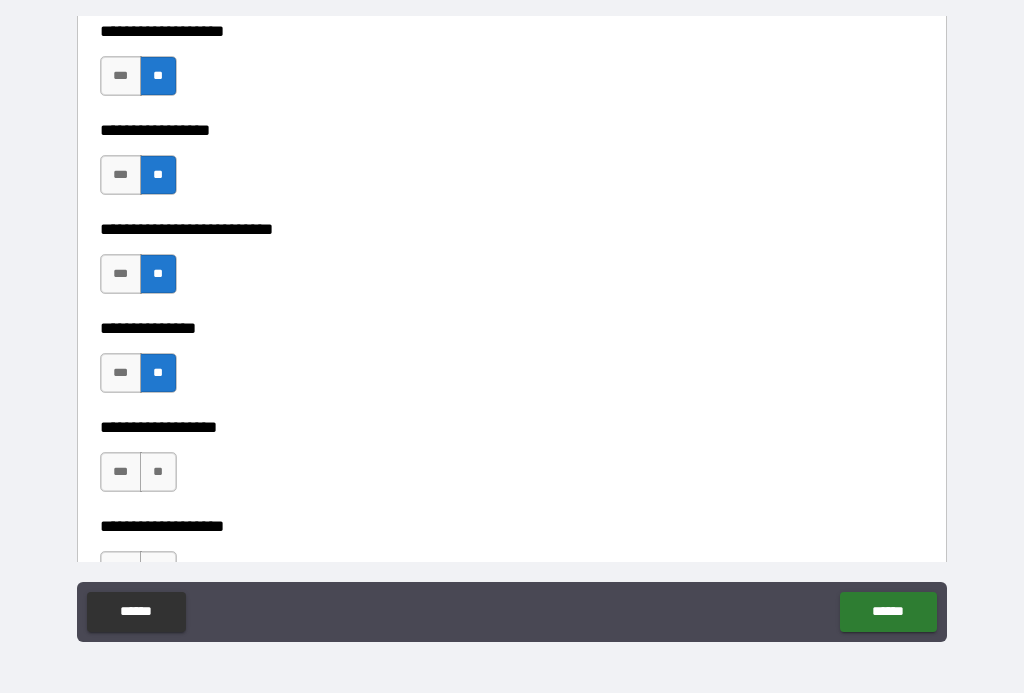 scroll, scrollTop: 5162, scrollLeft: 0, axis: vertical 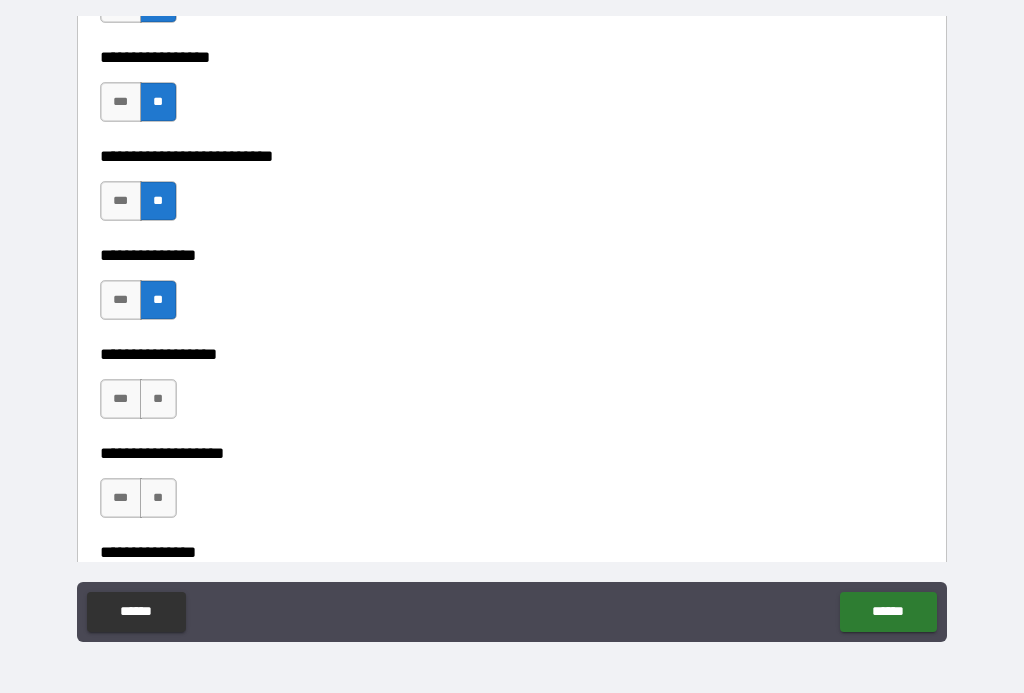 click on "**" at bounding box center (158, 399) 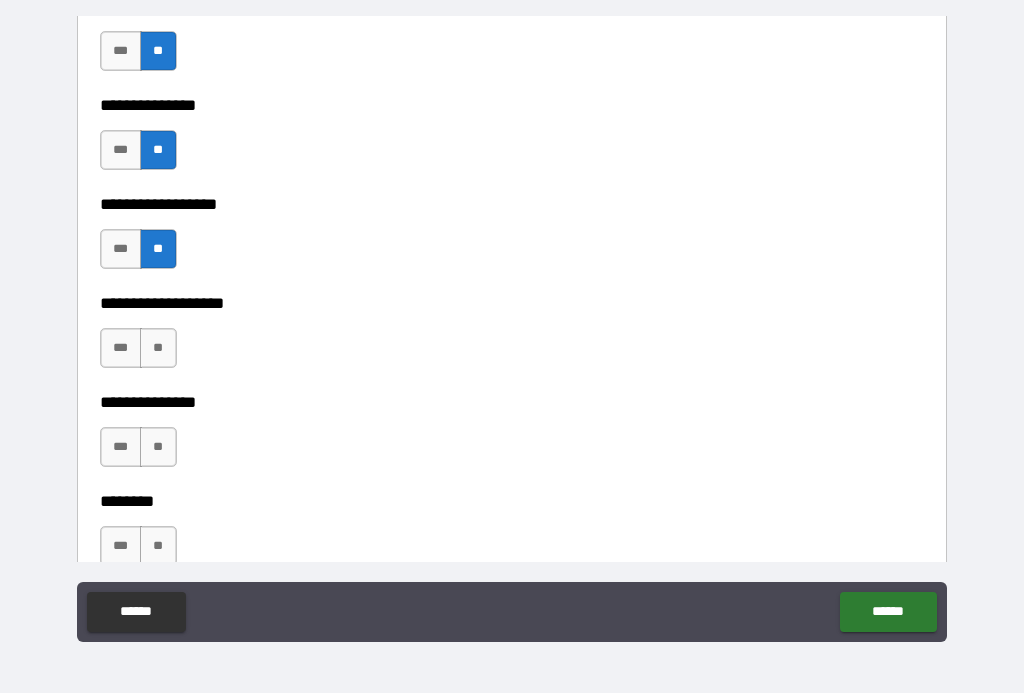 scroll, scrollTop: 5316, scrollLeft: 0, axis: vertical 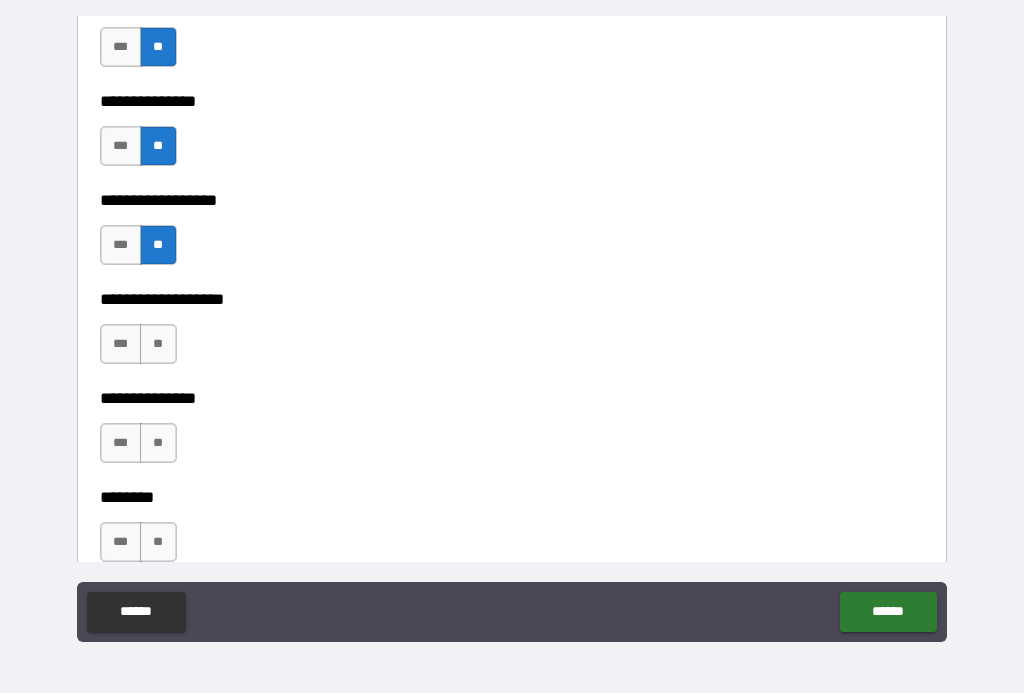click on "**" at bounding box center (158, 344) 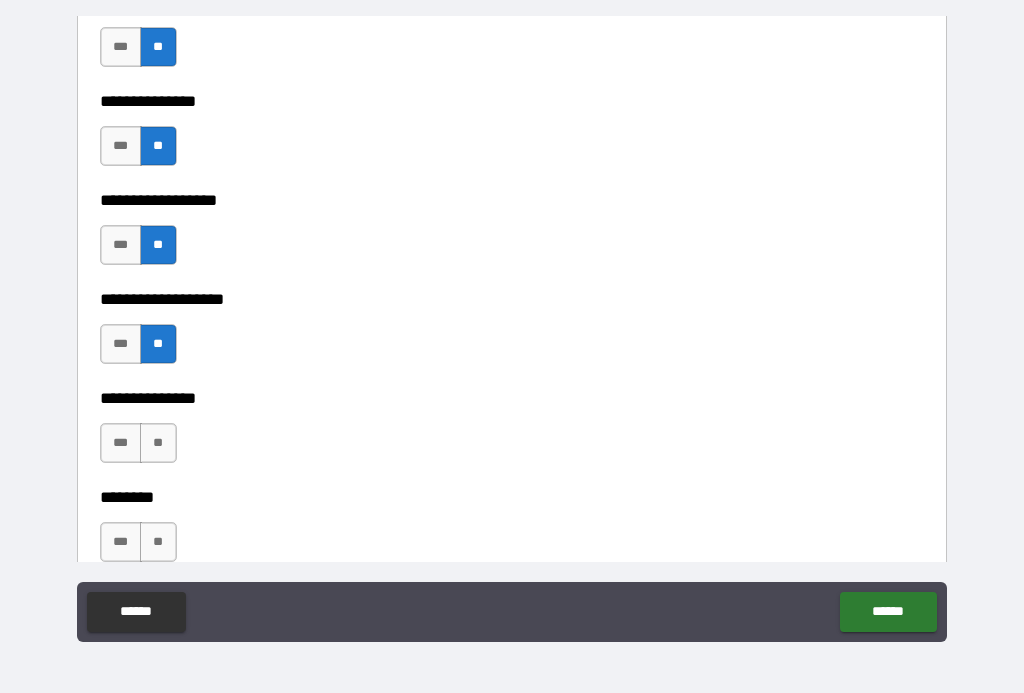 click on "**" at bounding box center [158, 443] 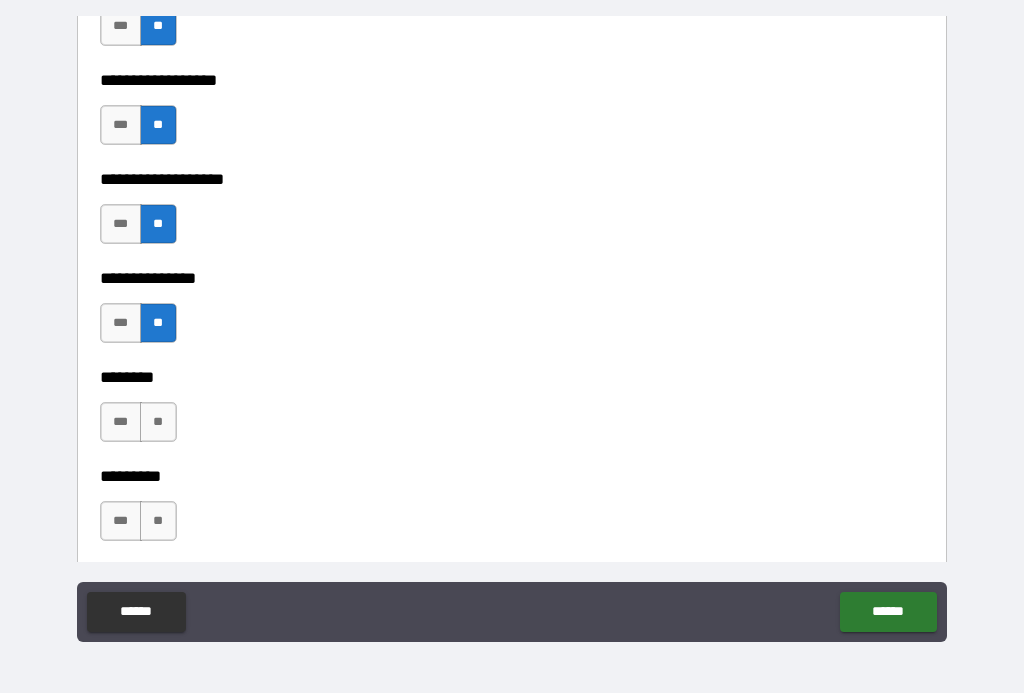 scroll, scrollTop: 5436, scrollLeft: 0, axis: vertical 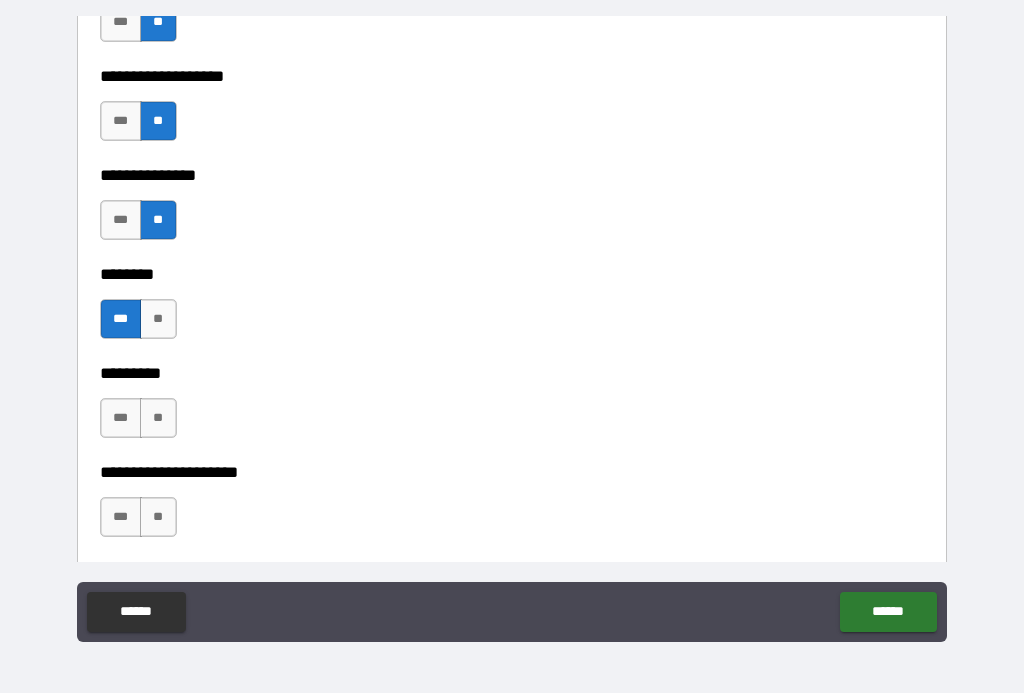 click on "**" at bounding box center (158, 418) 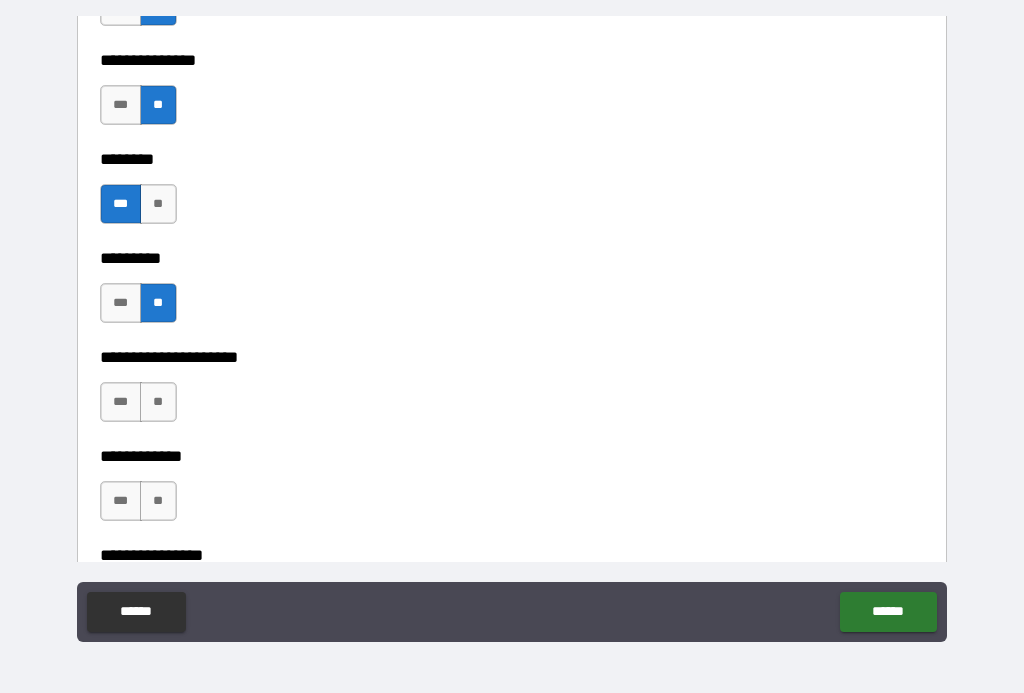 scroll, scrollTop: 5655, scrollLeft: 0, axis: vertical 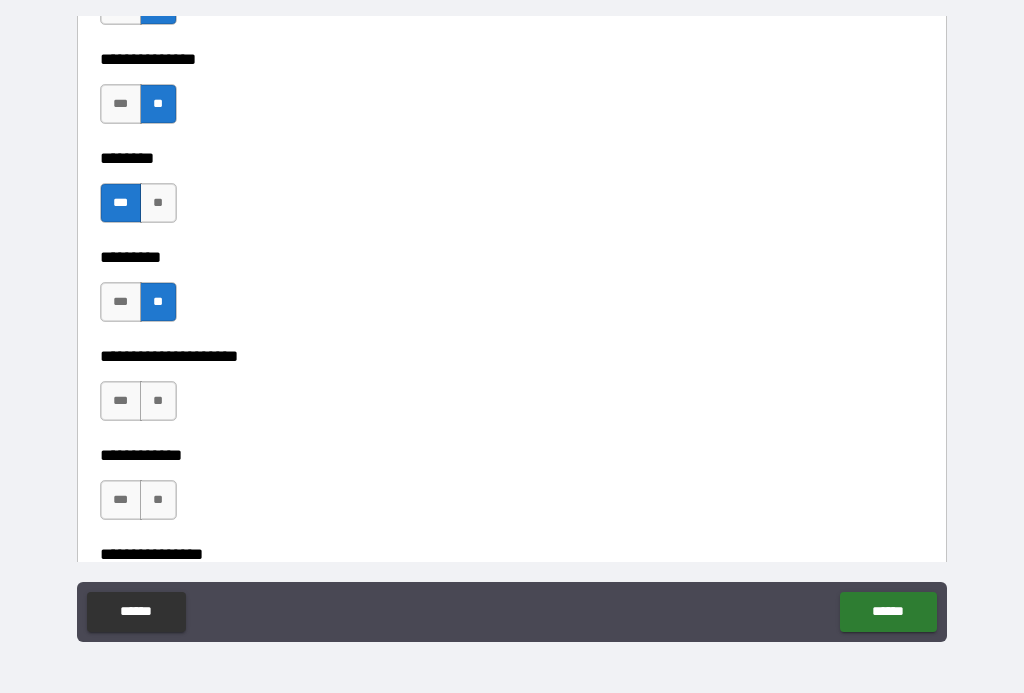 click on "**" at bounding box center (158, 401) 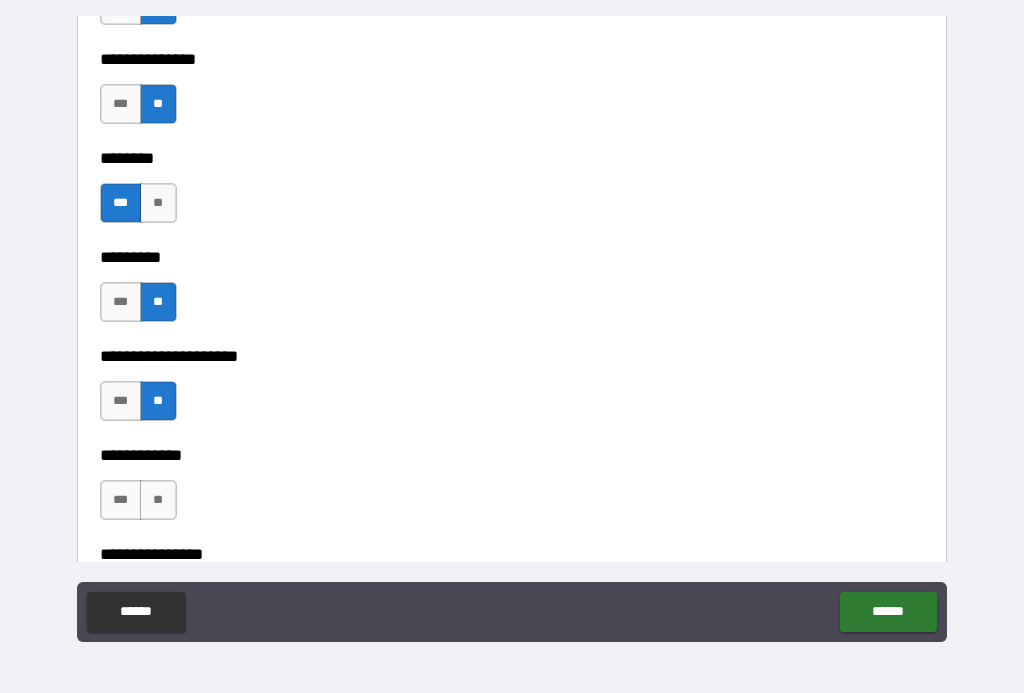 click on "**" at bounding box center (158, 500) 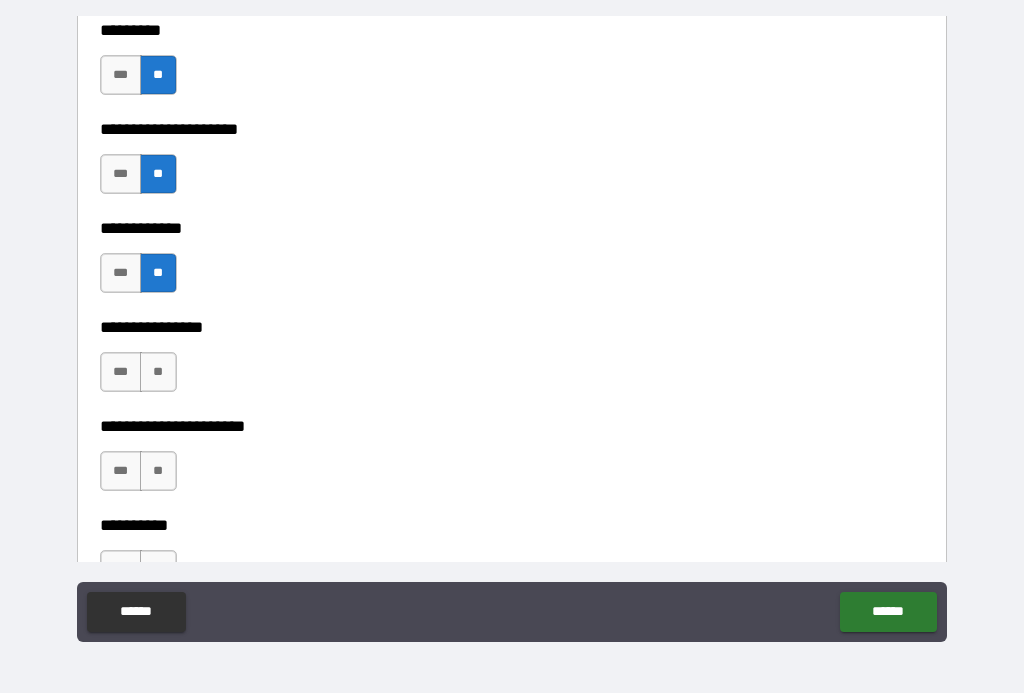 scroll, scrollTop: 5885, scrollLeft: 0, axis: vertical 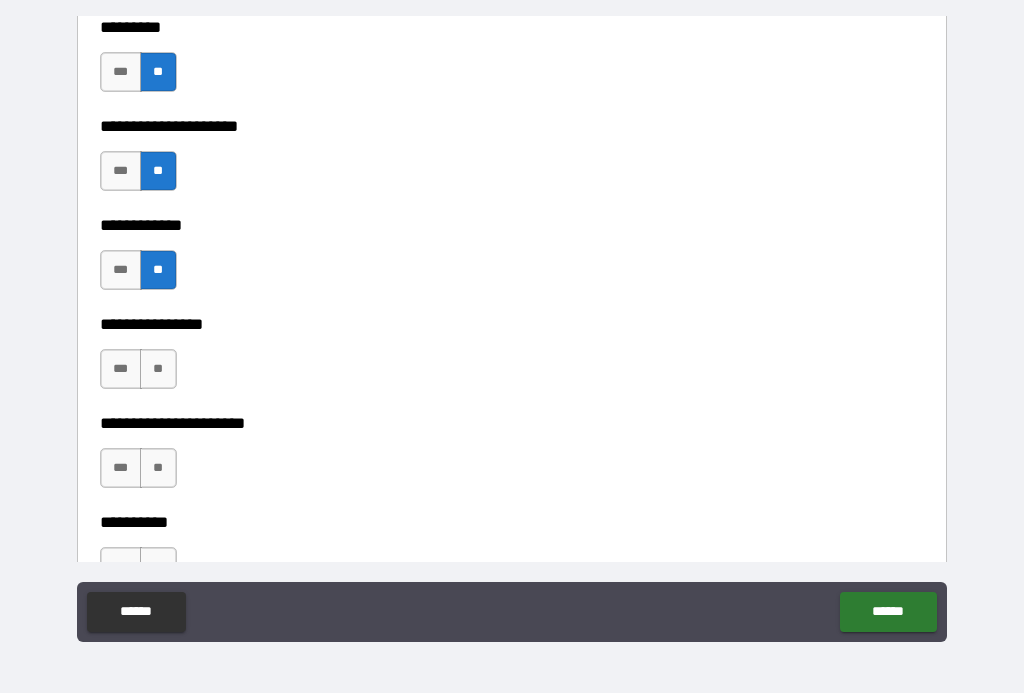 click on "**" at bounding box center (158, 369) 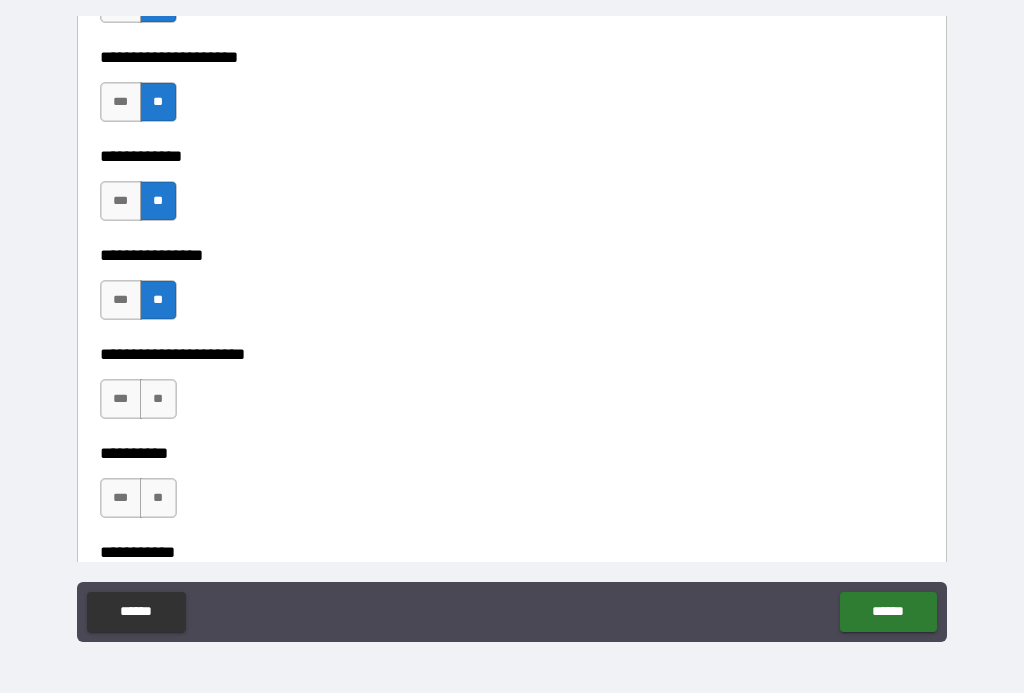 scroll, scrollTop: 5962, scrollLeft: 0, axis: vertical 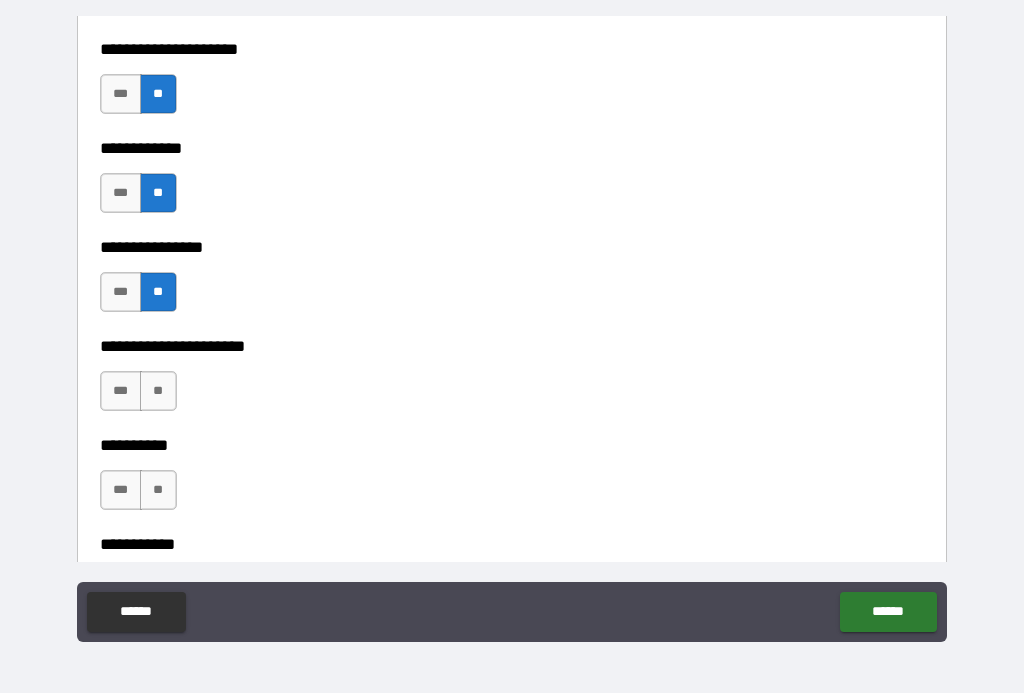 click on "**" at bounding box center [158, 391] 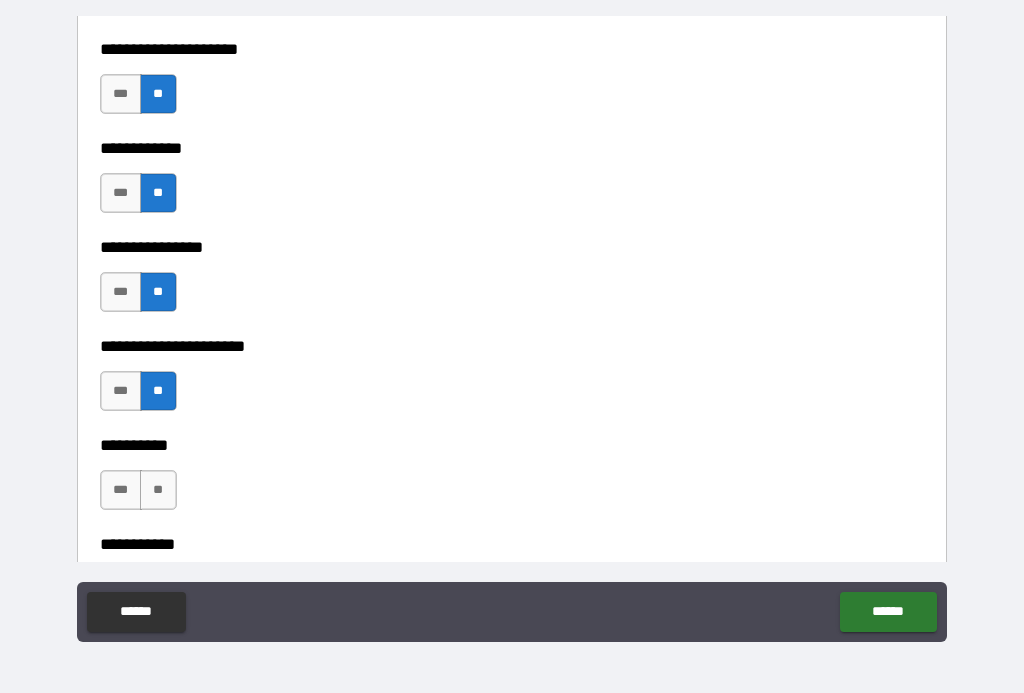 click on "**" at bounding box center [158, 490] 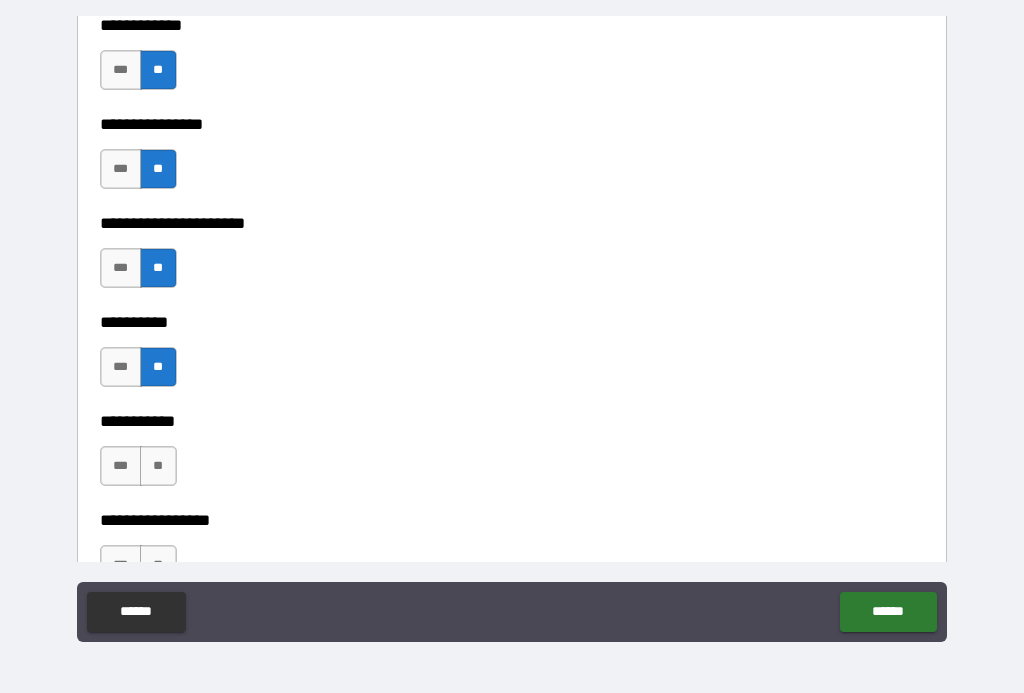 click on "**" at bounding box center (158, 466) 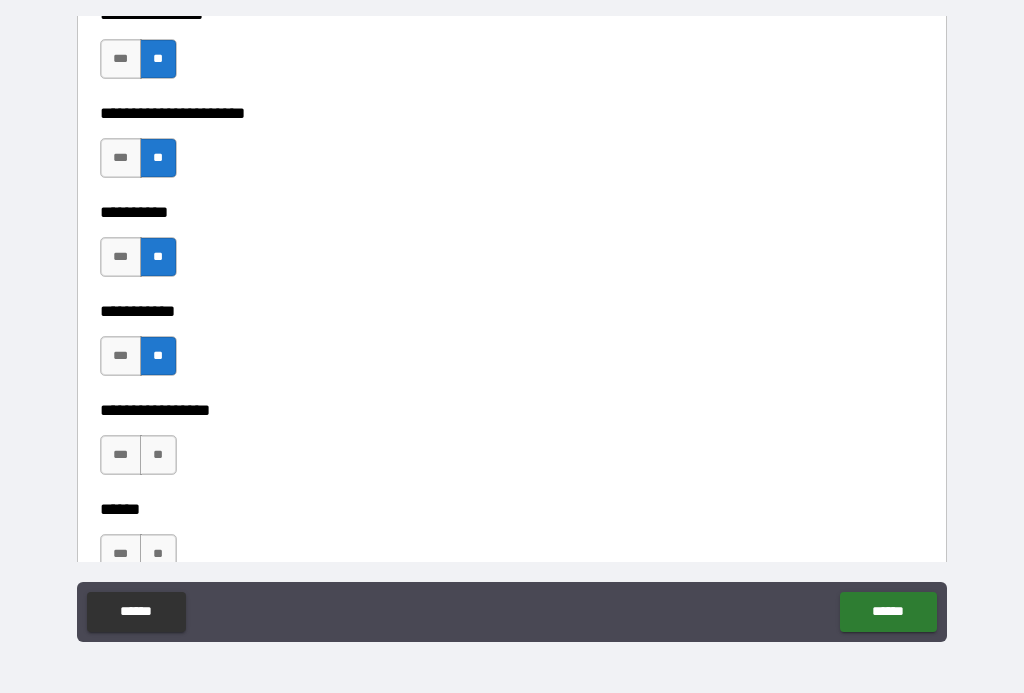 click on "**" at bounding box center [158, 455] 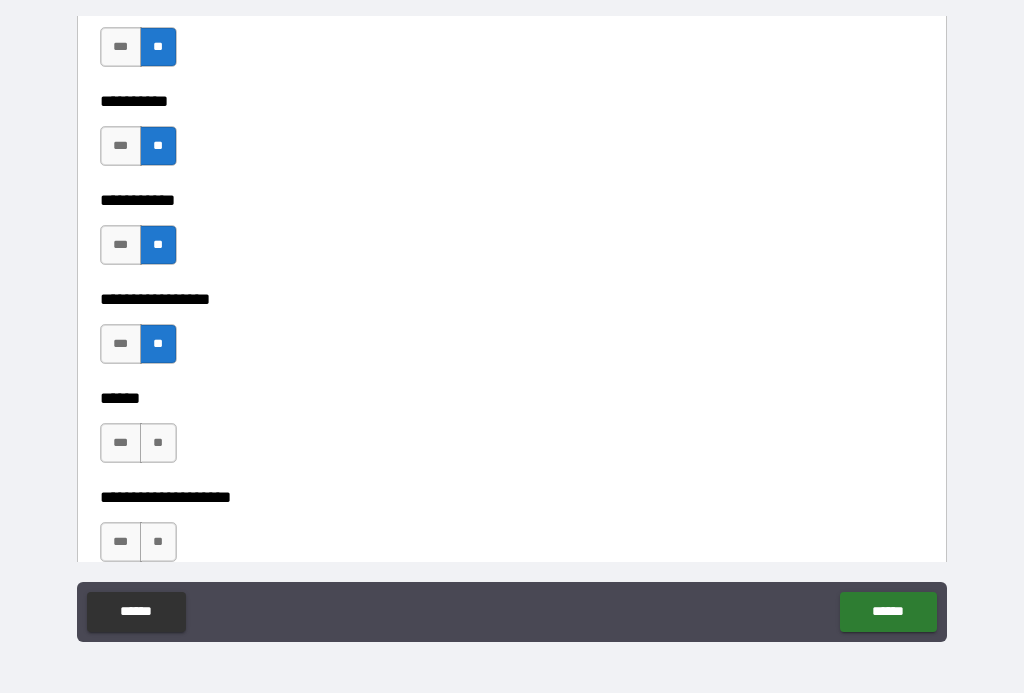 click on "**" at bounding box center (158, 443) 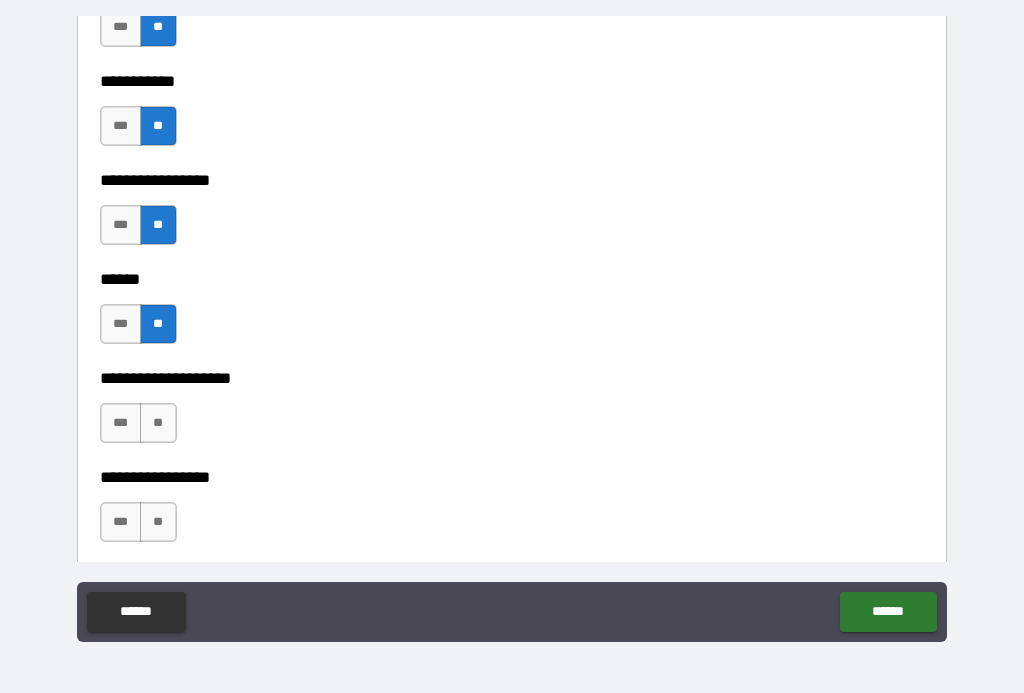 scroll, scrollTop: 6428, scrollLeft: 0, axis: vertical 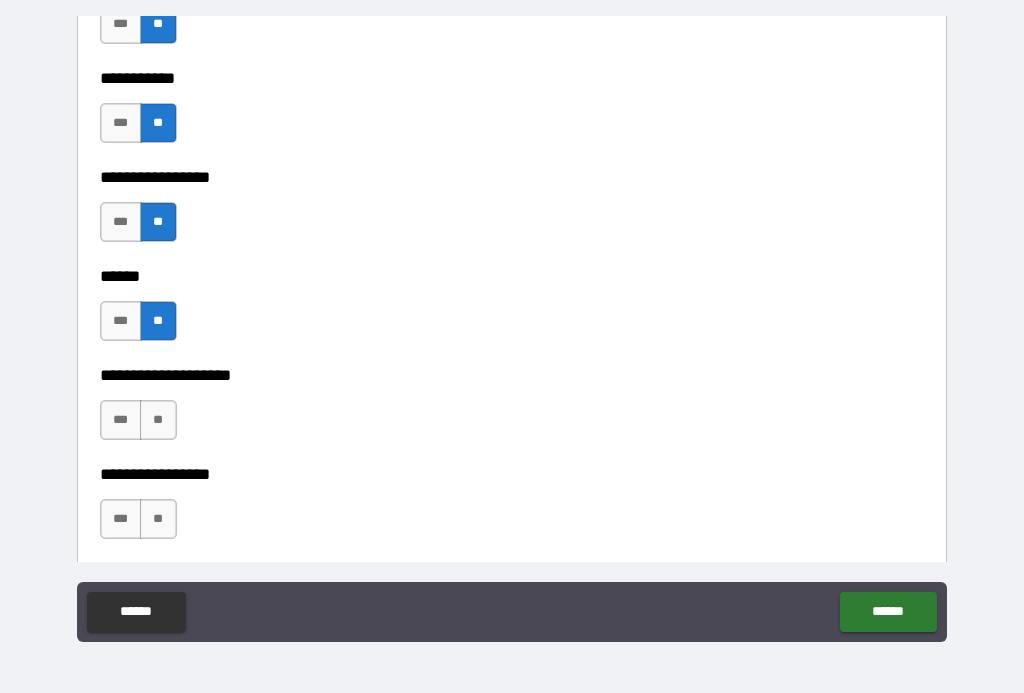 click on "***" at bounding box center [121, 420] 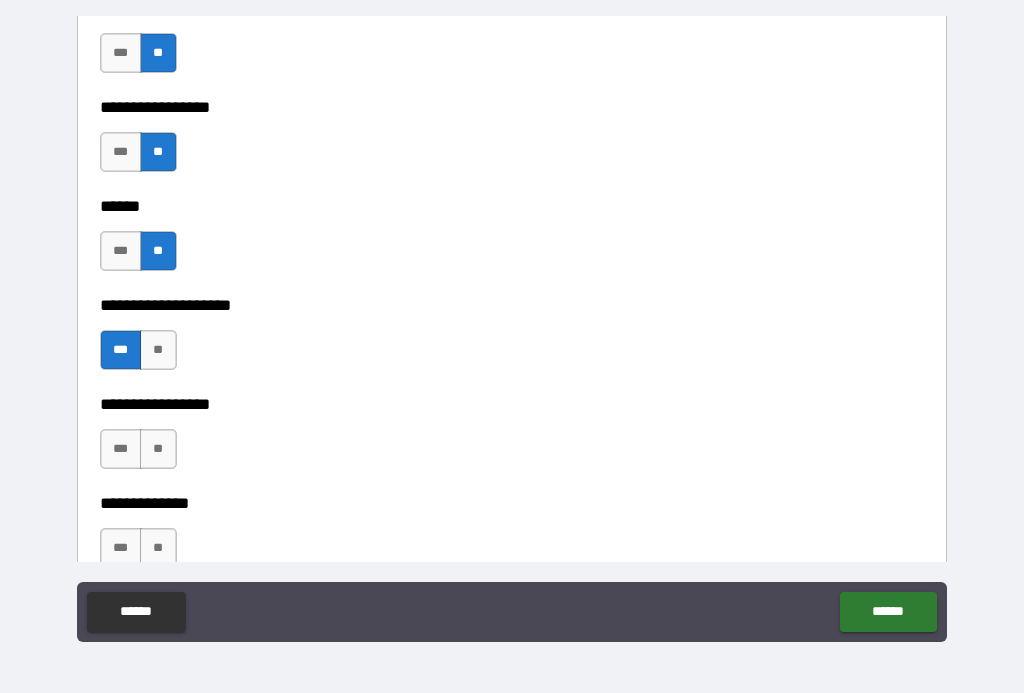 scroll, scrollTop: 6507, scrollLeft: 0, axis: vertical 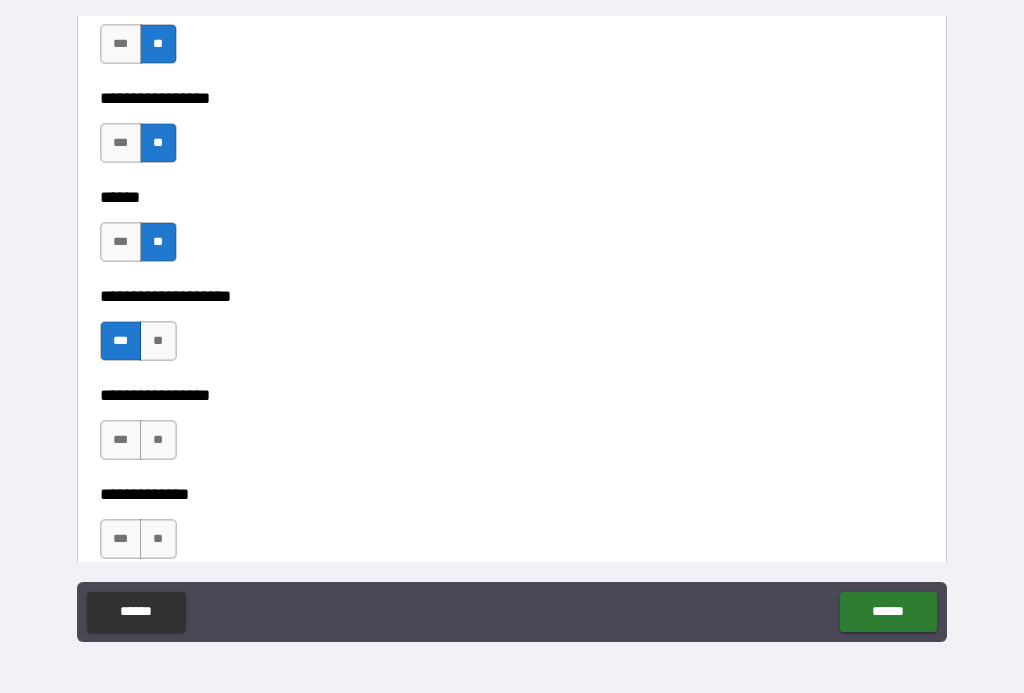 click on "**" at bounding box center (158, 440) 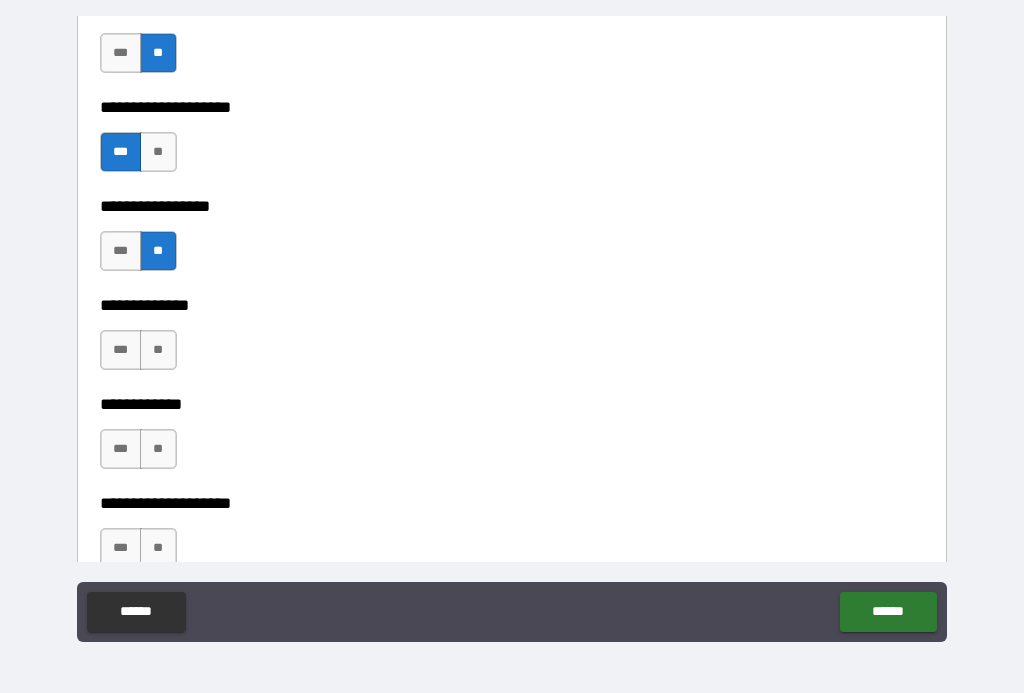 scroll, scrollTop: 6703, scrollLeft: 0, axis: vertical 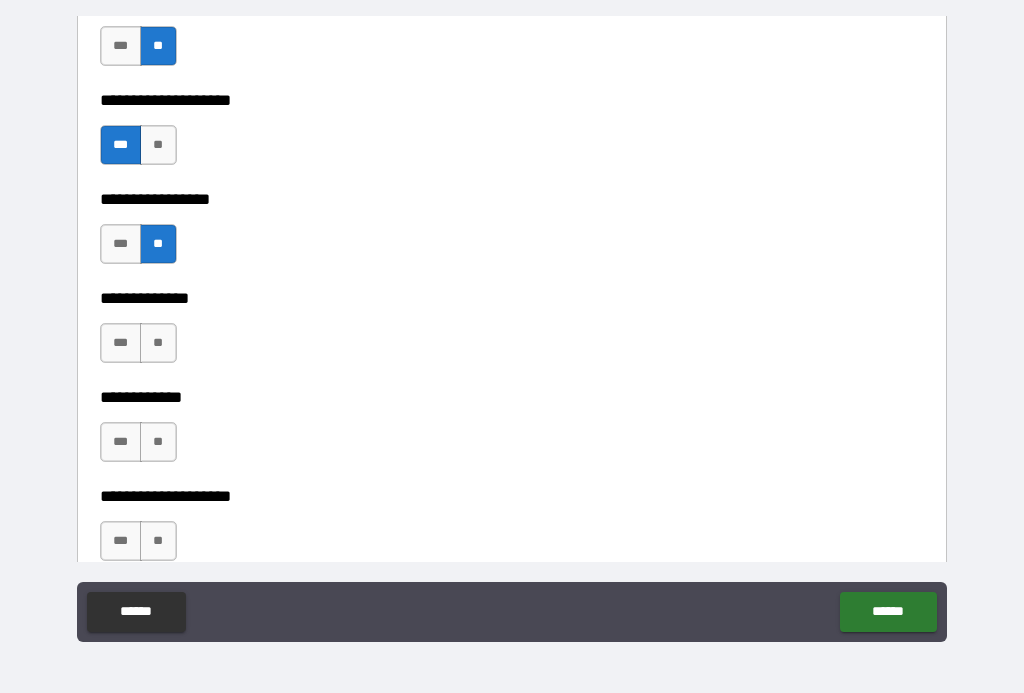 click on "**" at bounding box center (158, 343) 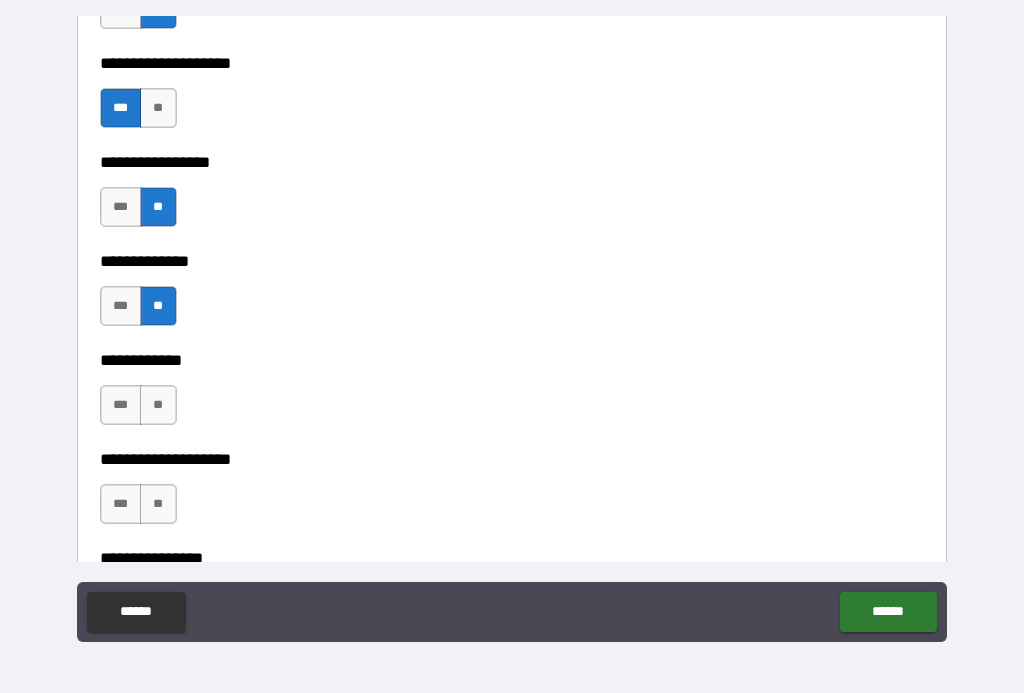 scroll, scrollTop: 6778, scrollLeft: 0, axis: vertical 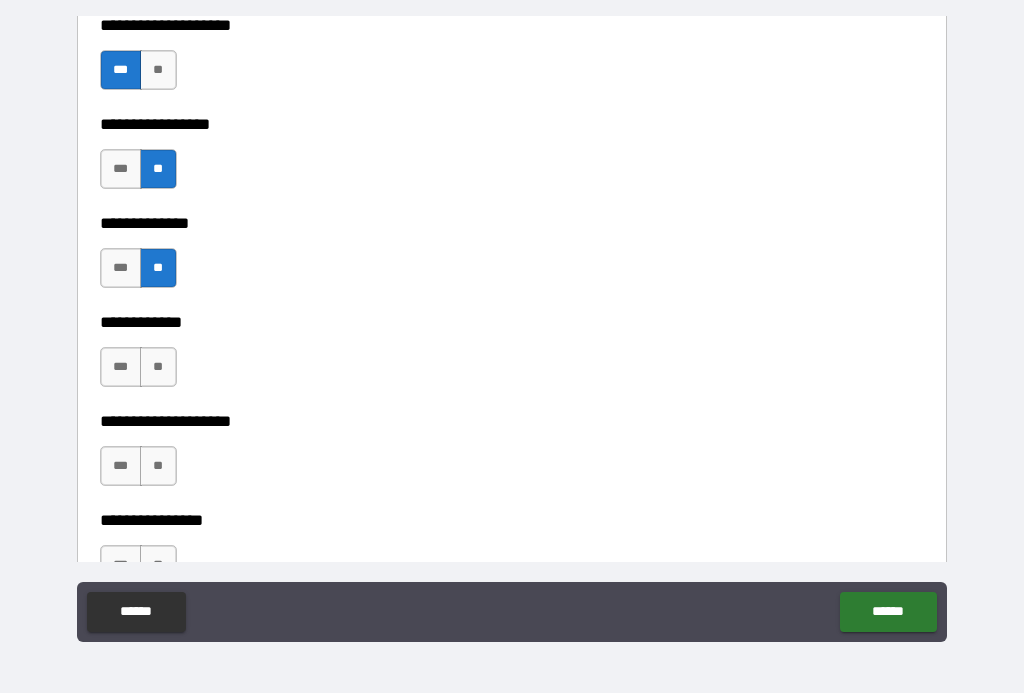 click on "**" at bounding box center (158, 367) 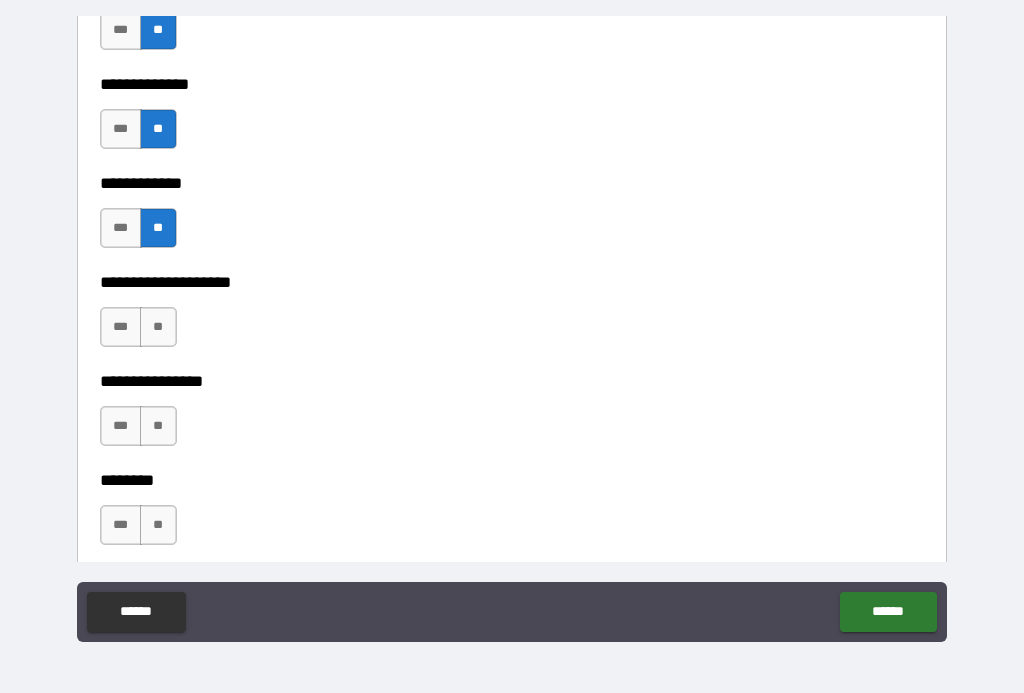 scroll, scrollTop: 6986, scrollLeft: 0, axis: vertical 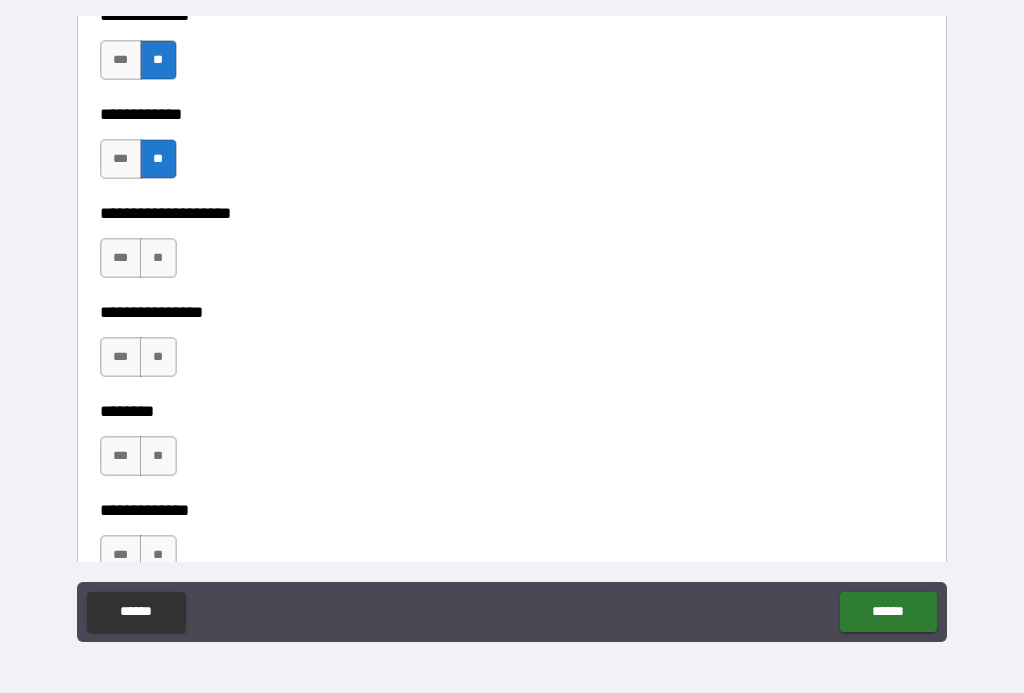 click on "**" at bounding box center [158, 258] 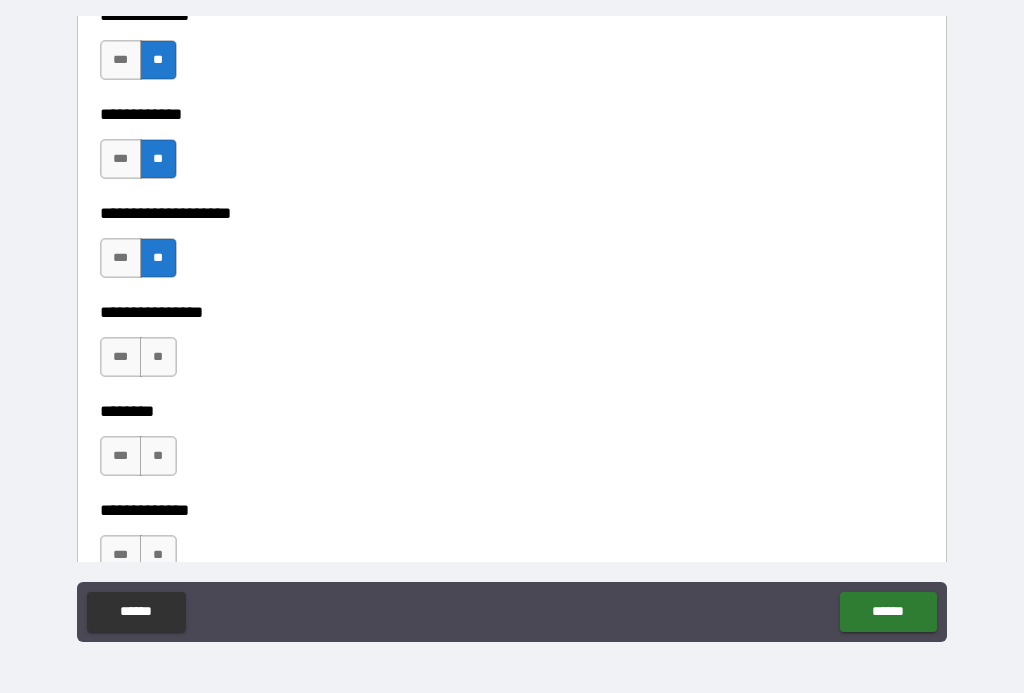 click on "***" at bounding box center [121, 357] 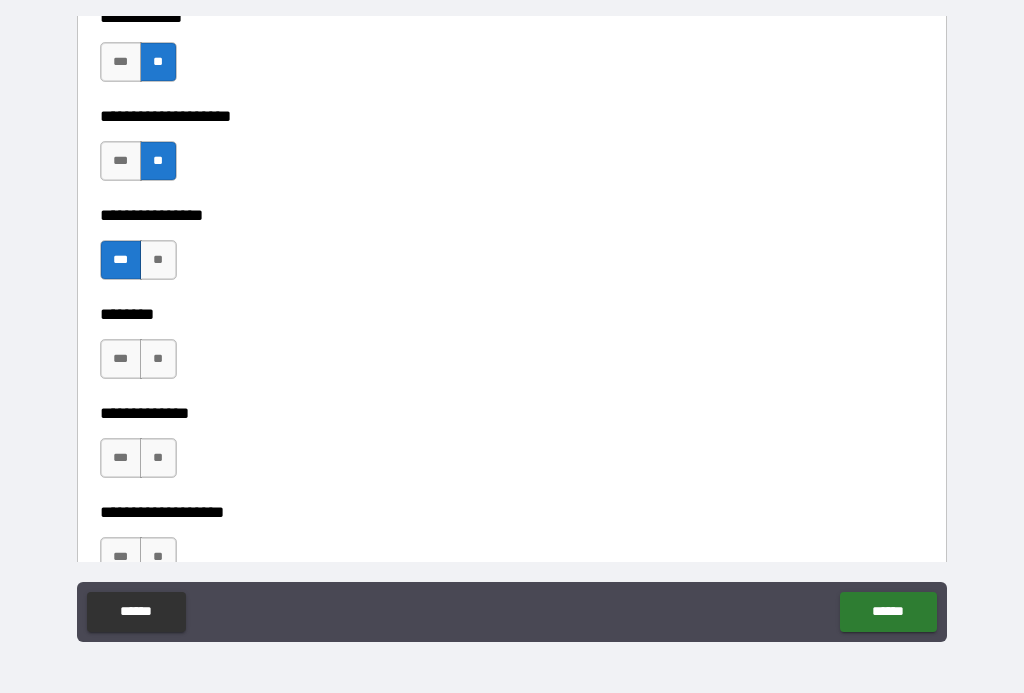 click on "**" at bounding box center [158, 359] 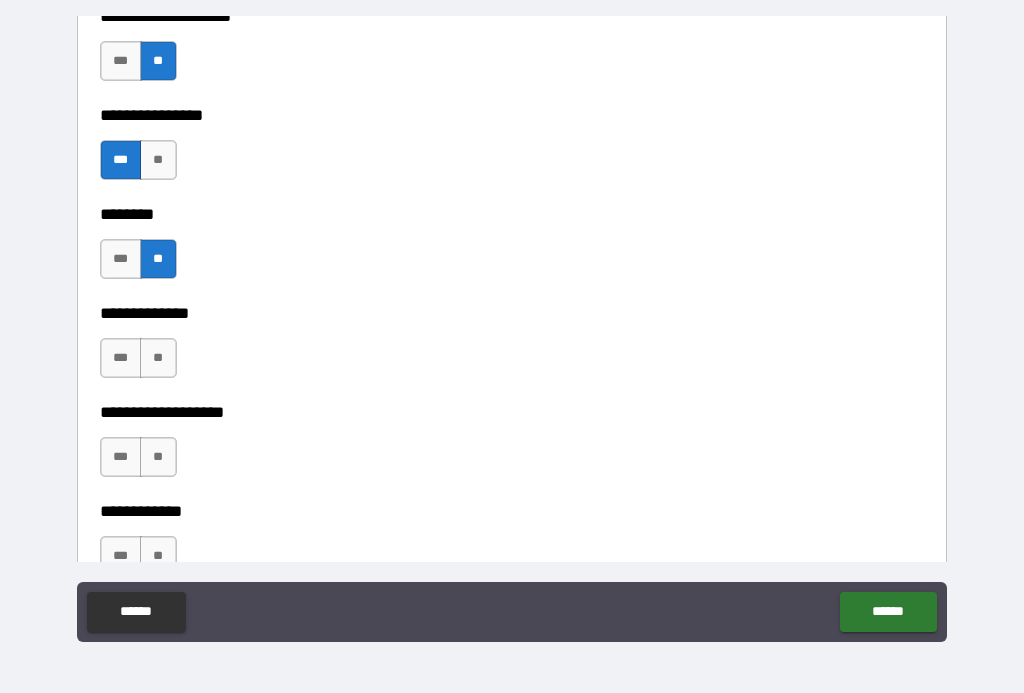 scroll, scrollTop: 7186, scrollLeft: 0, axis: vertical 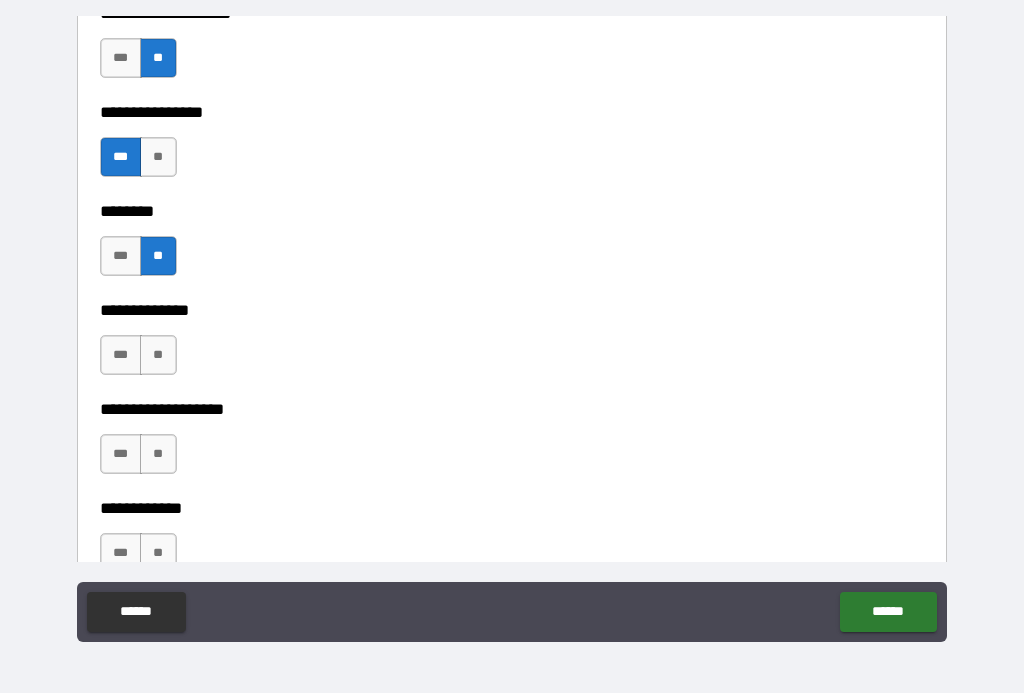 click on "**" at bounding box center (158, 355) 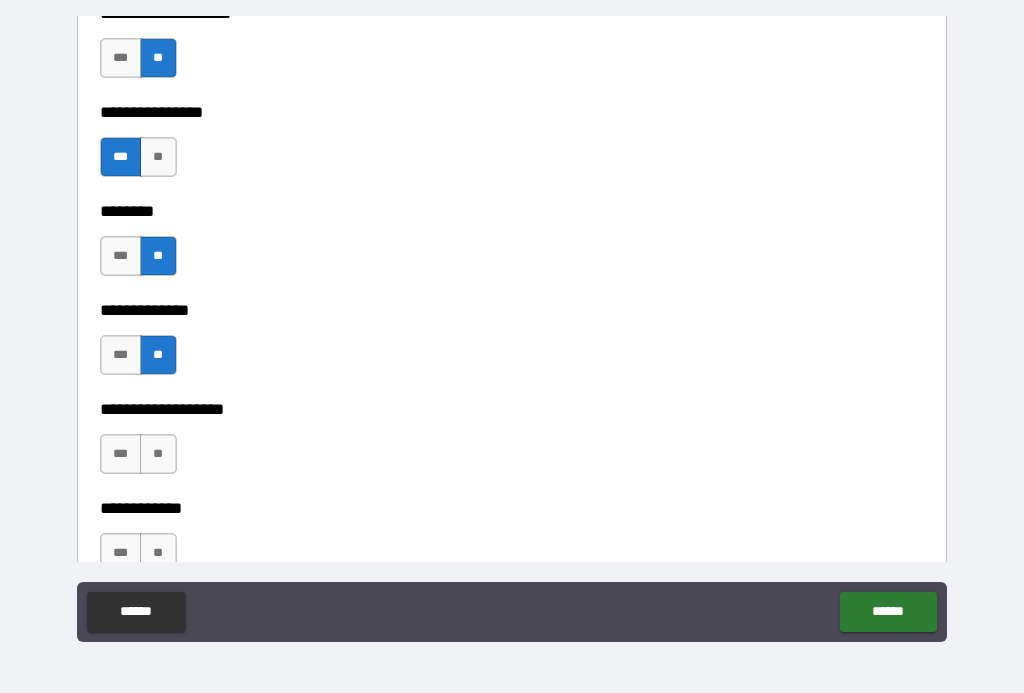 click on "**" at bounding box center (158, 454) 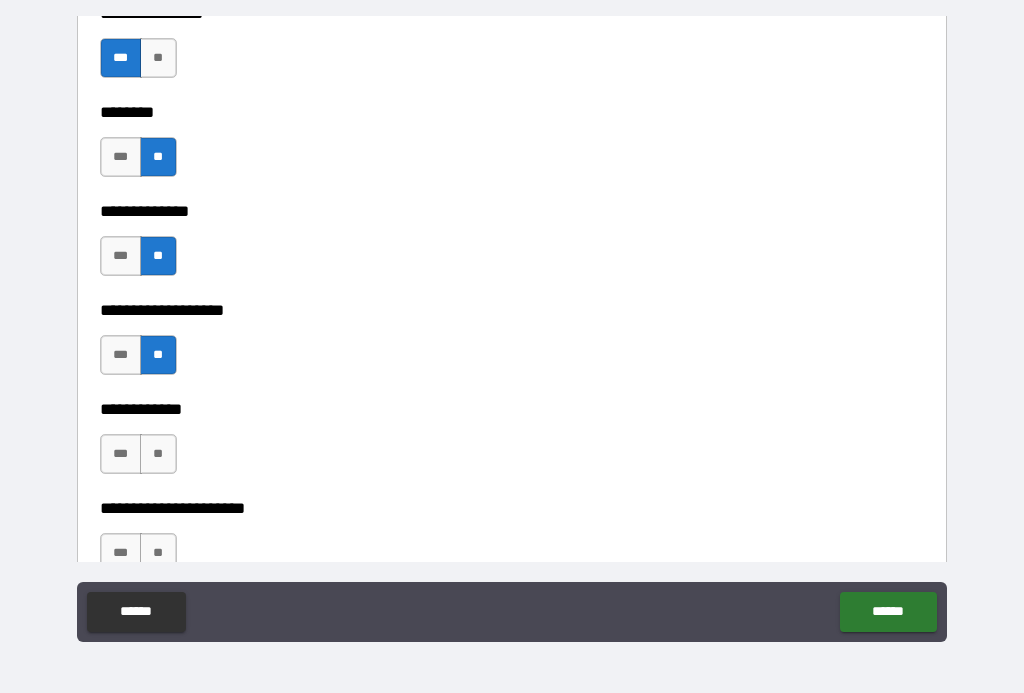 scroll, scrollTop: 7289, scrollLeft: 0, axis: vertical 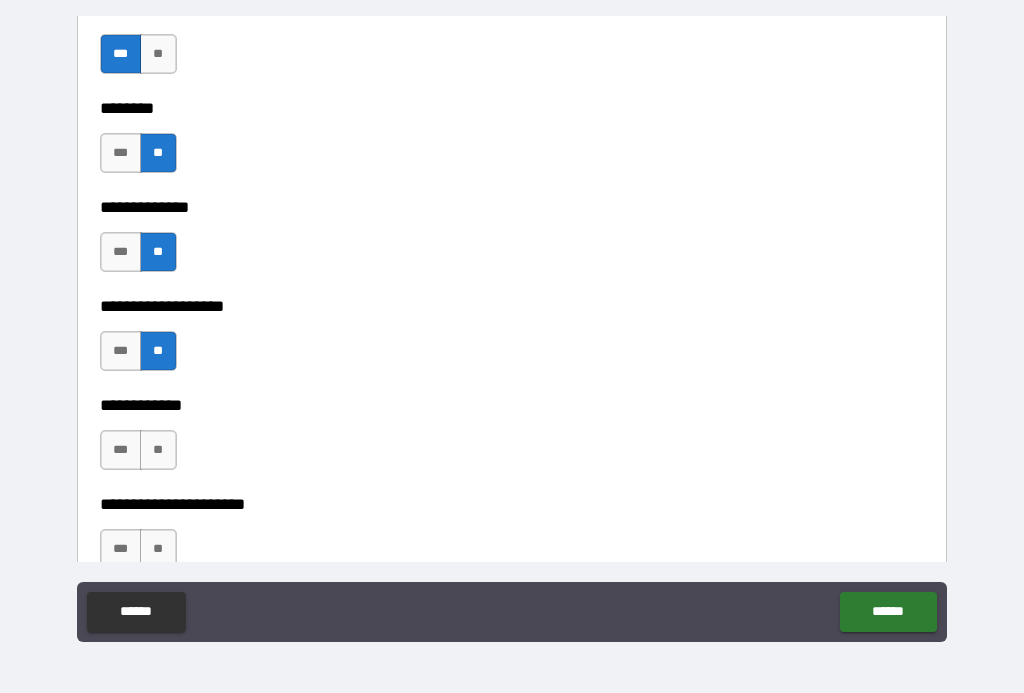 click on "**" at bounding box center [158, 450] 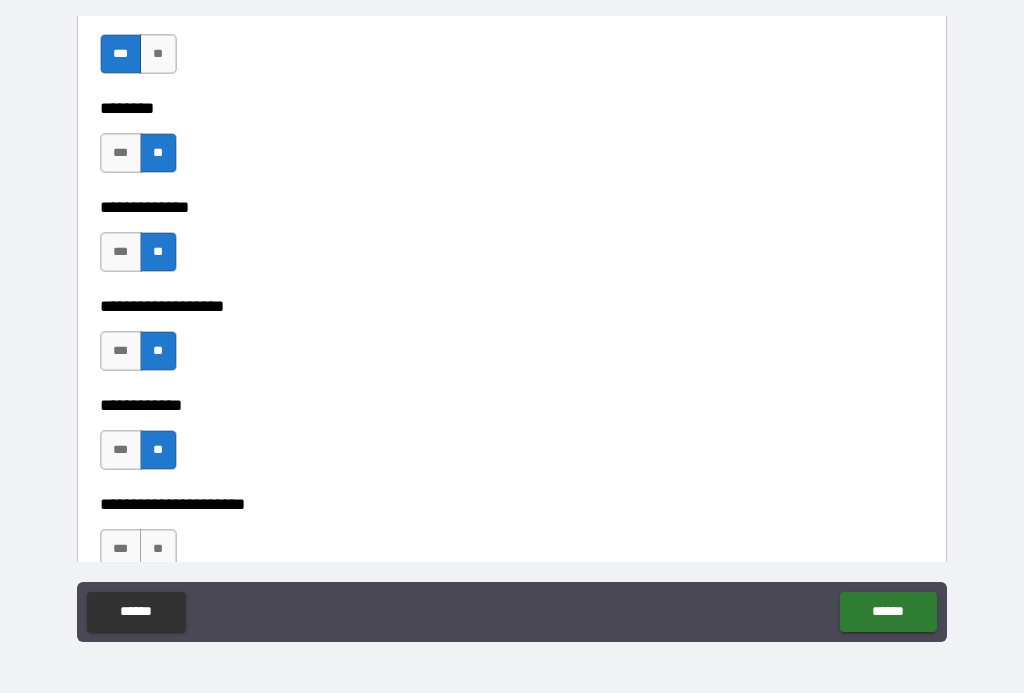 scroll, scrollTop: 7384, scrollLeft: 0, axis: vertical 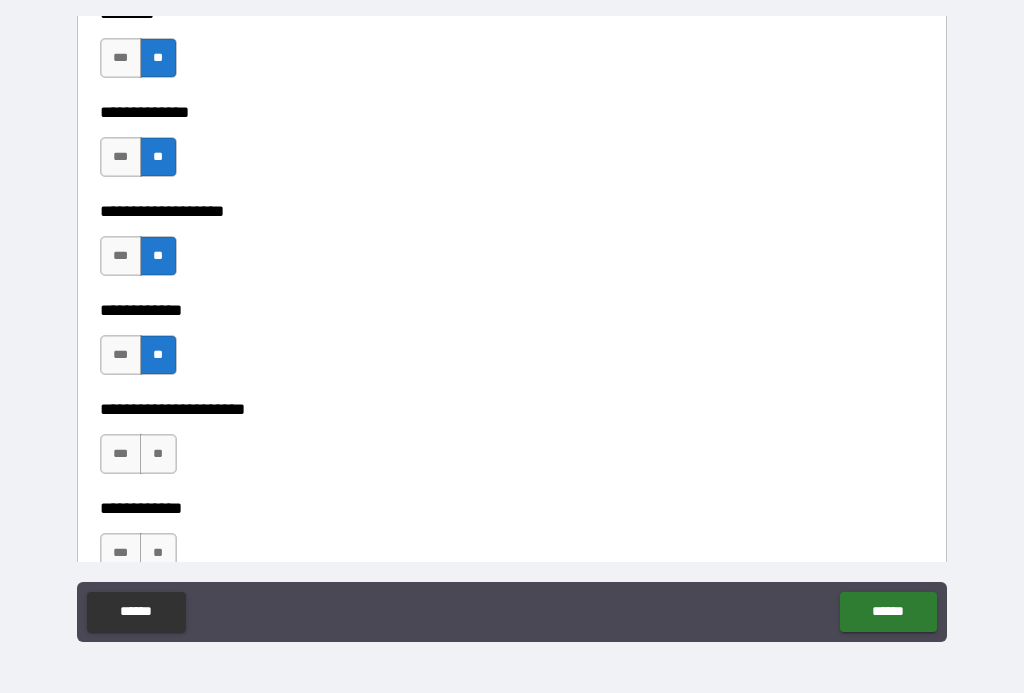 click on "**" at bounding box center (158, 454) 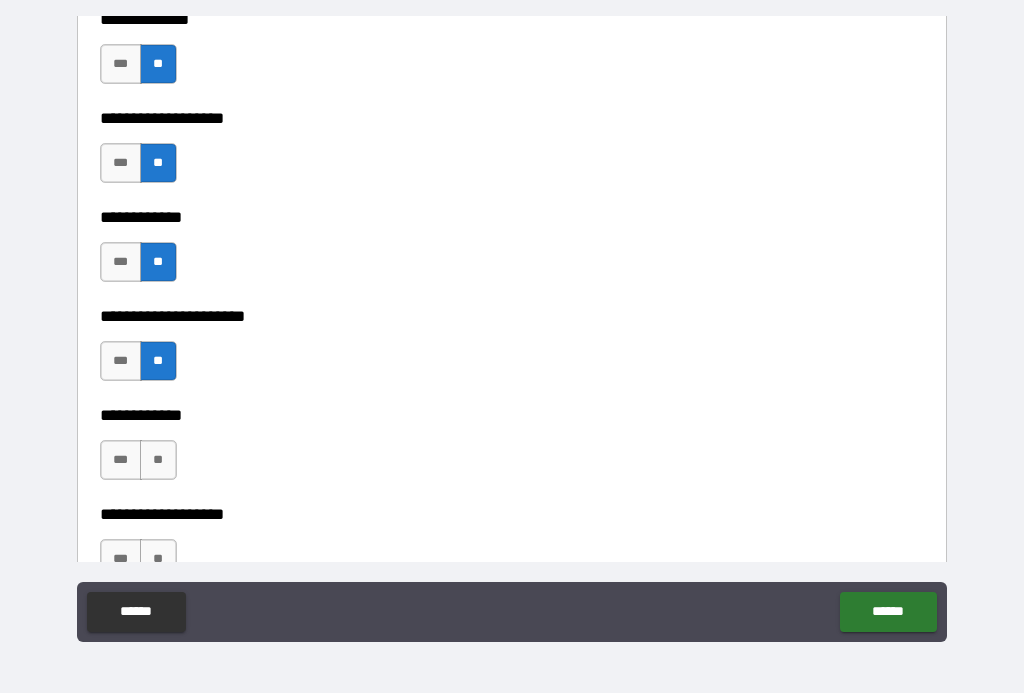 click on "**" at bounding box center [158, 460] 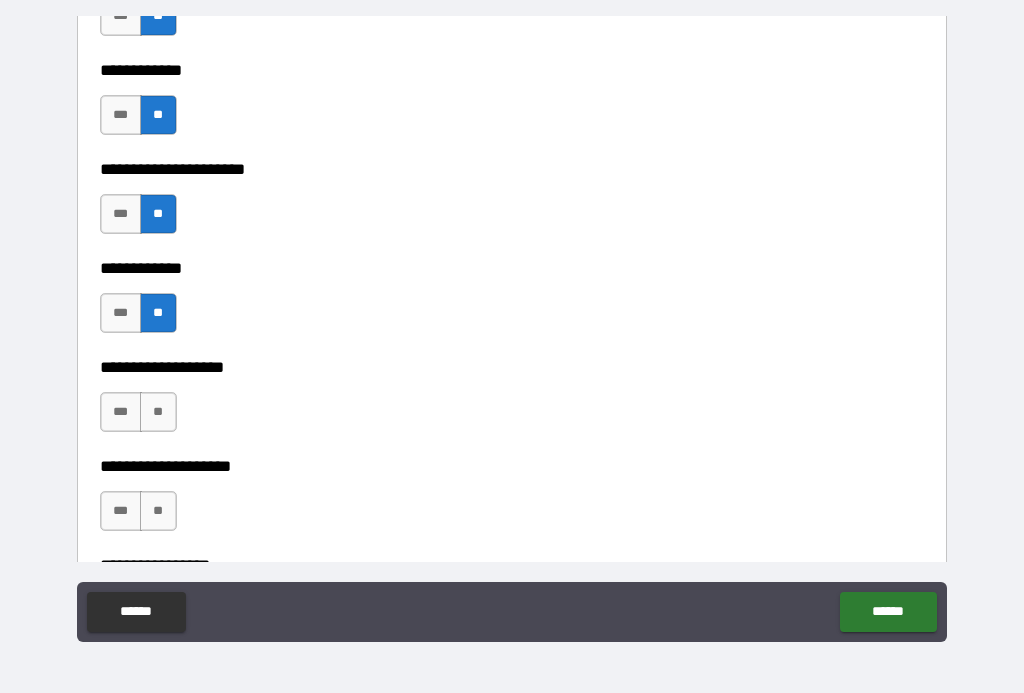 scroll, scrollTop: 7626, scrollLeft: 0, axis: vertical 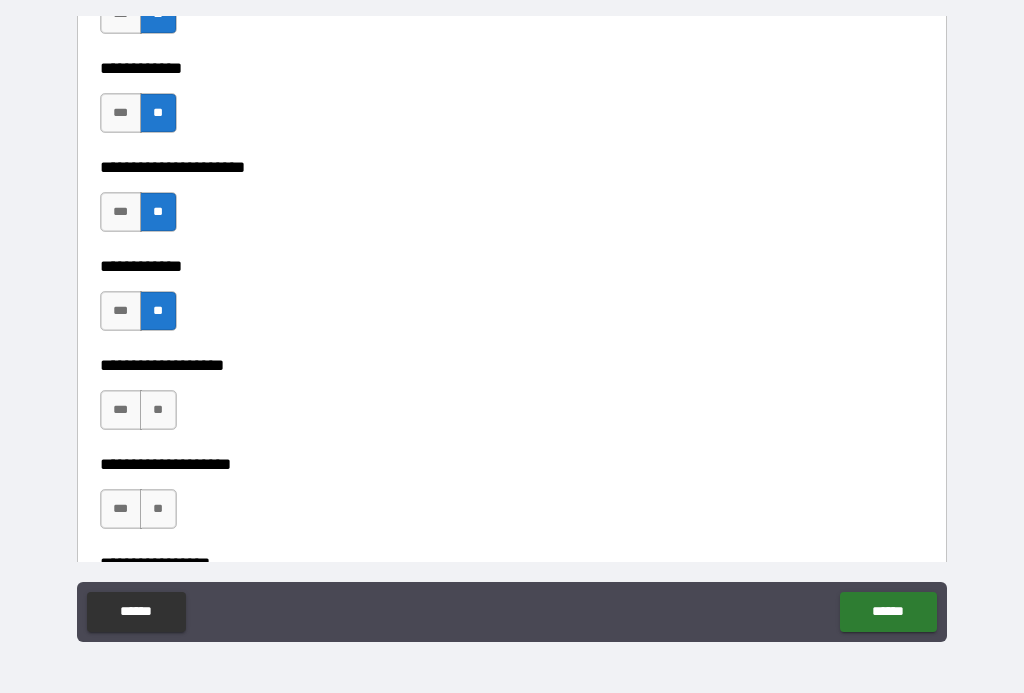 click on "**" at bounding box center [158, 410] 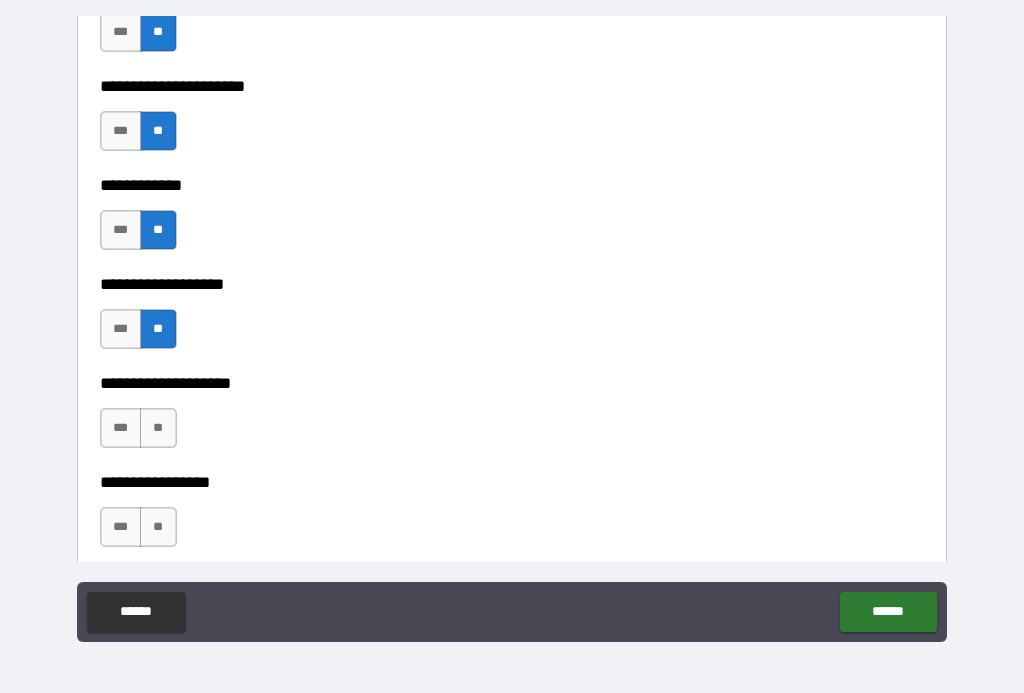 scroll, scrollTop: 7735, scrollLeft: 0, axis: vertical 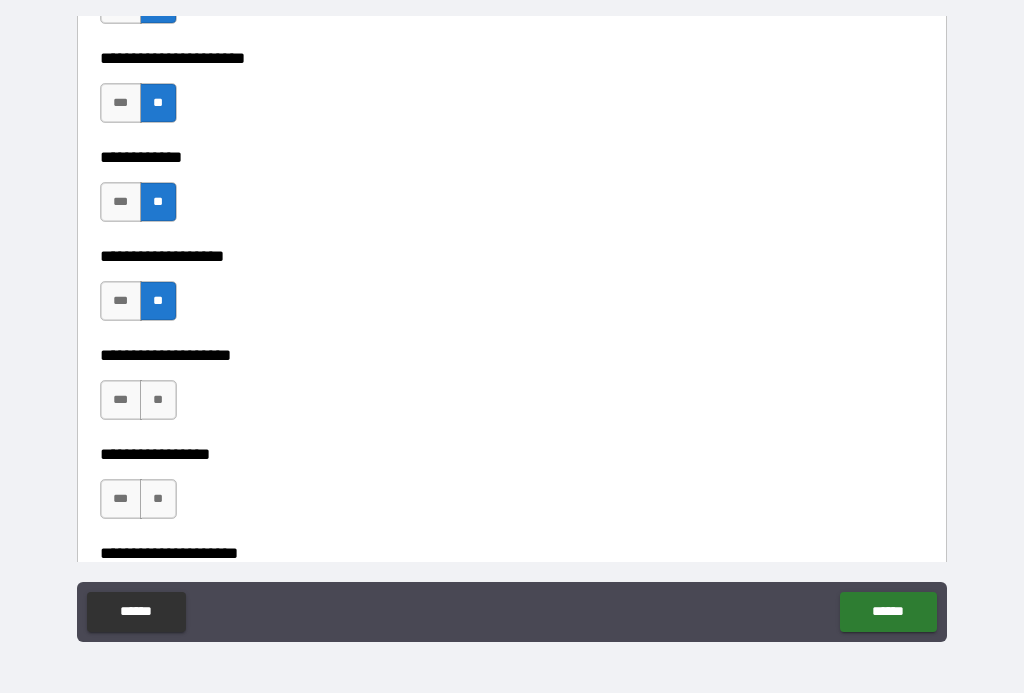 click on "**" at bounding box center [158, 400] 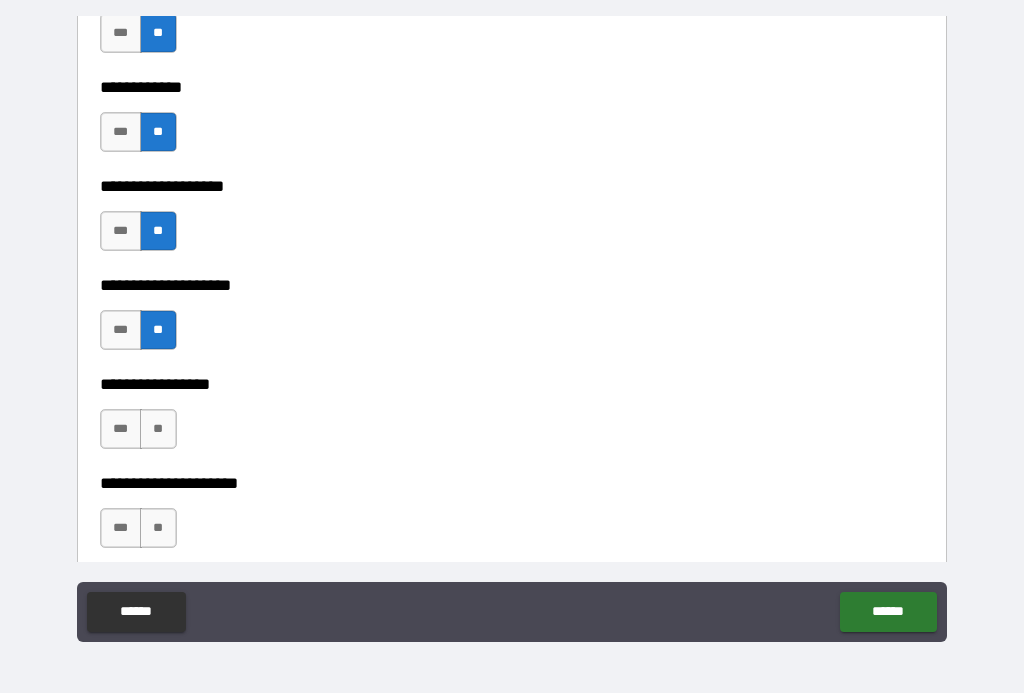 scroll, scrollTop: 7806, scrollLeft: 0, axis: vertical 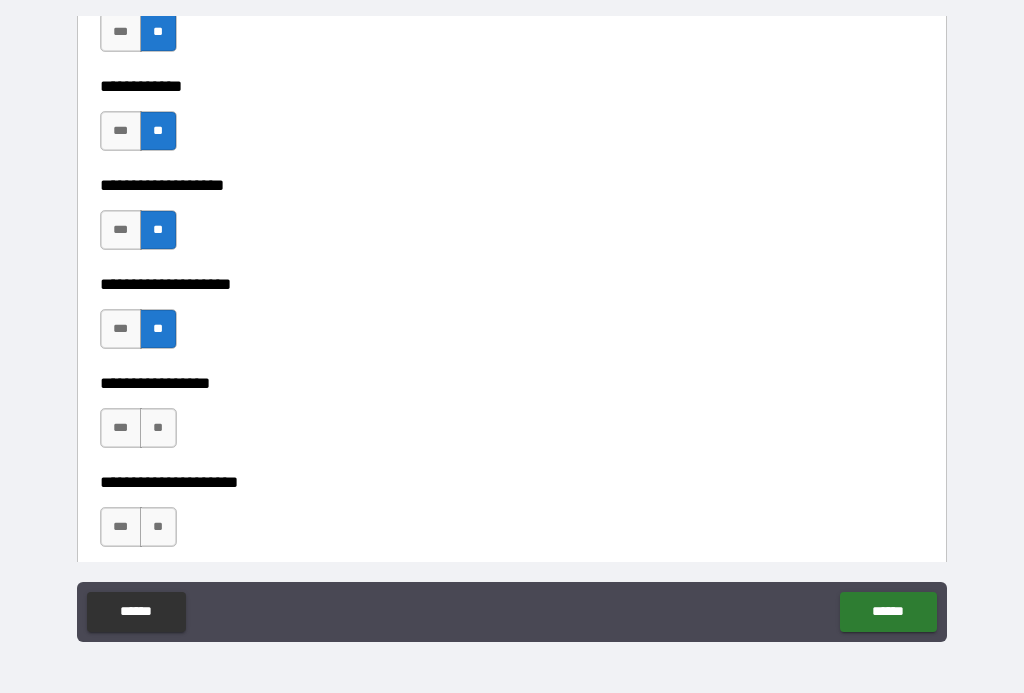 click on "**" at bounding box center [158, 428] 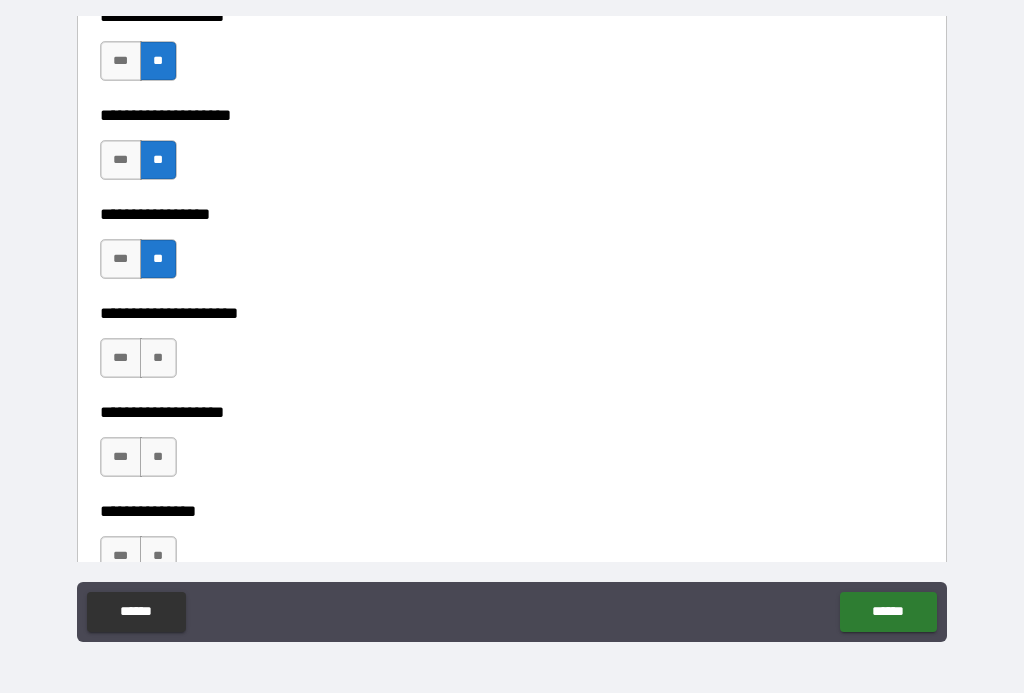 scroll, scrollTop: 7977, scrollLeft: 0, axis: vertical 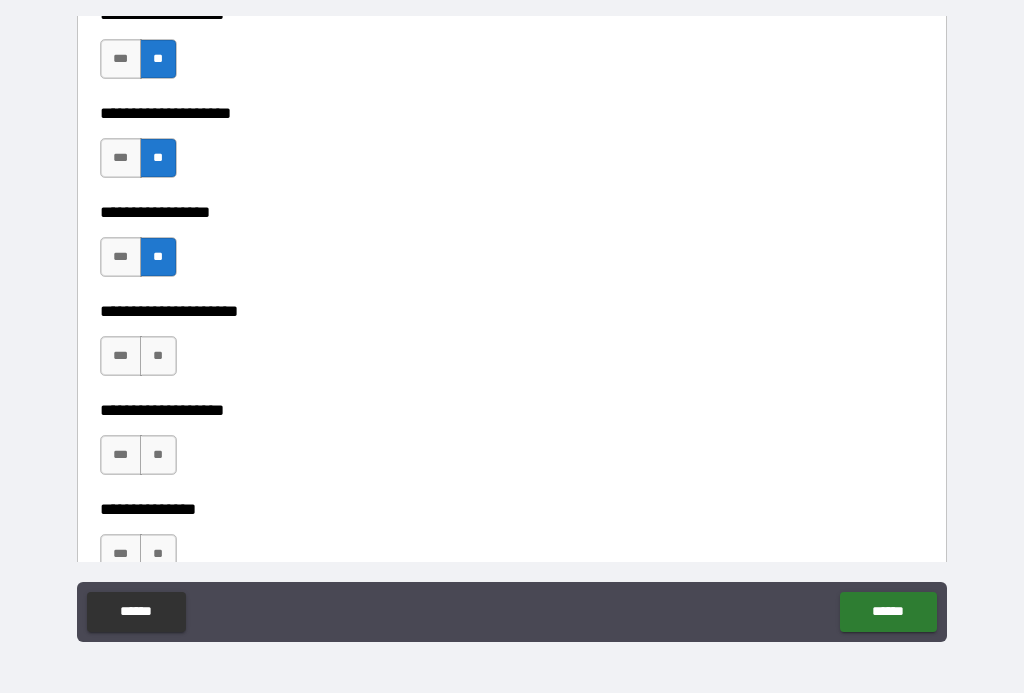 click on "**" at bounding box center [158, 356] 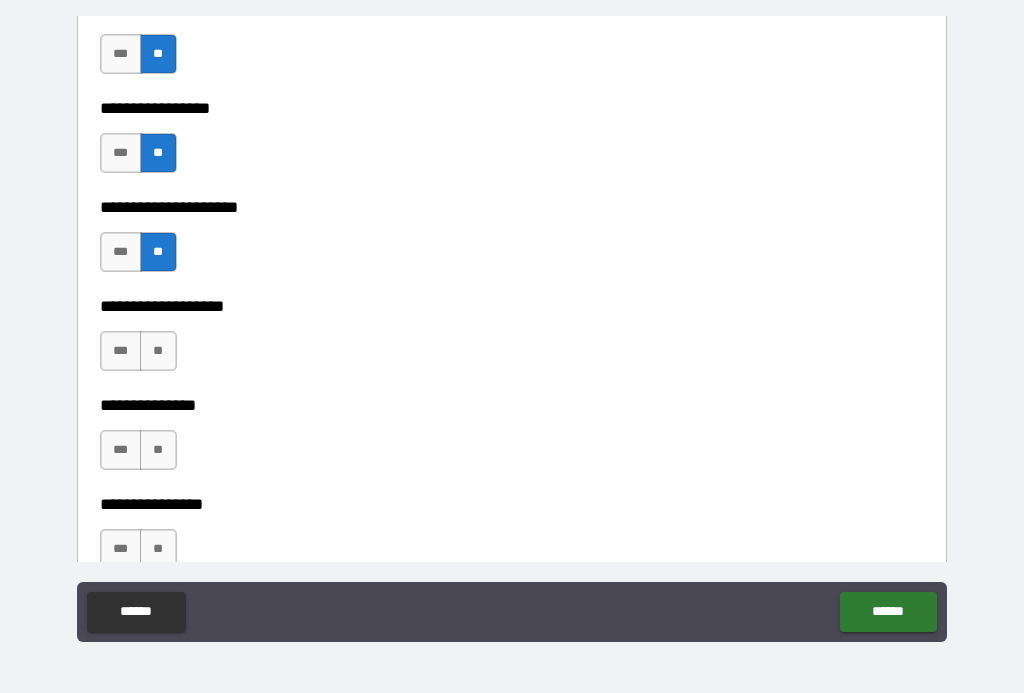 scroll, scrollTop: 8082, scrollLeft: 0, axis: vertical 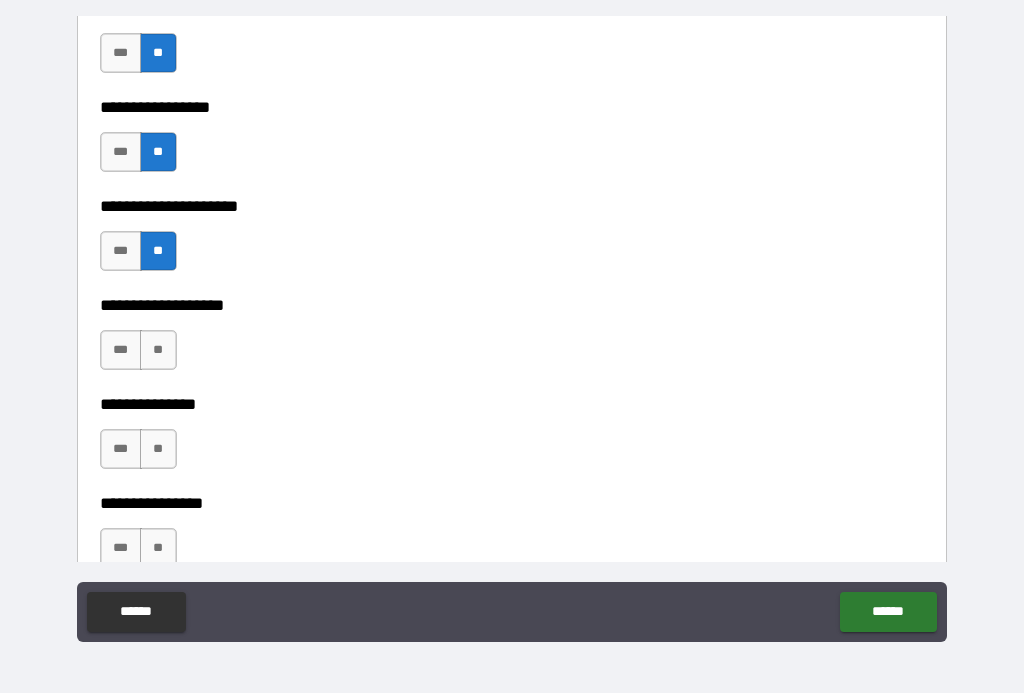 click on "**" at bounding box center [158, 350] 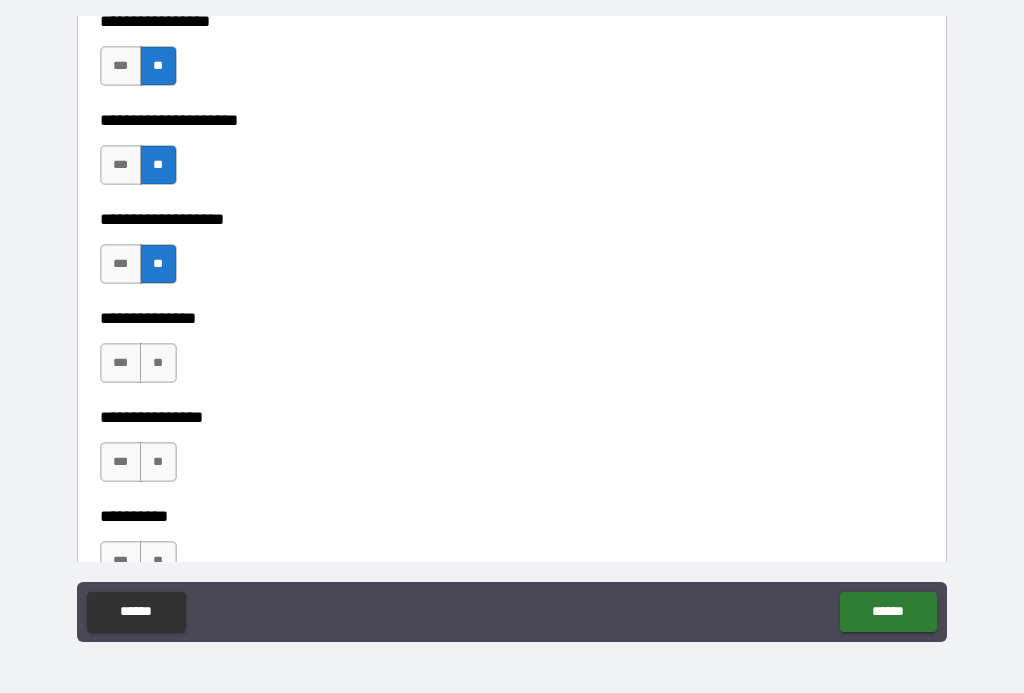 scroll, scrollTop: 8171, scrollLeft: 0, axis: vertical 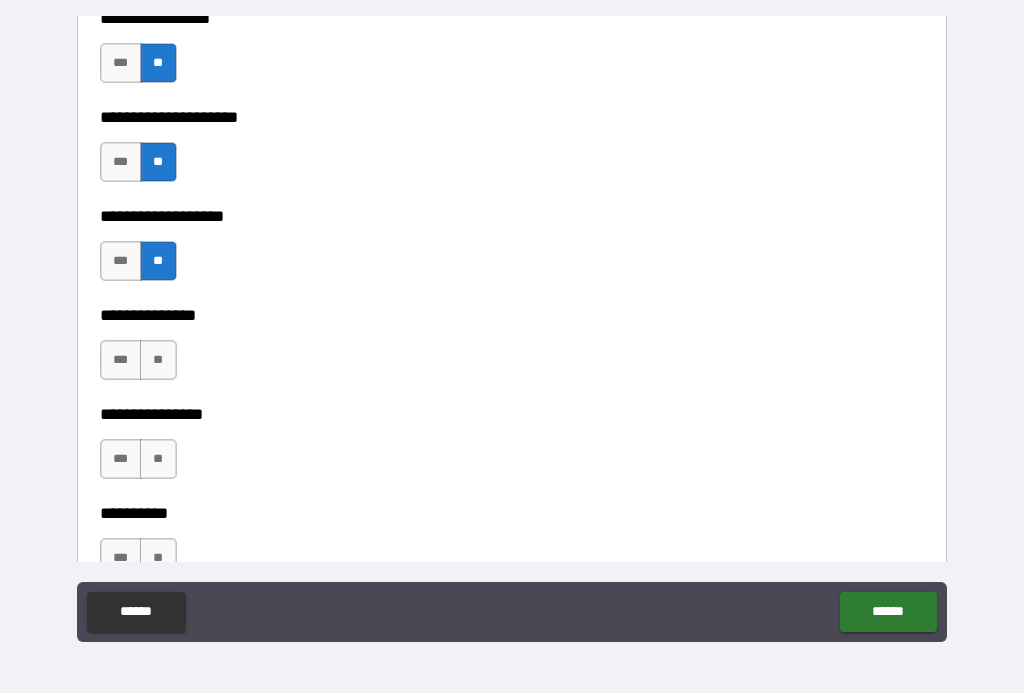 click on "**" at bounding box center [158, 360] 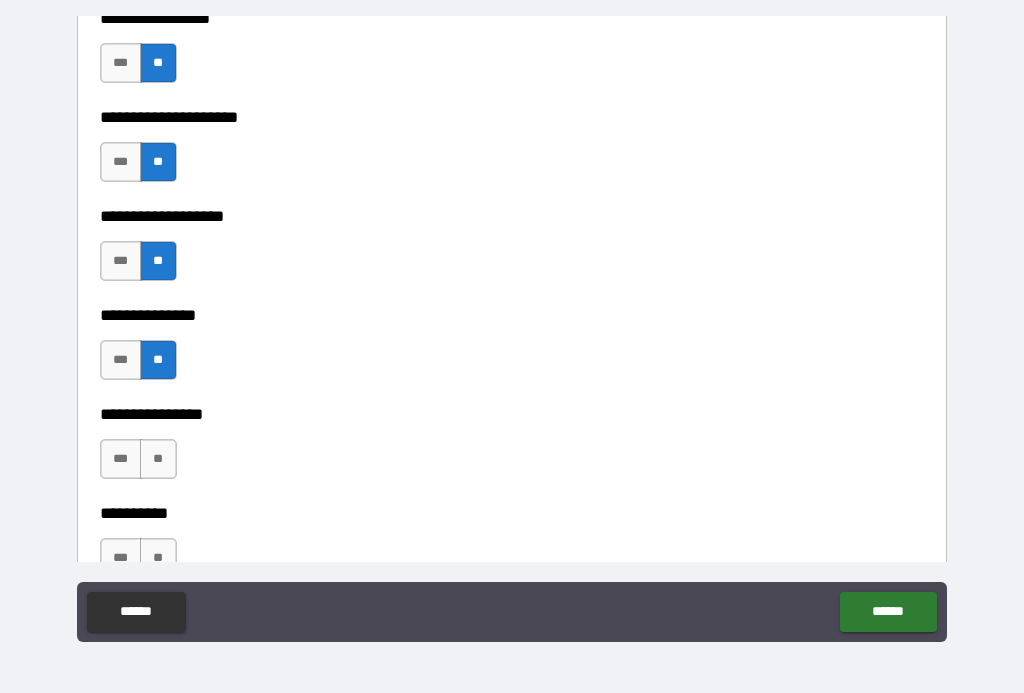 scroll, scrollTop: 8270, scrollLeft: 0, axis: vertical 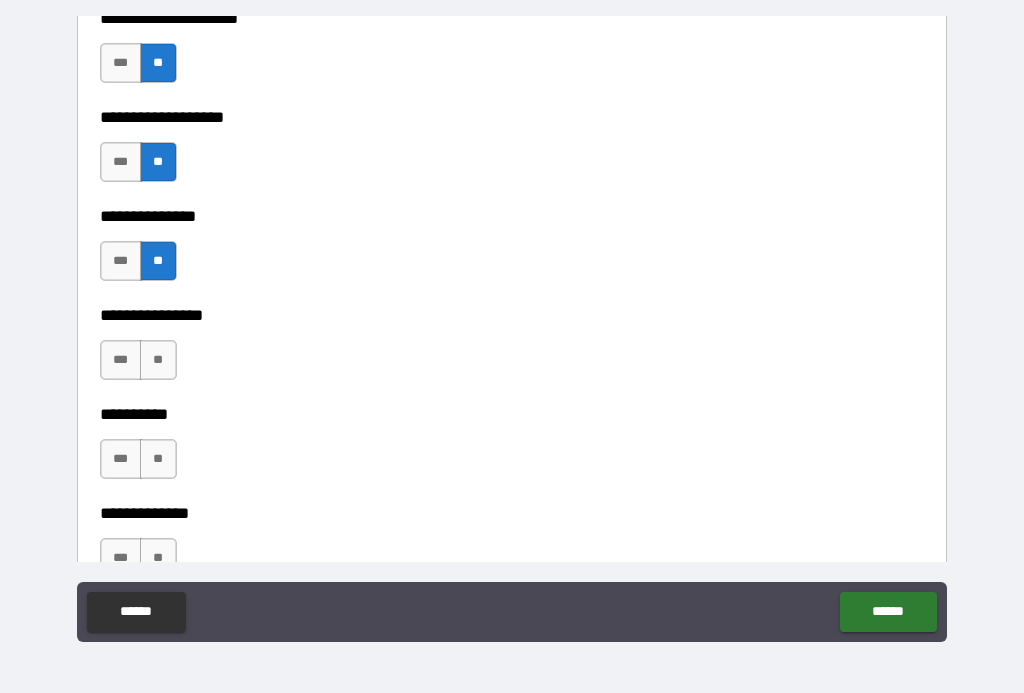 click on "**" at bounding box center (158, 360) 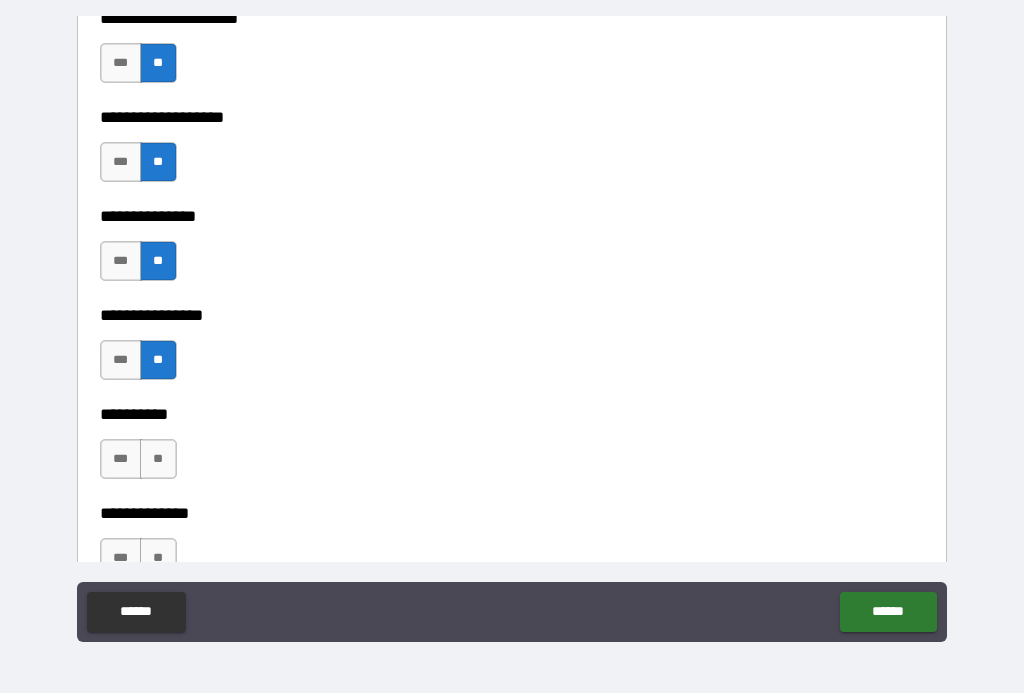 click on "**" at bounding box center (158, 459) 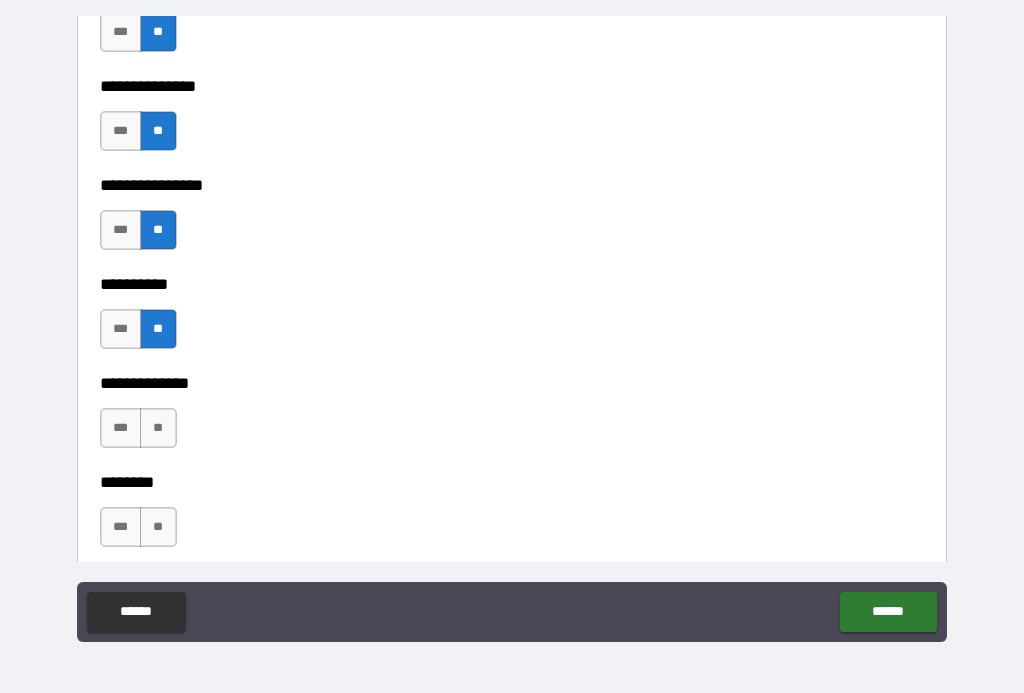 scroll, scrollTop: 8400, scrollLeft: 0, axis: vertical 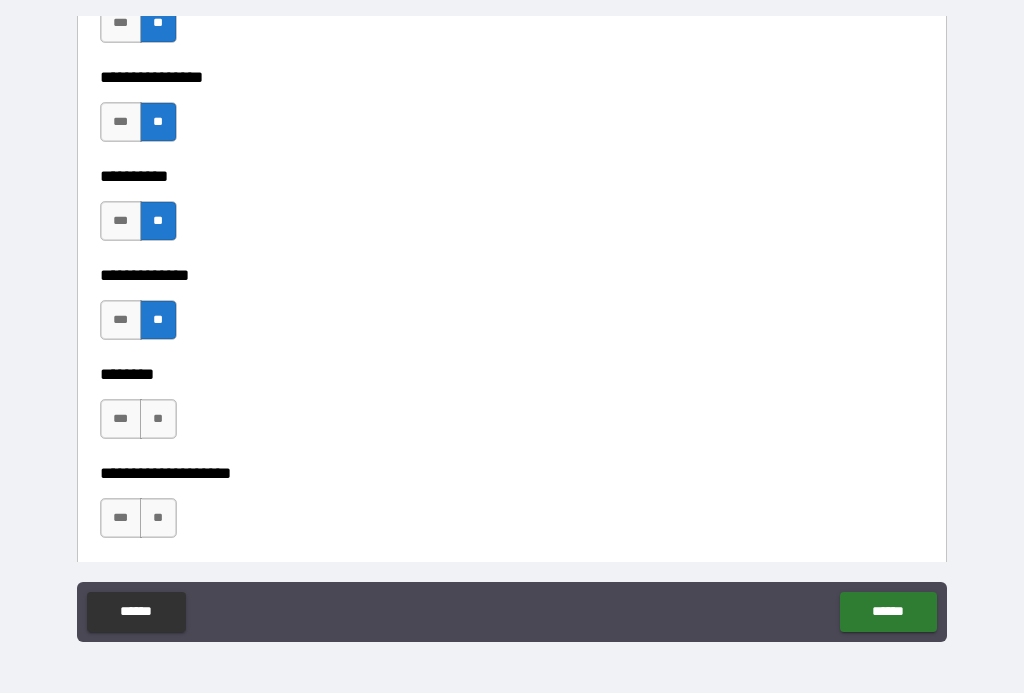 click on "**" at bounding box center (158, 419) 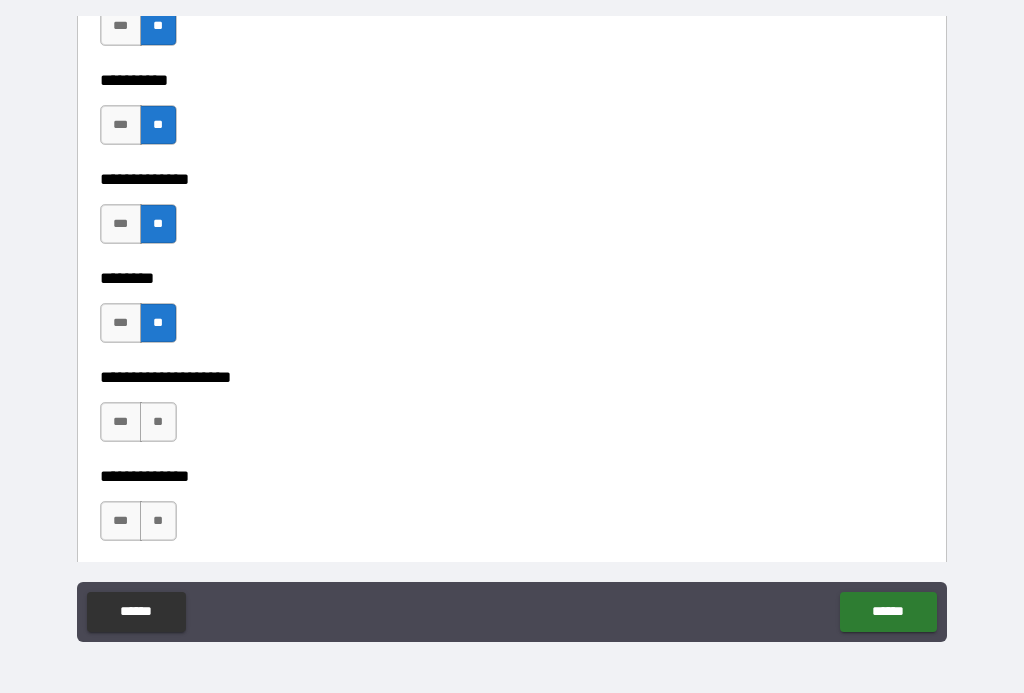 click on "**" at bounding box center (158, 422) 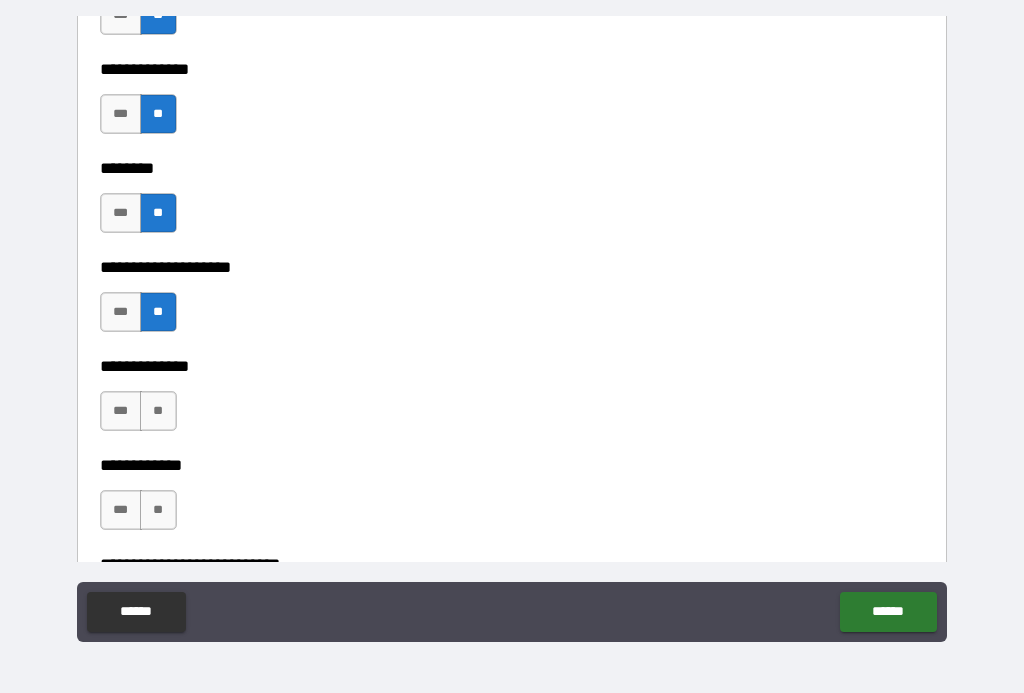 click on "**" at bounding box center [158, 411] 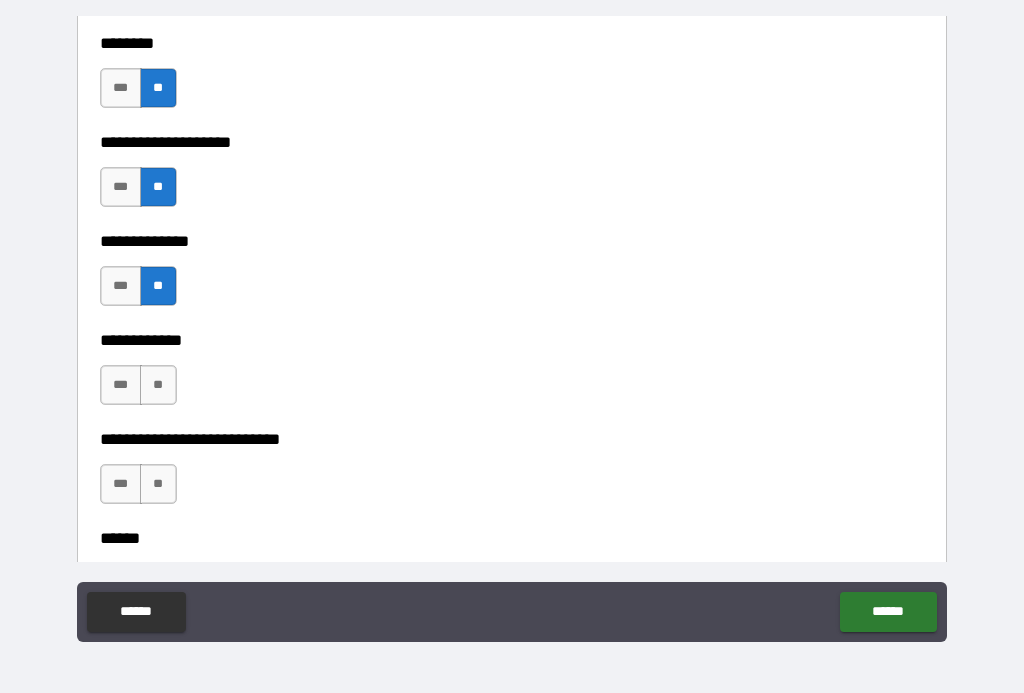 scroll, scrollTop: 8842, scrollLeft: 0, axis: vertical 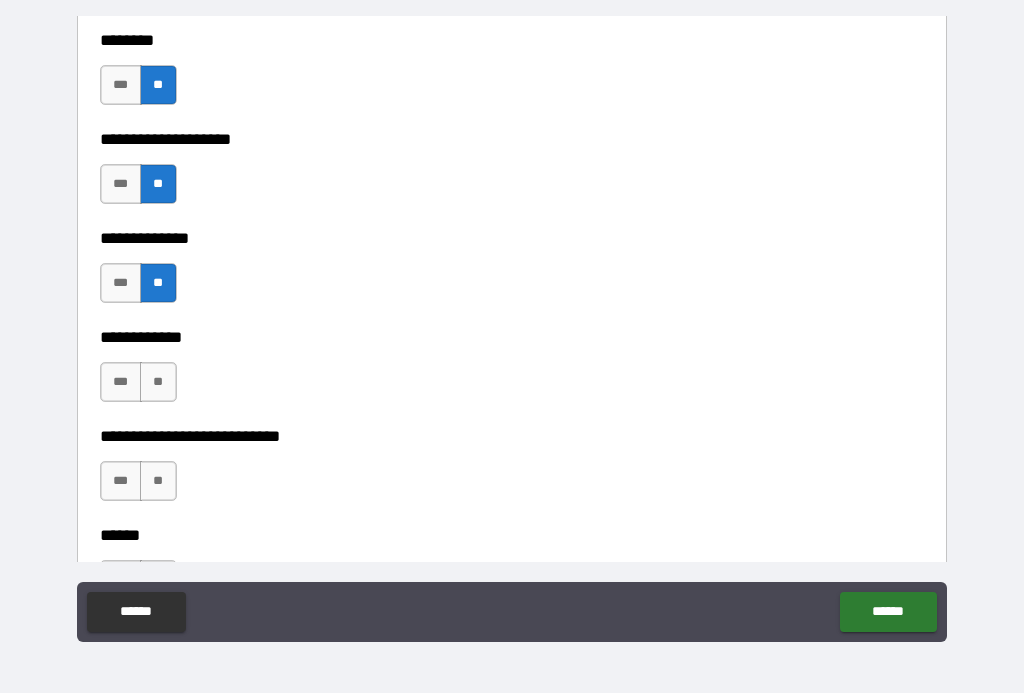 click on "**" at bounding box center [158, 382] 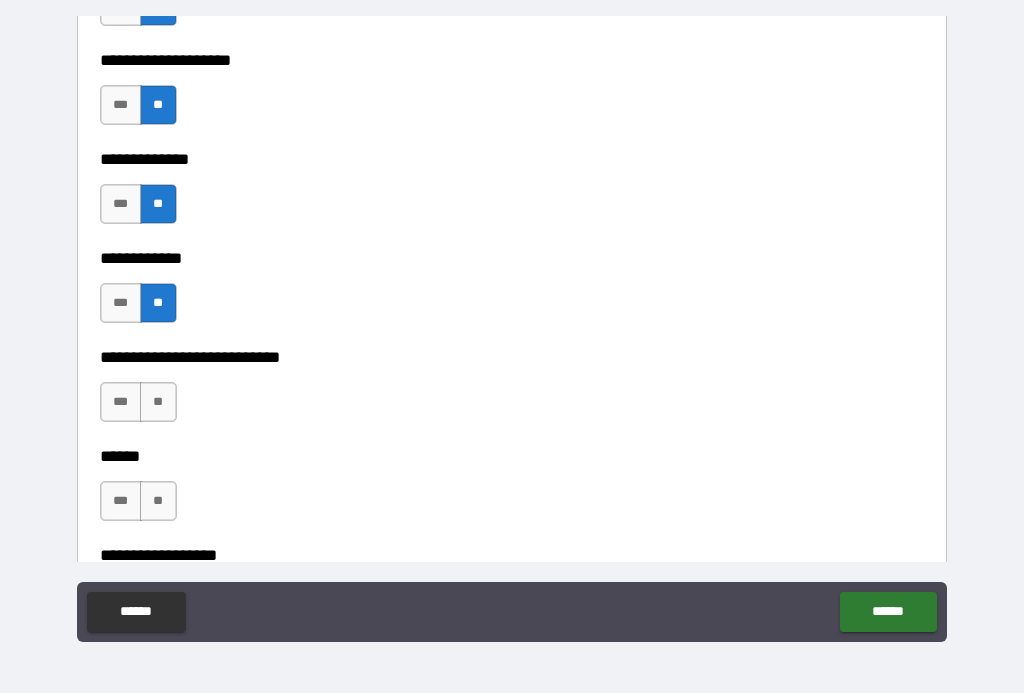 scroll, scrollTop: 8968, scrollLeft: 0, axis: vertical 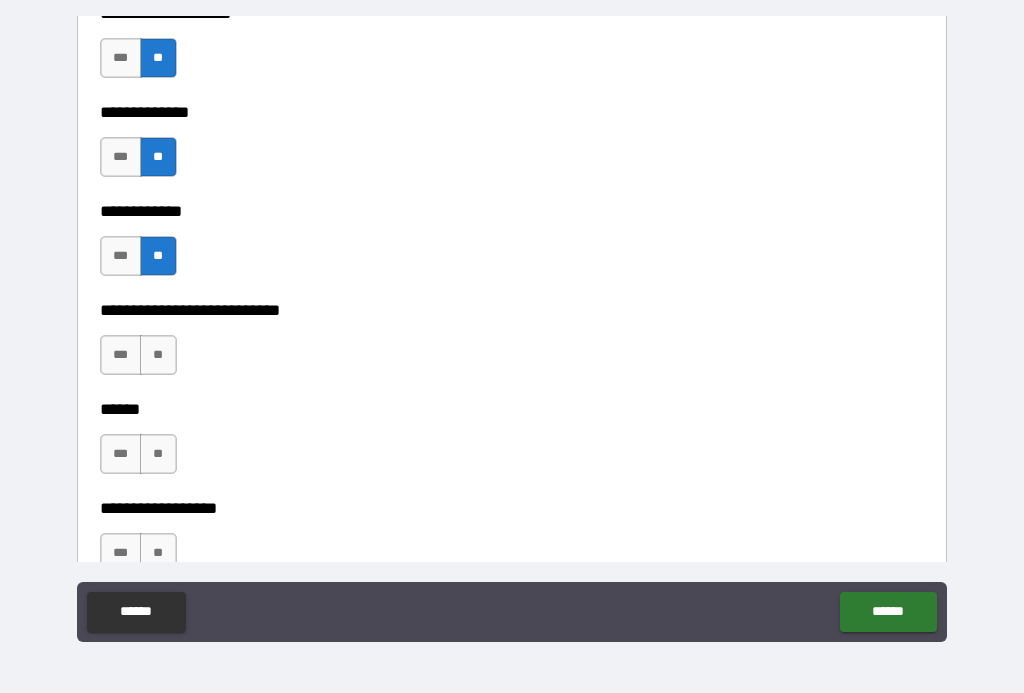 click on "**" at bounding box center (158, 355) 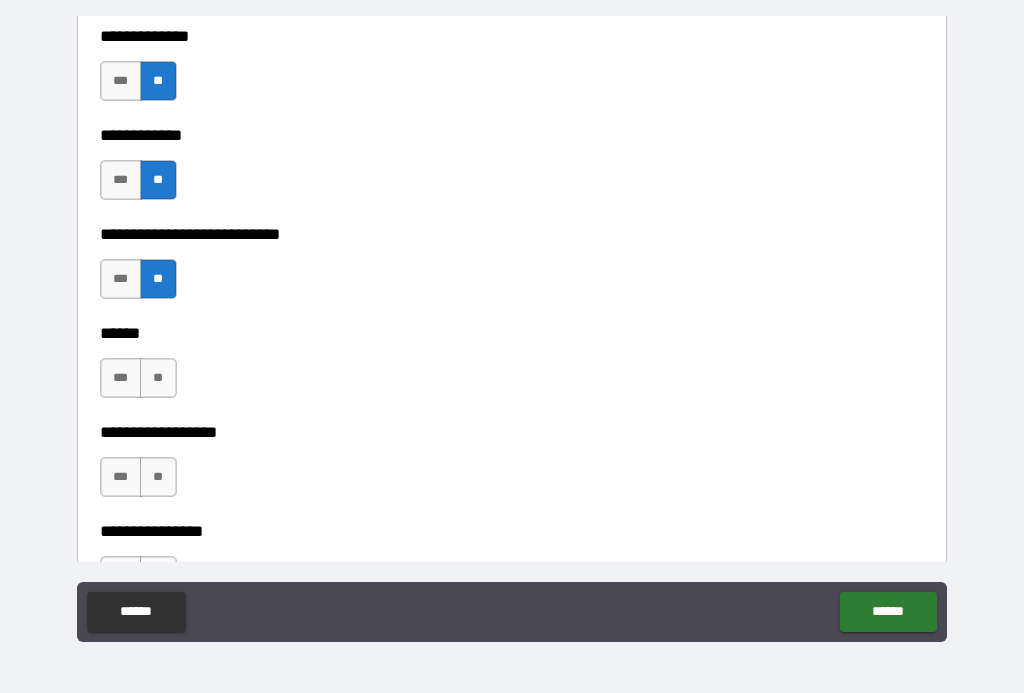 scroll, scrollTop: 9063, scrollLeft: 0, axis: vertical 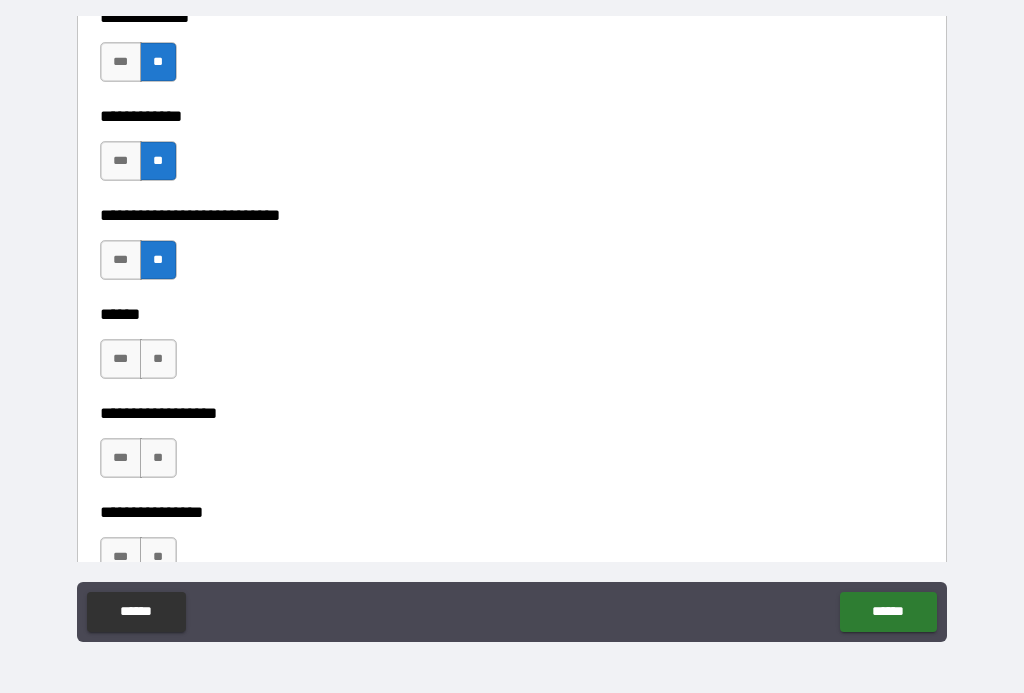 click on "**" at bounding box center [158, 359] 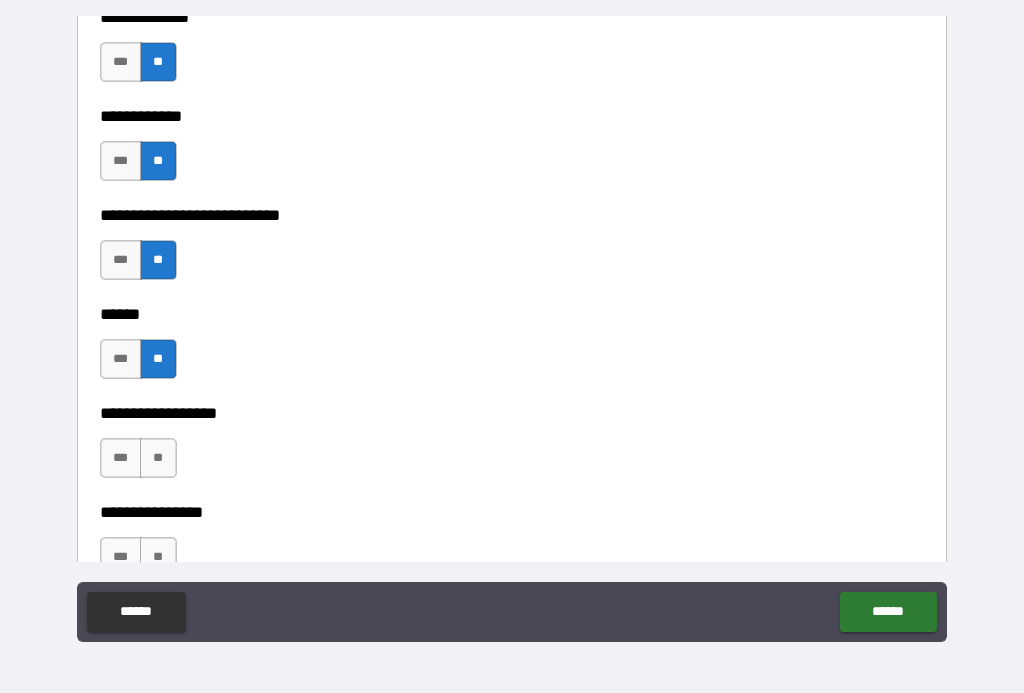 click on "**" at bounding box center [158, 458] 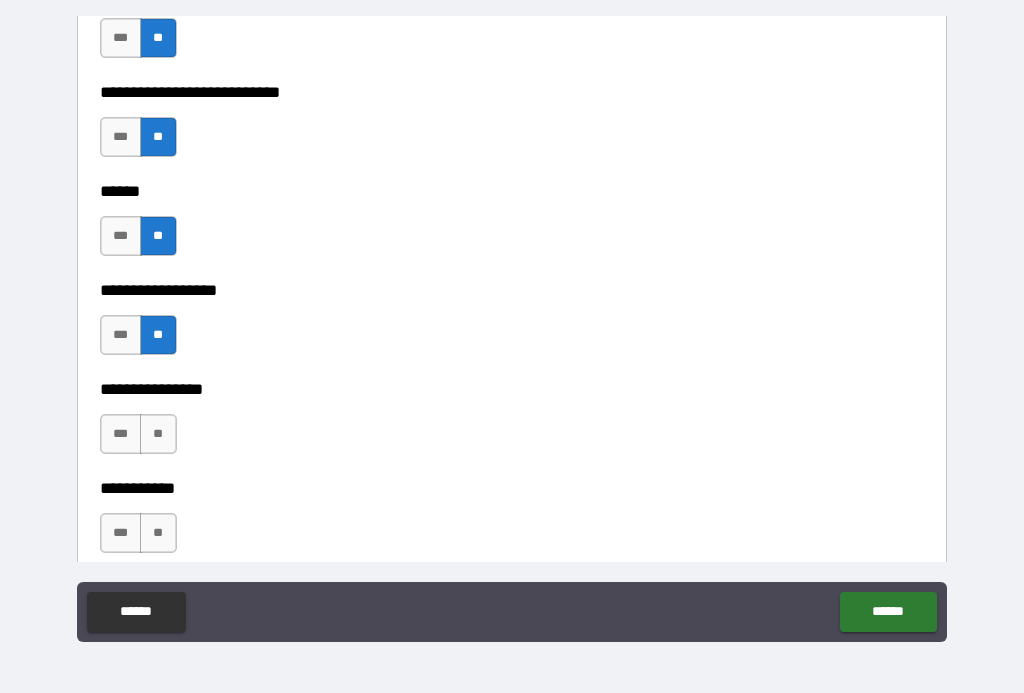click on "**" at bounding box center [158, 434] 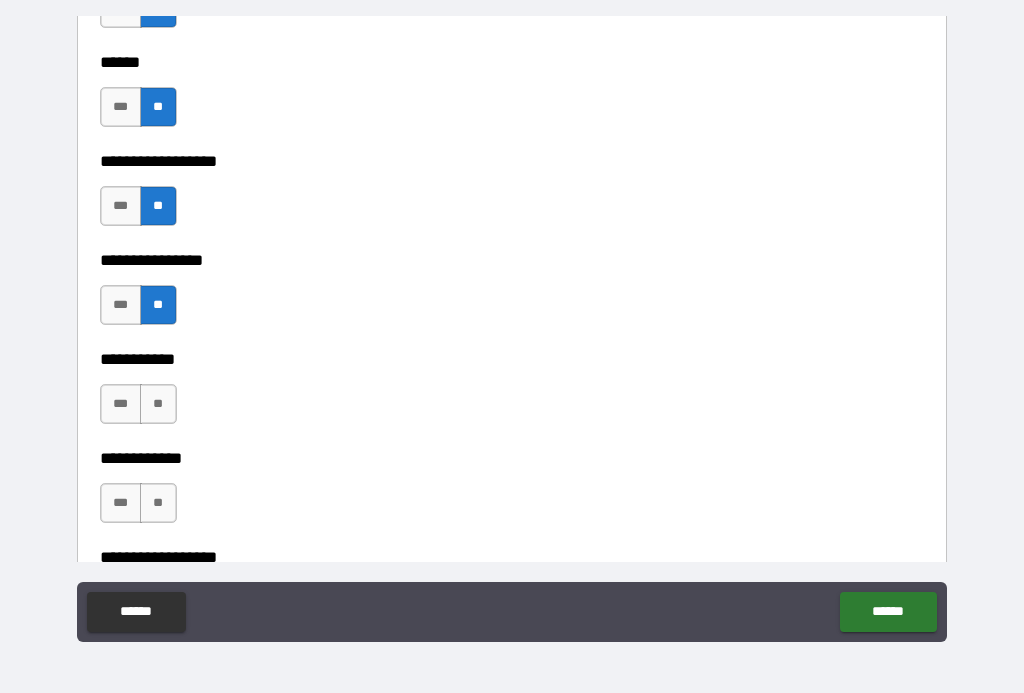 scroll, scrollTop: 9315, scrollLeft: 0, axis: vertical 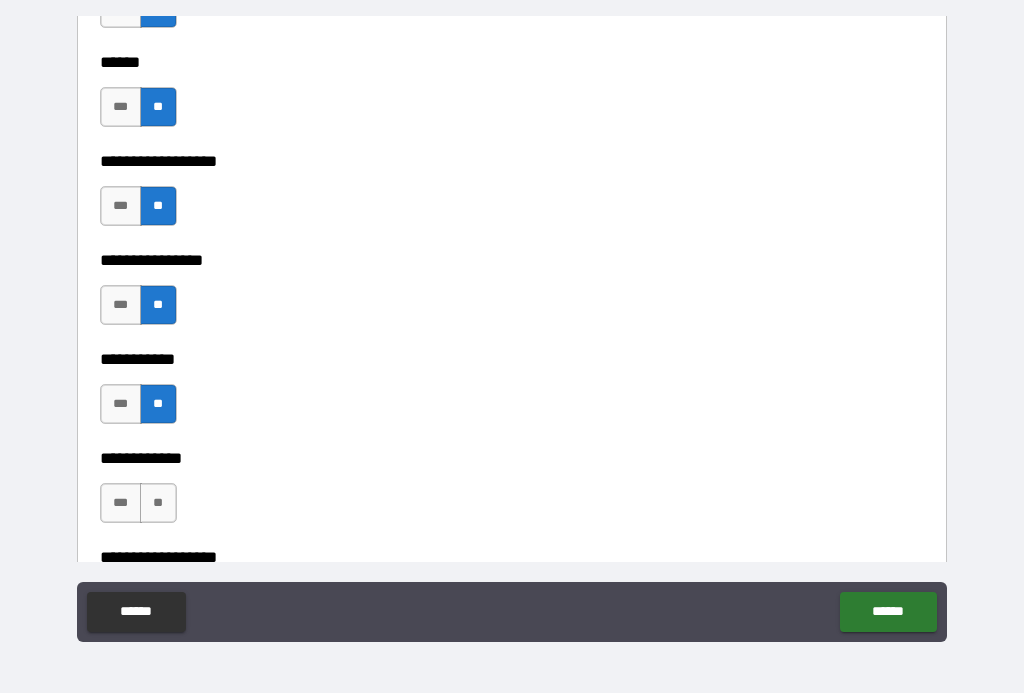 click on "**" at bounding box center (158, 503) 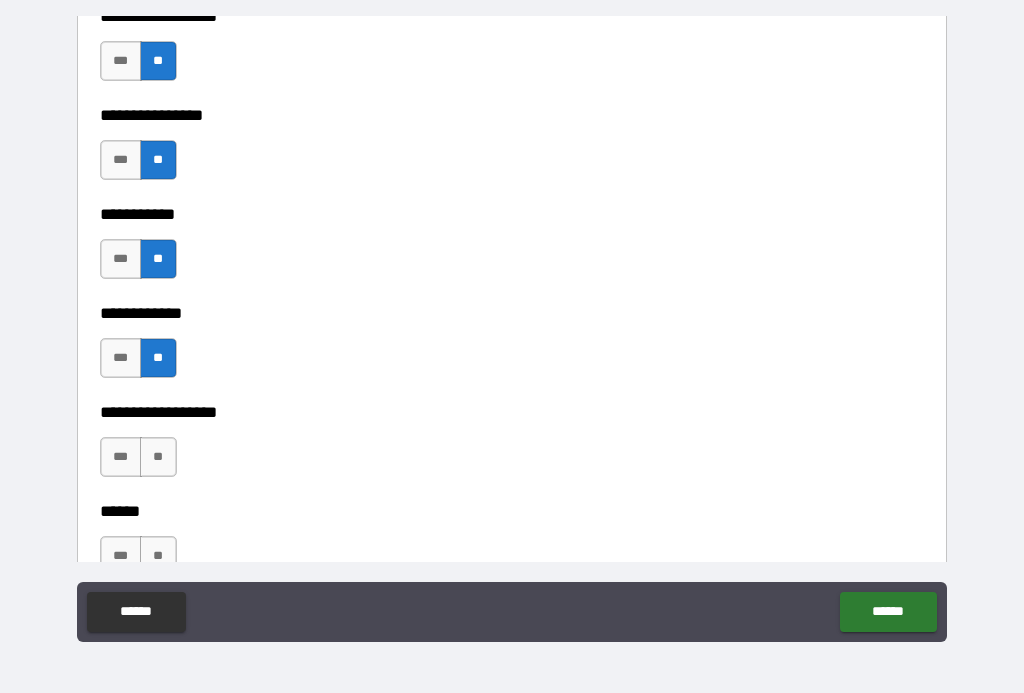 scroll, scrollTop: 9463, scrollLeft: 0, axis: vertical 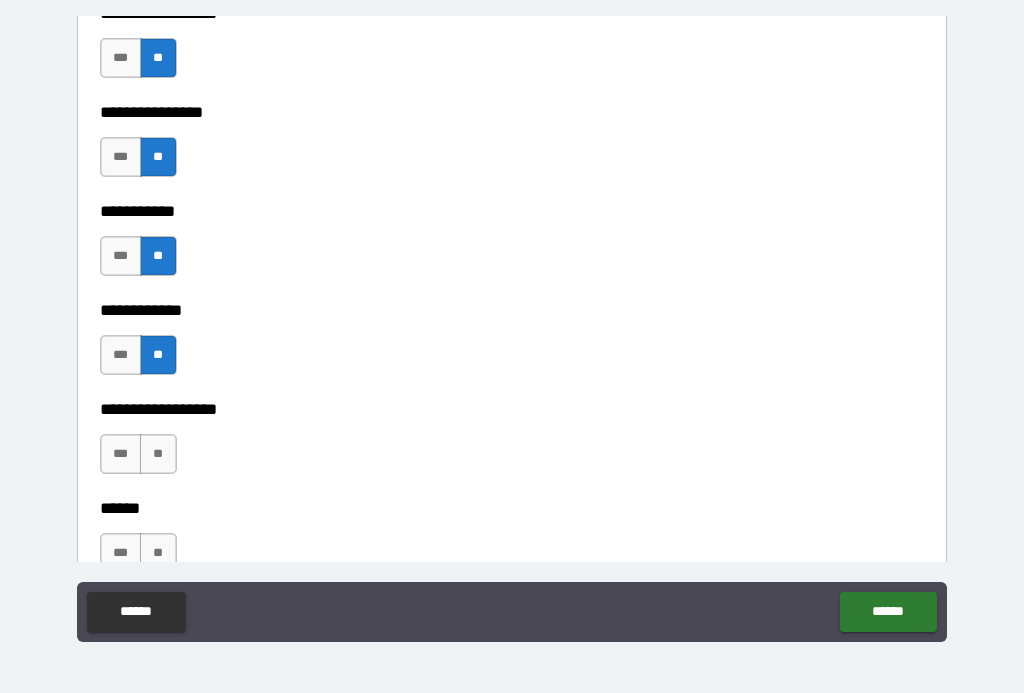 click on "**" at bounding box center [158, 454] 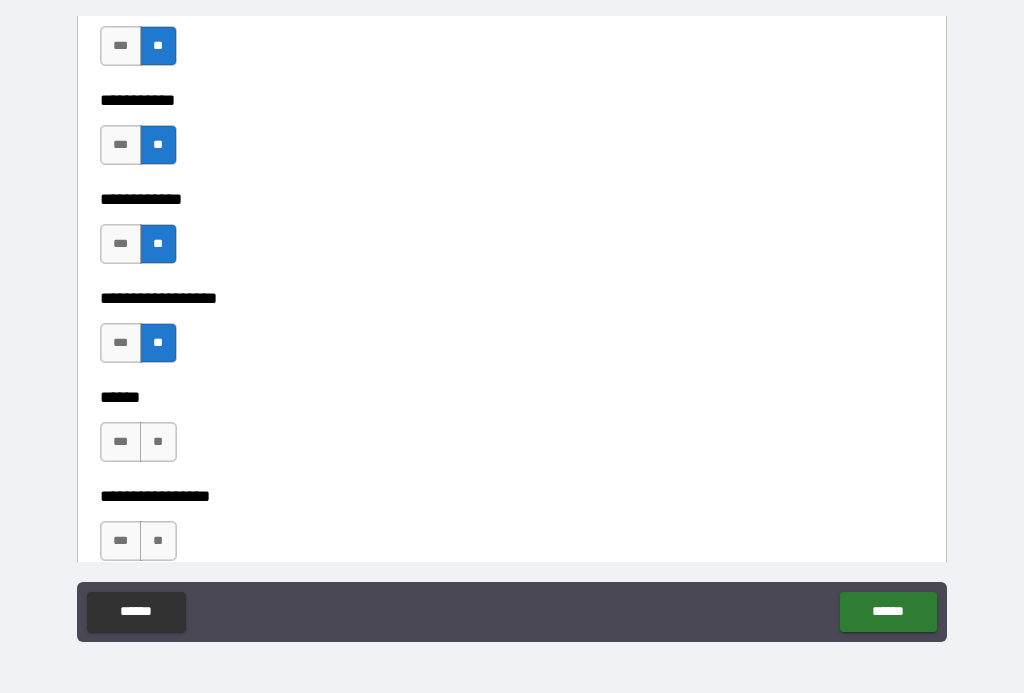 scroll, scrollTop: 9575, scrollLeft: 0, axis: vertical 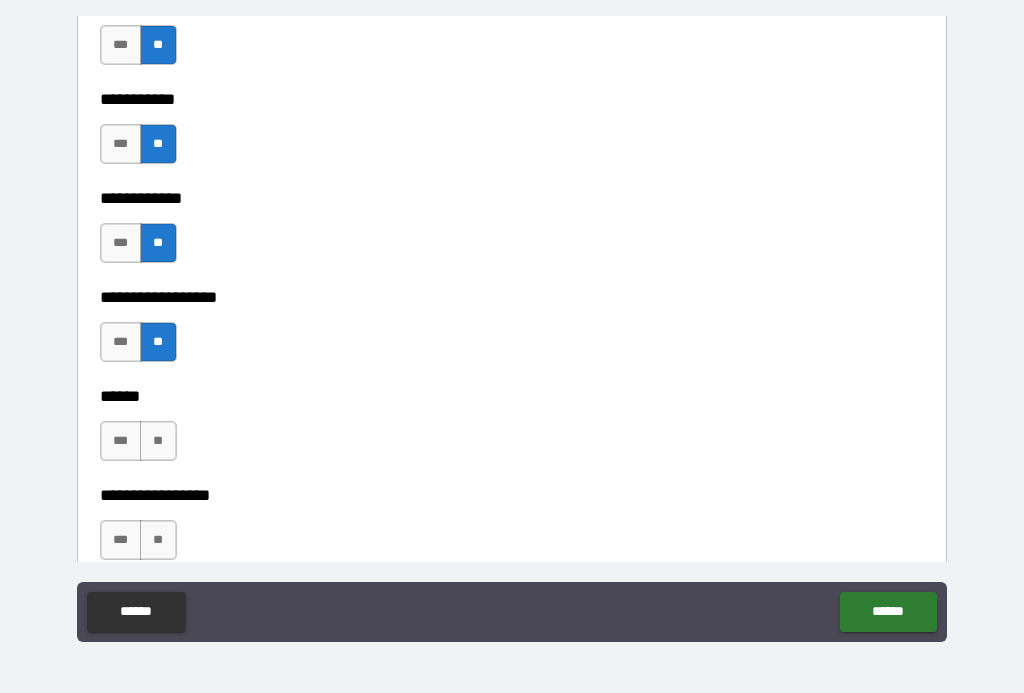 click on "**" at bounding box center [158, 441] 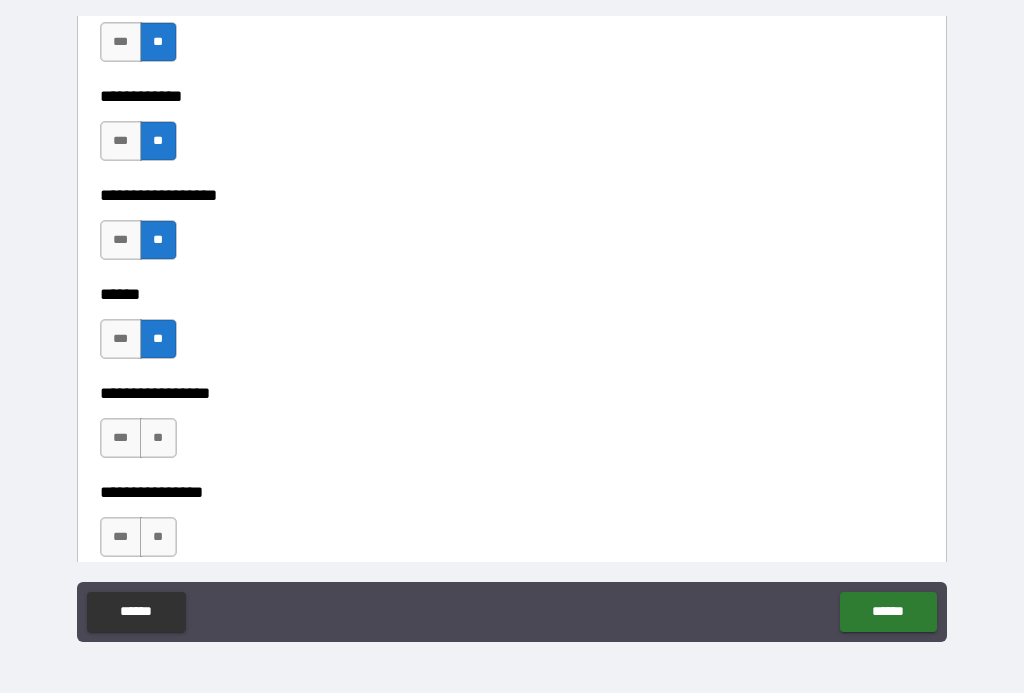 scroll, scrollTop: 9680, scrollLeft: 0, axis: vertical 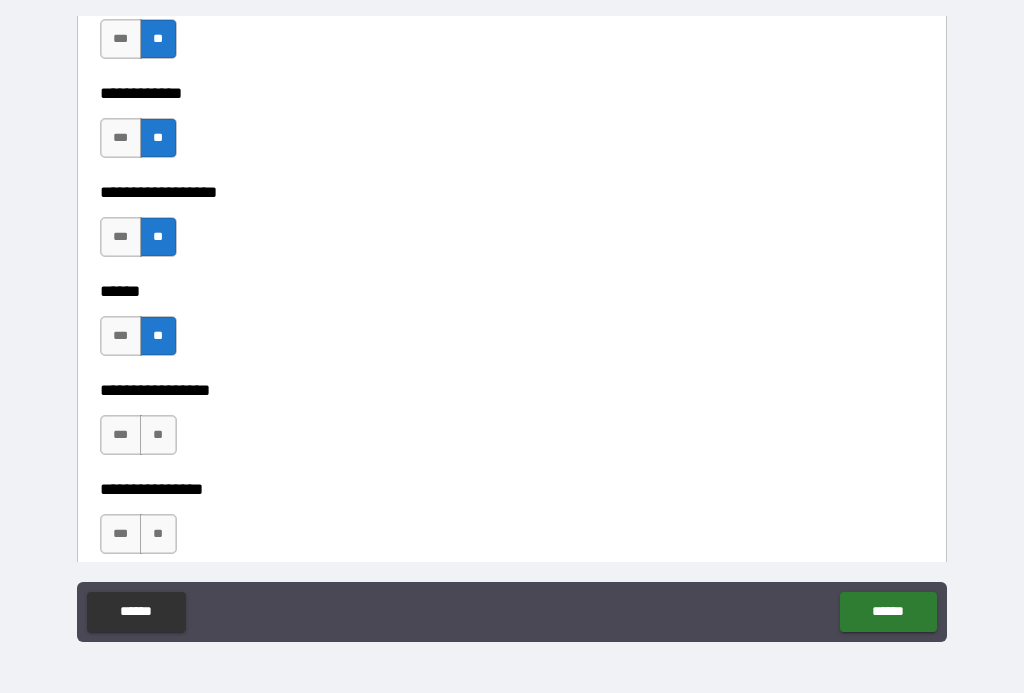 click on "**" at bounding box center [158, 435] 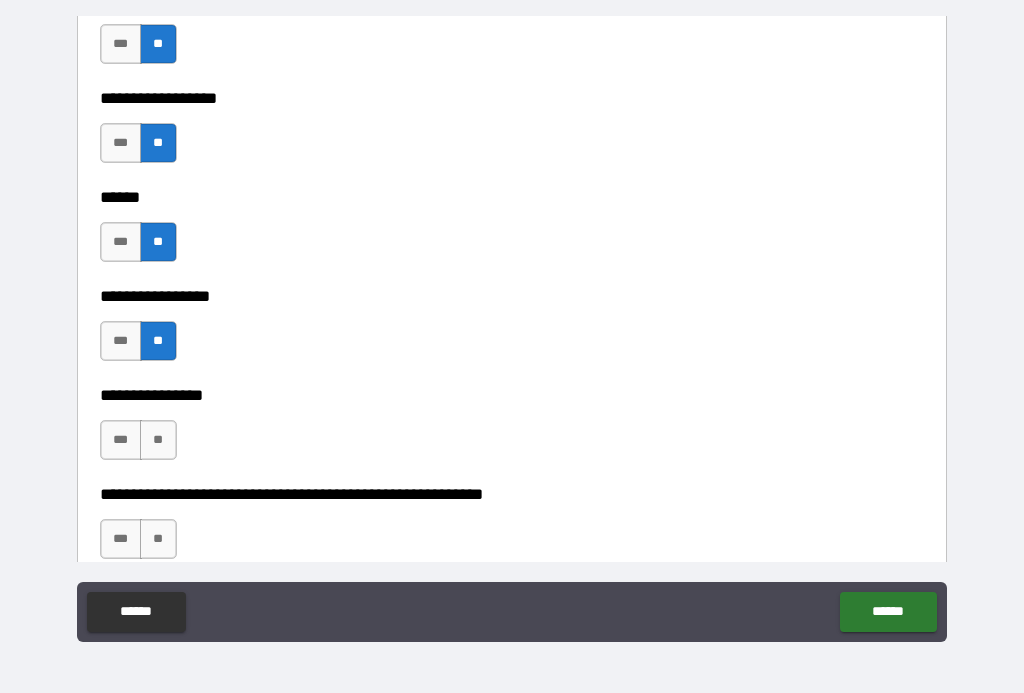scroll, scrollTop: 9833, scrollLeft: 0, axis: vertical 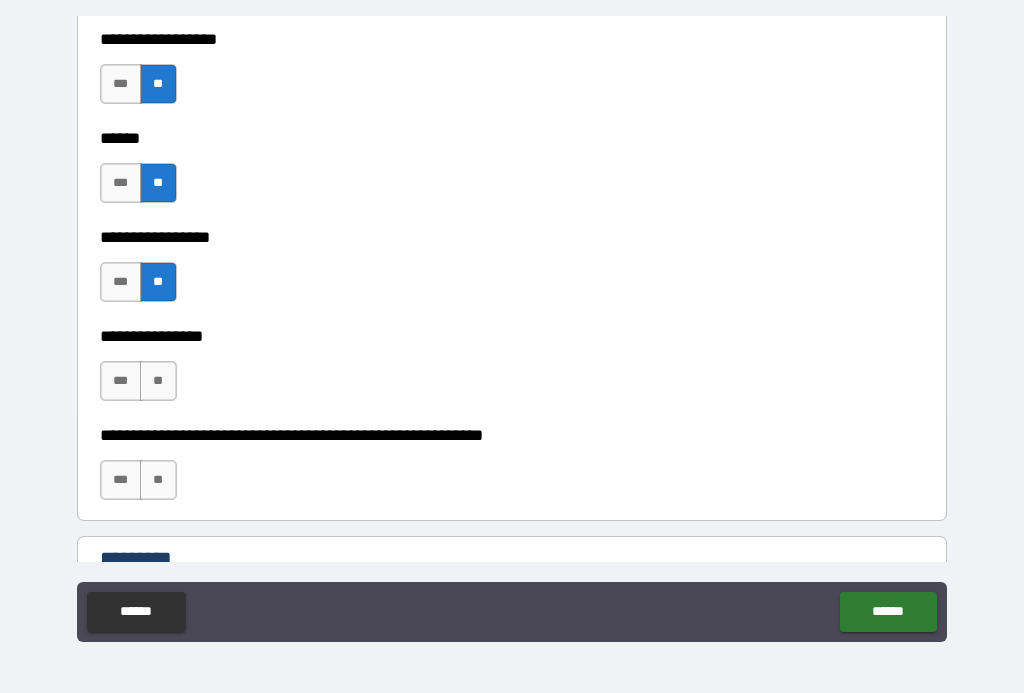 click on "**********" at bounding box center (512, 371) 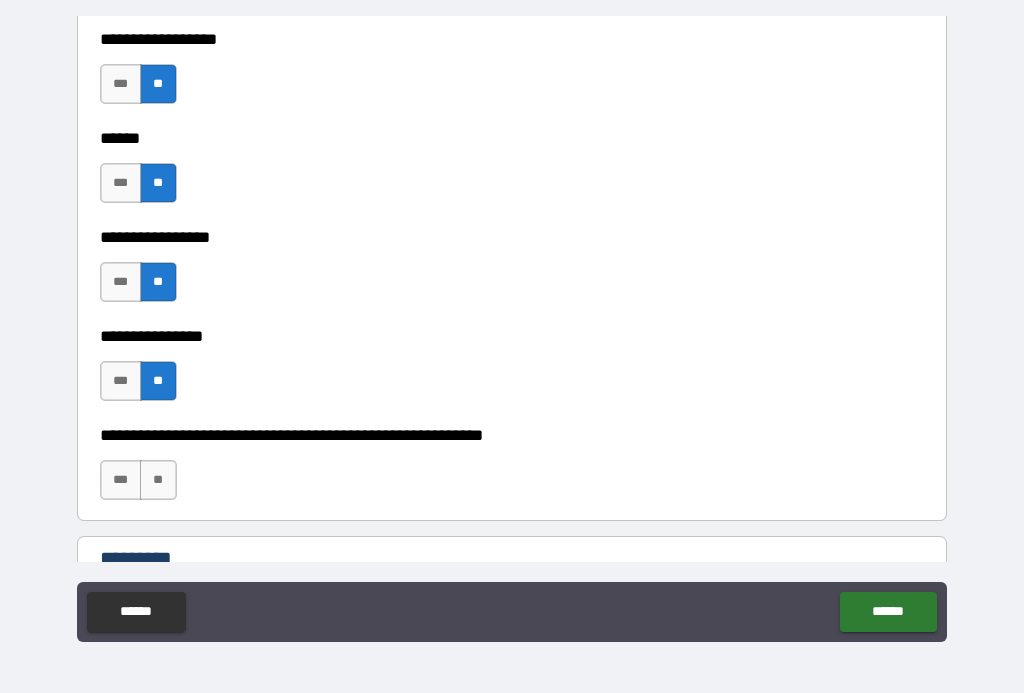 click on "**" at bounding box center [158, 480] 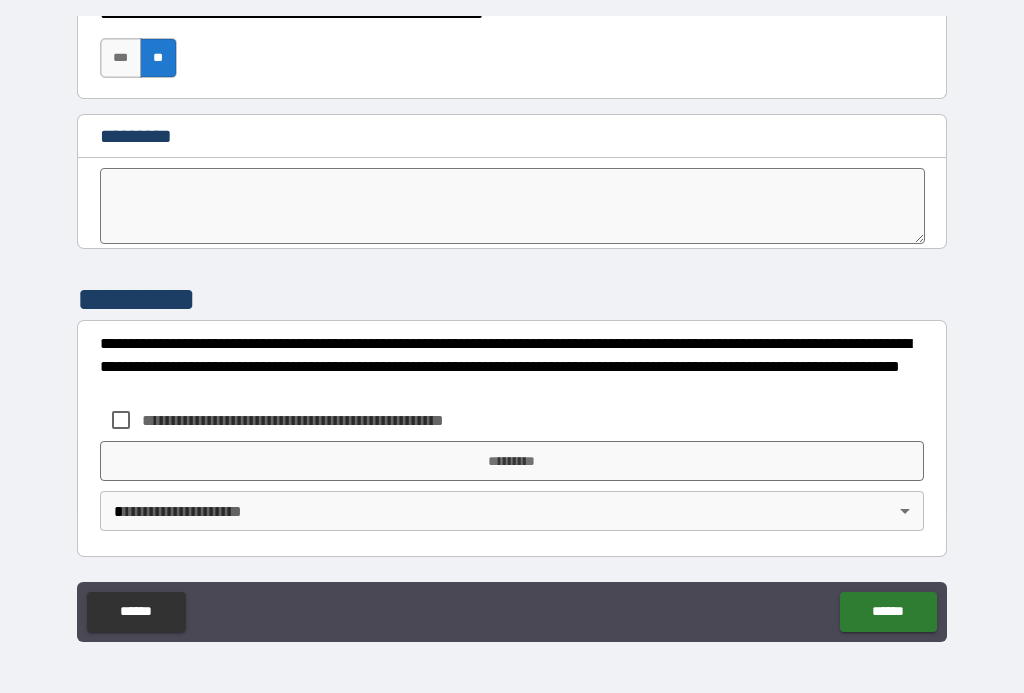 scroll, scrollTop: 10255, scrollLeft: 0, axis: vertical 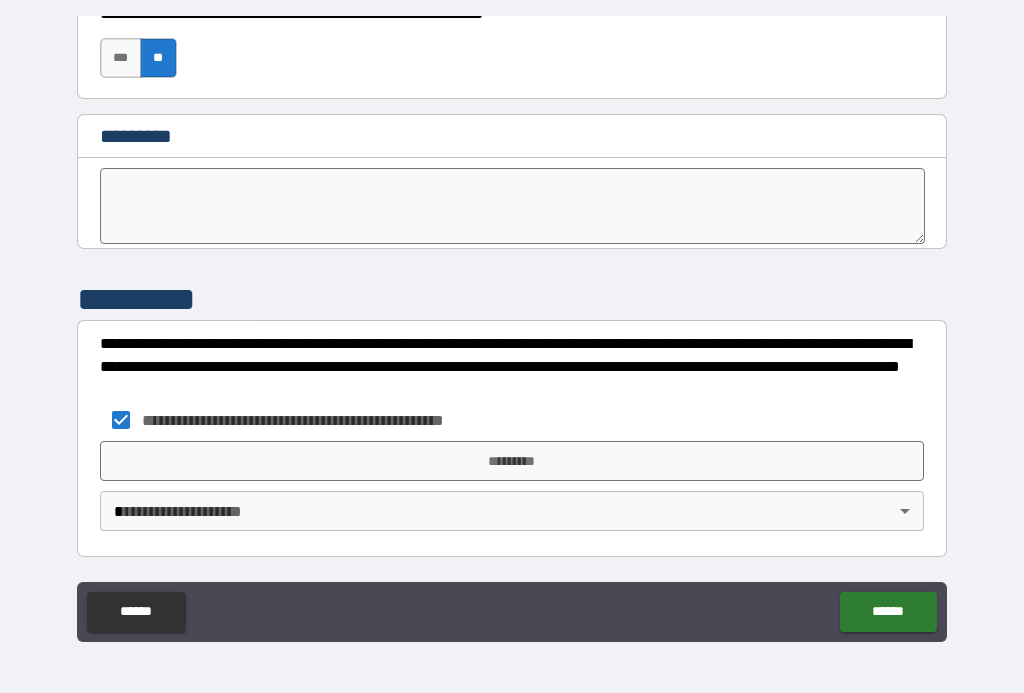 click on "**********" at bounding box center (512, 328) 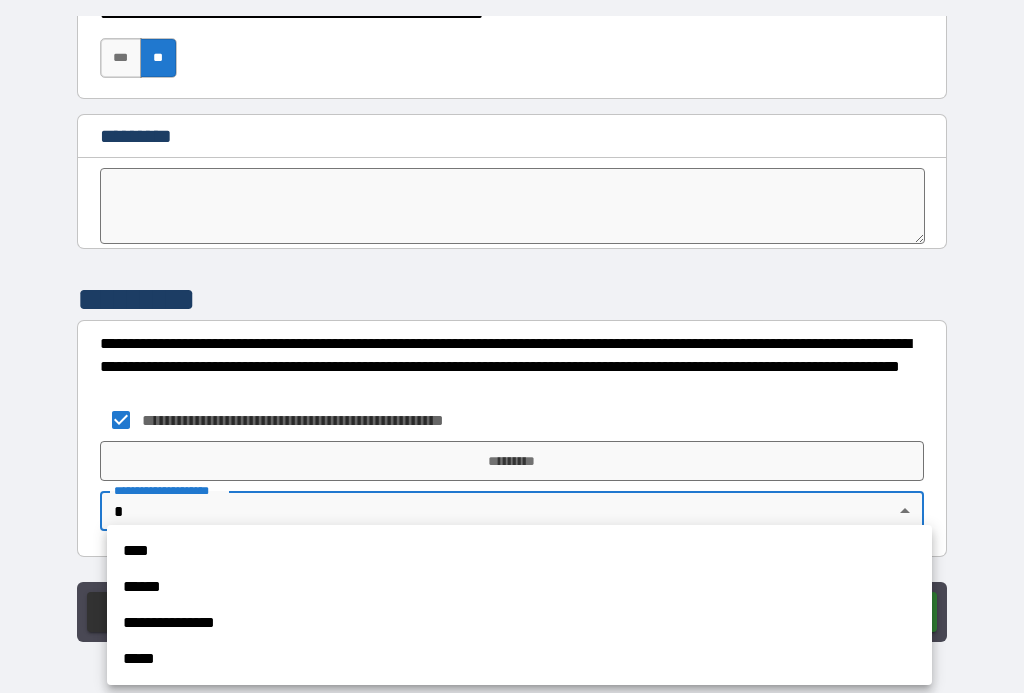 click on "****" at bounding box center [519, 551] 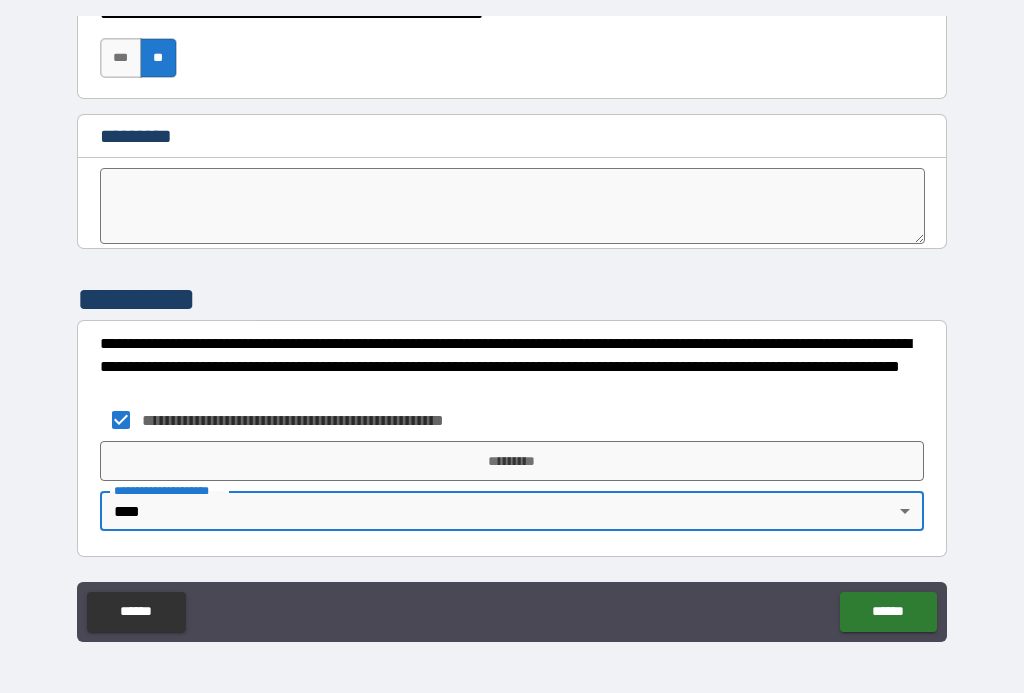 type on "****" 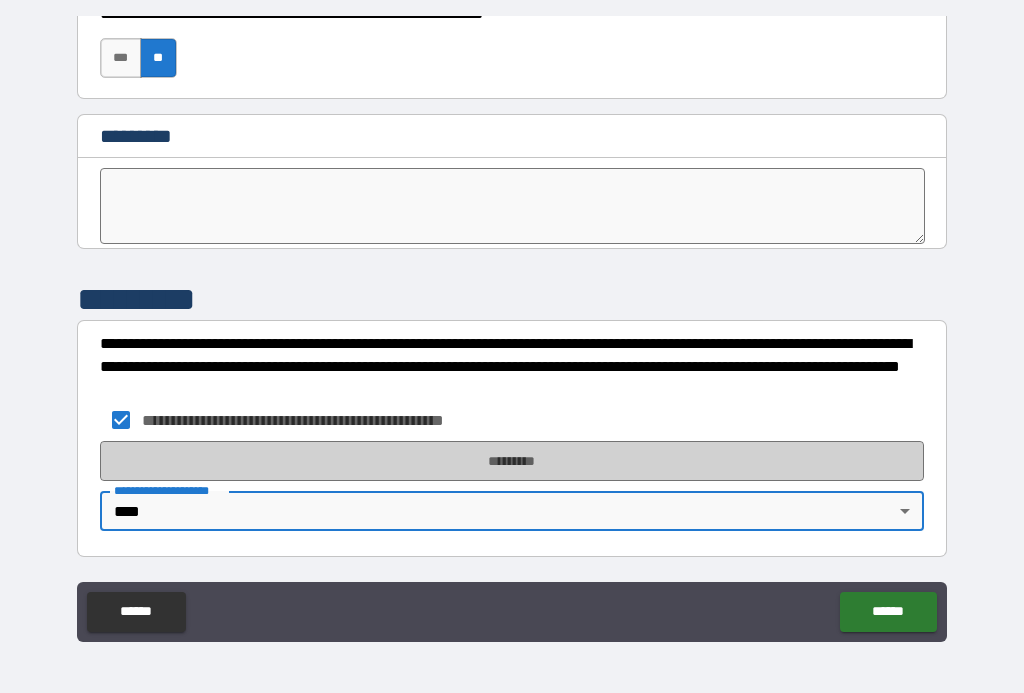 click on "*********" at bounding box center [512, 461] 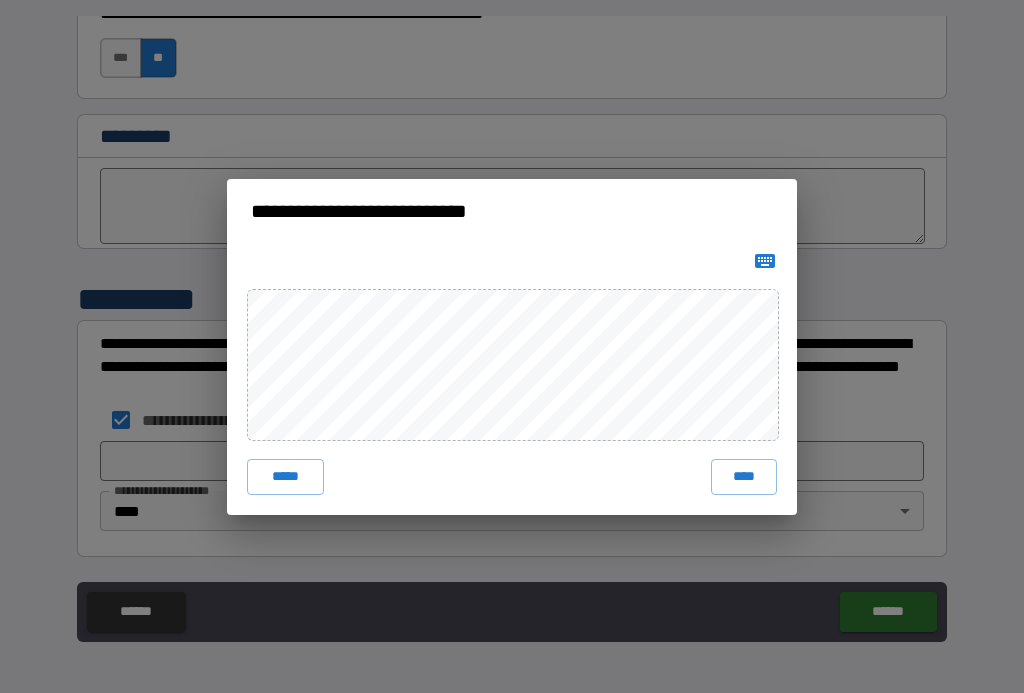 click on "****" at bounding box center [744, 477] 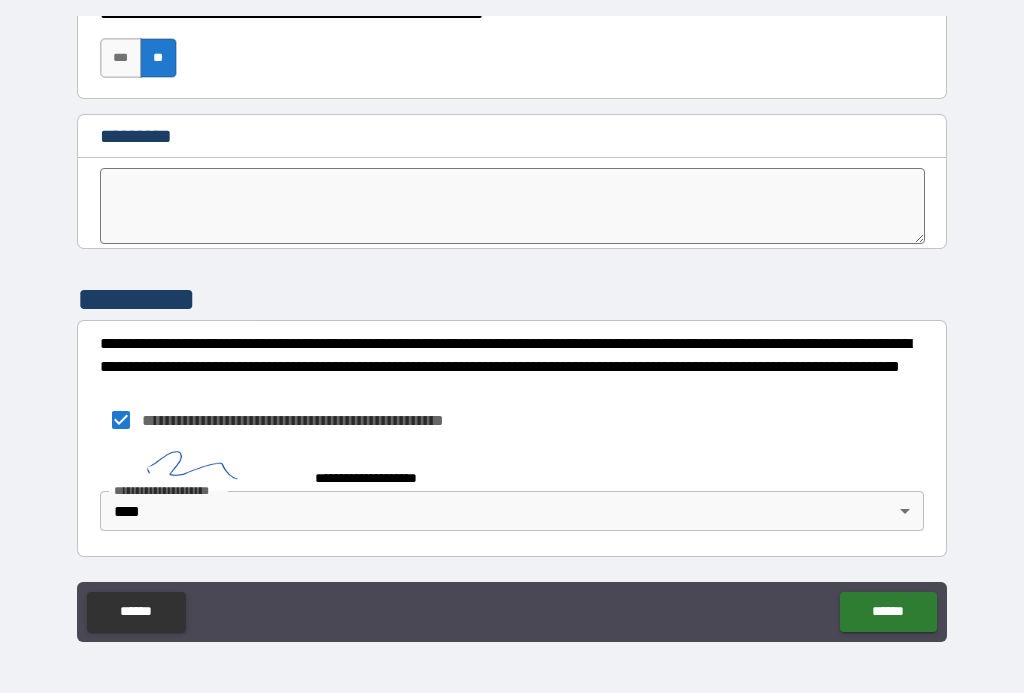 scroll, scrollTop: 10245, scrollLeft: 0, axis: vertical 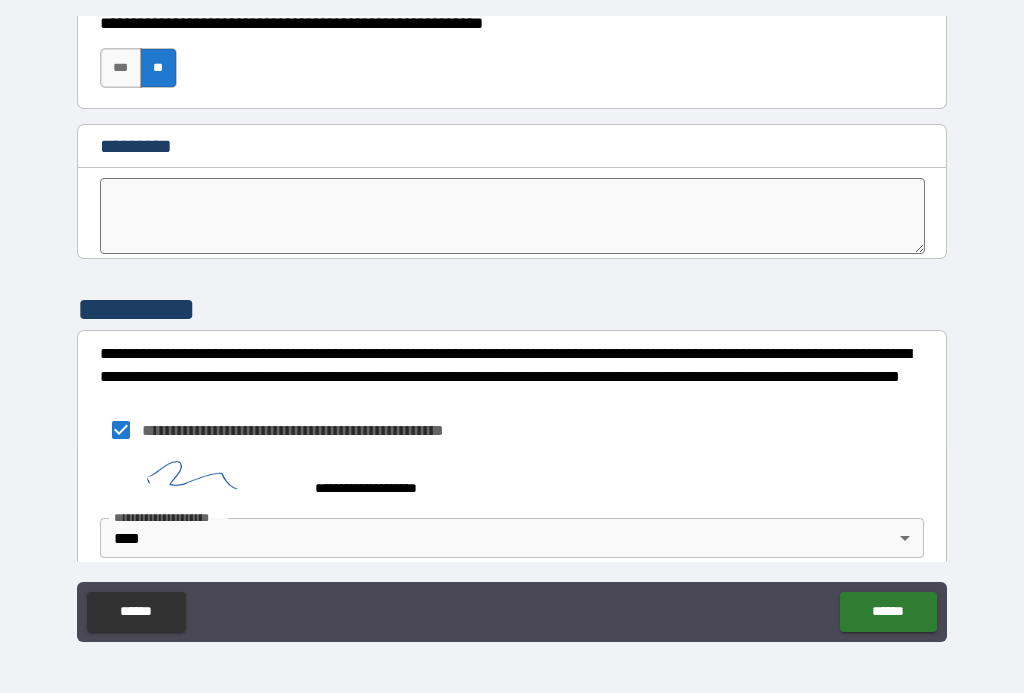 click on "******" at bounding box center (888, 612) 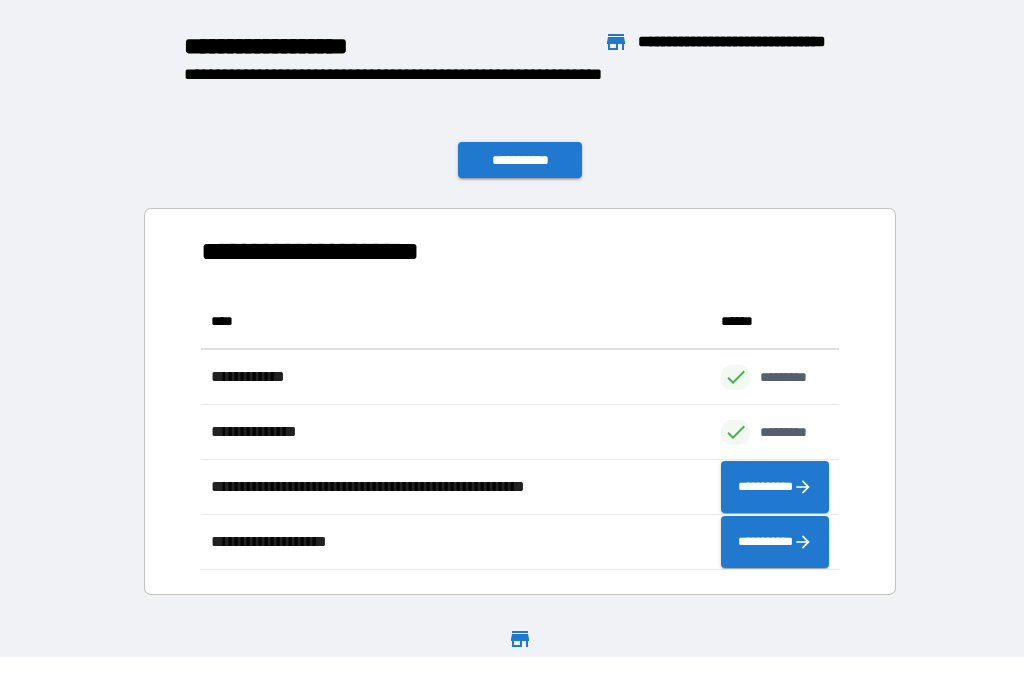 scroll, scrollTop: 1, scrollLeft: 1, axis: both 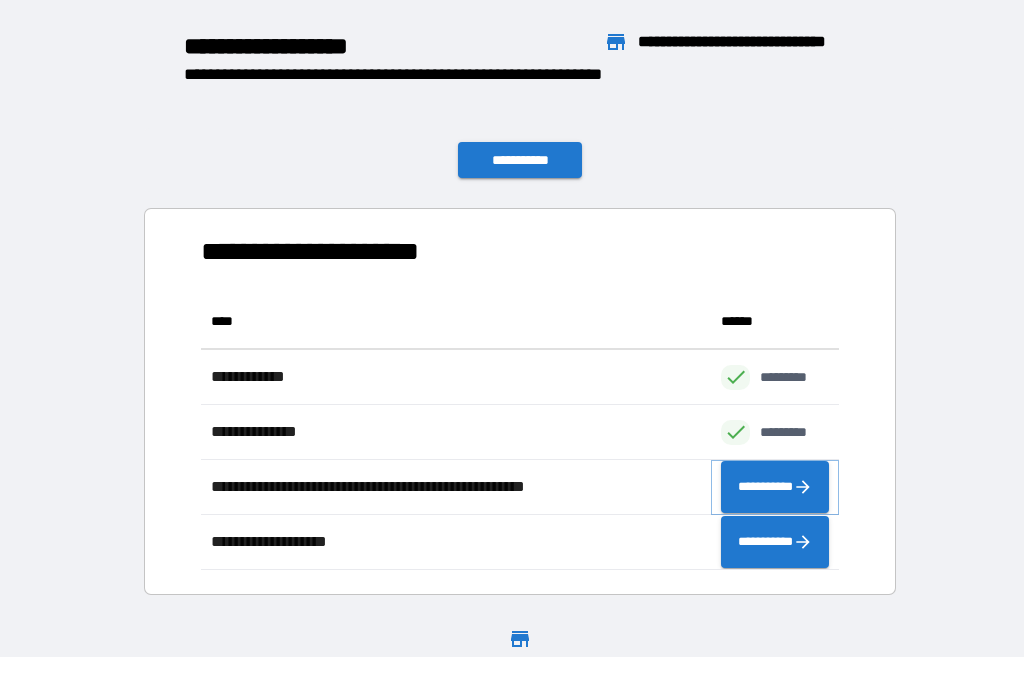 click on "**********" at bounding box center (775, 487) 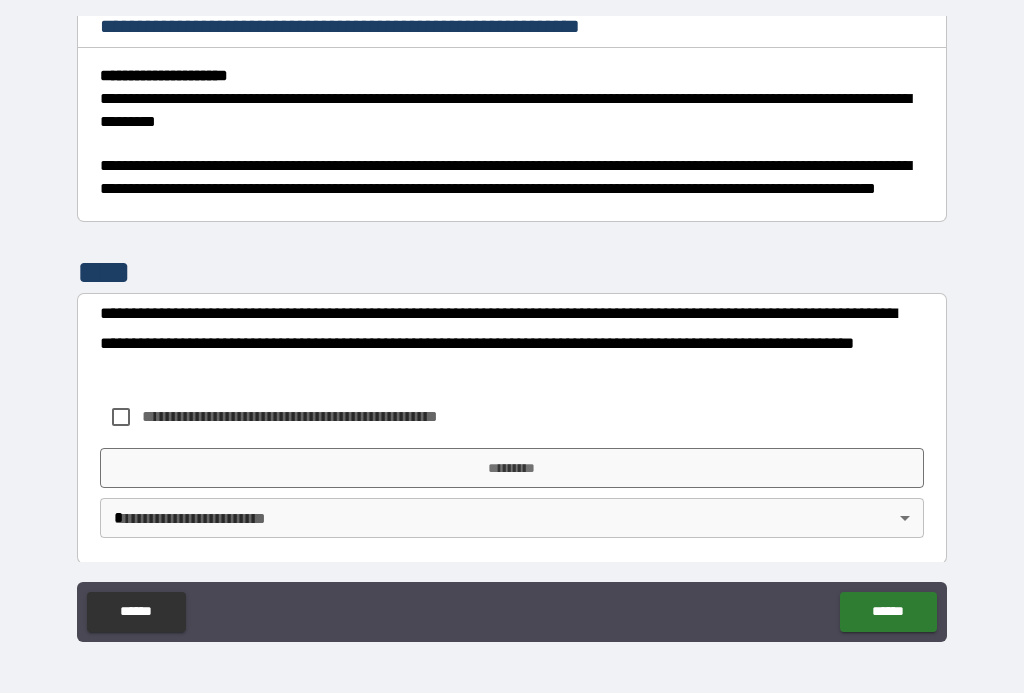 scroll, scrollTop: 876, scrollLeft: 0, axis: vertical 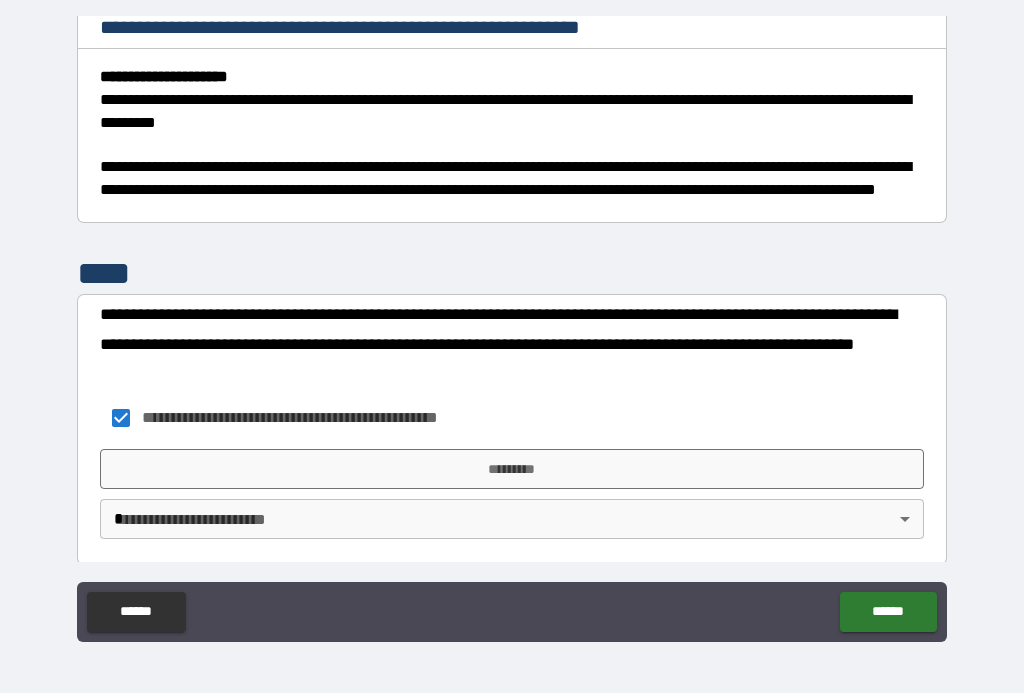 click on "**********" at bounding box center (512, 328) 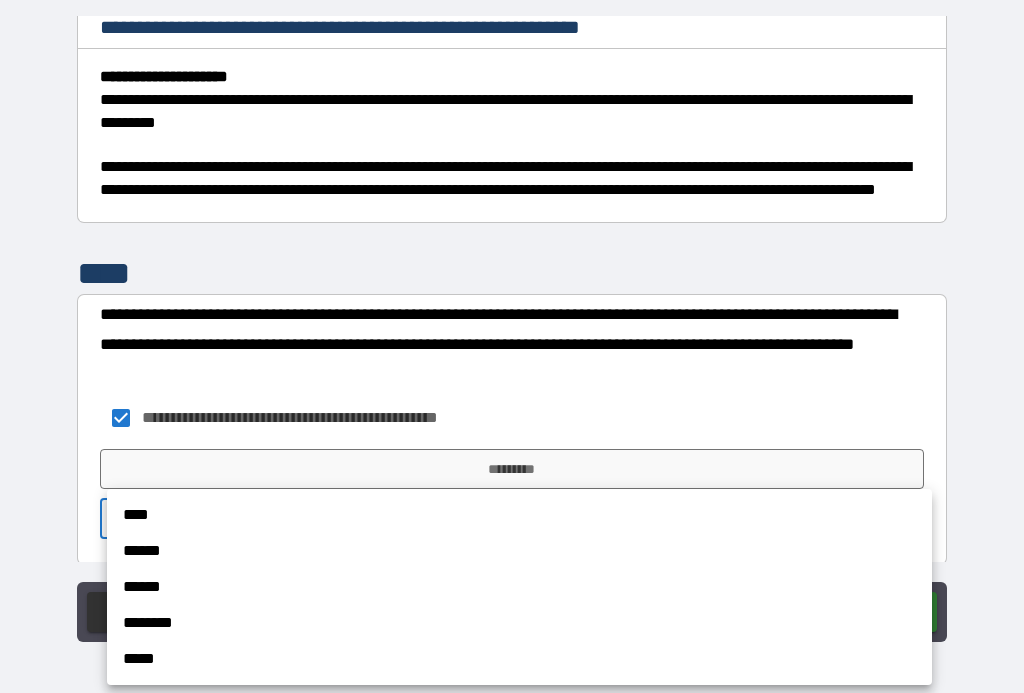 click on "****" at bounding box center (519, 515) 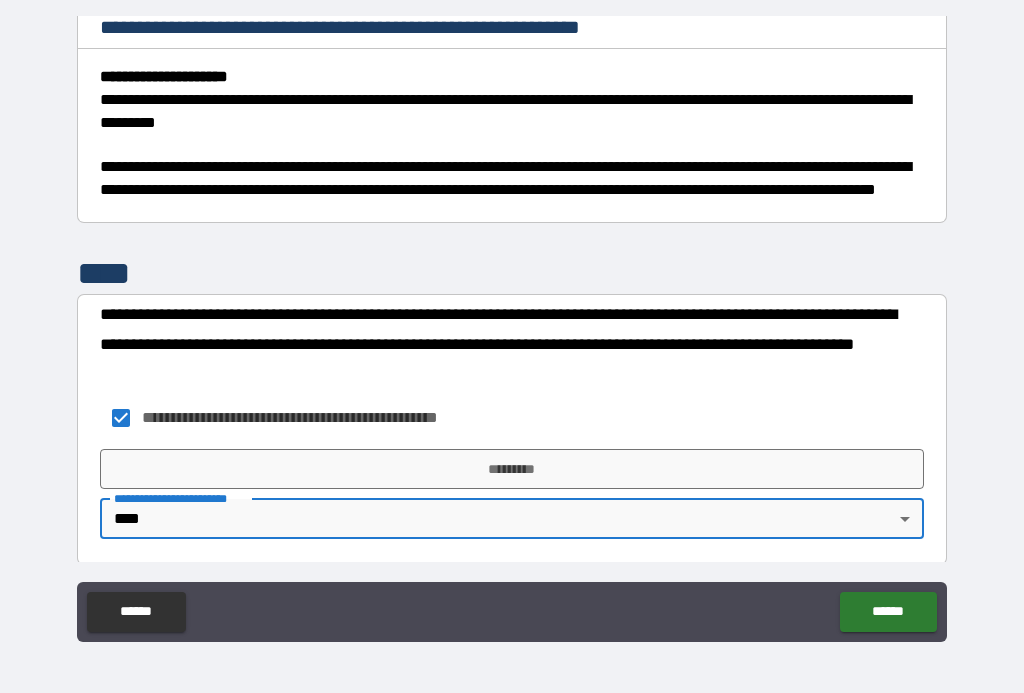 click on "*********" at bounding box center [512, 469] 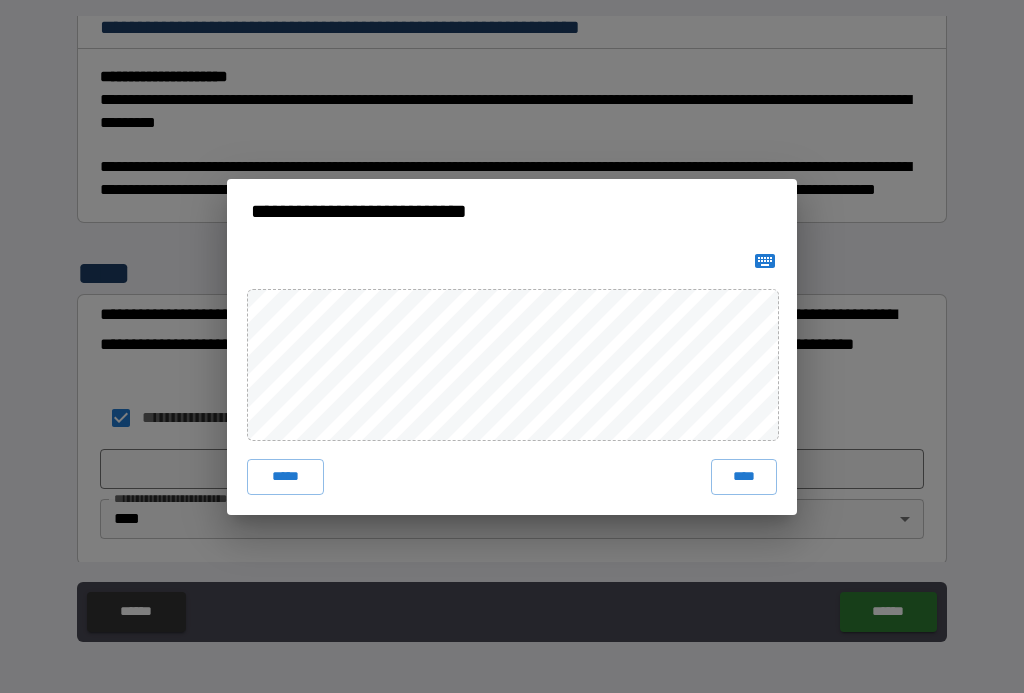 click on "****" at bounding box center (744, 477) 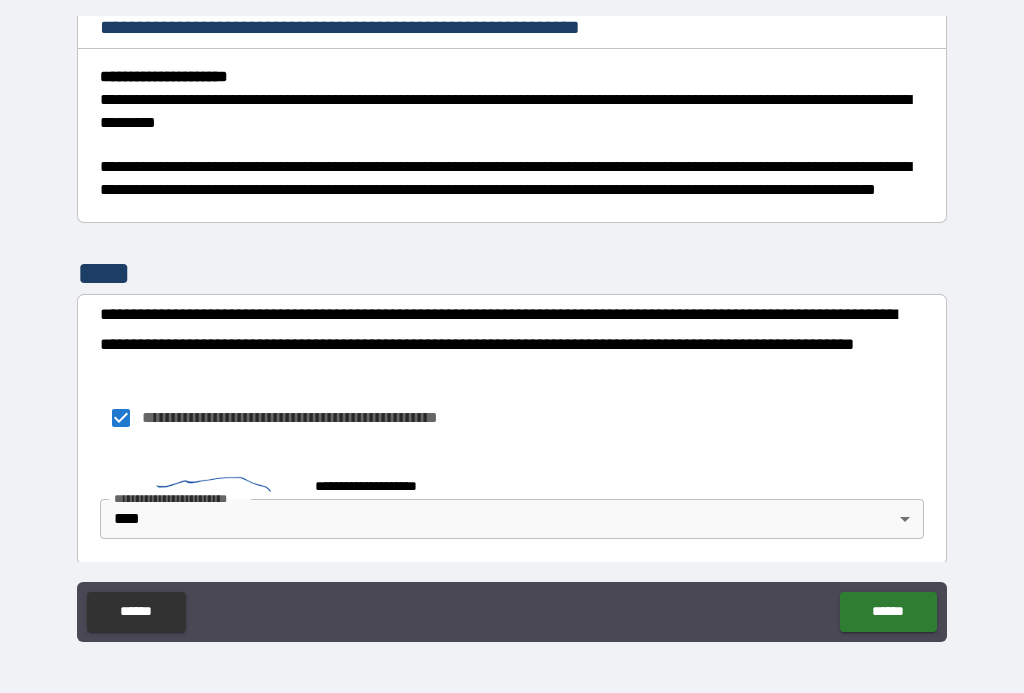 scroll, scrollTop: 866, scrollLeft: 0, axis: vertical 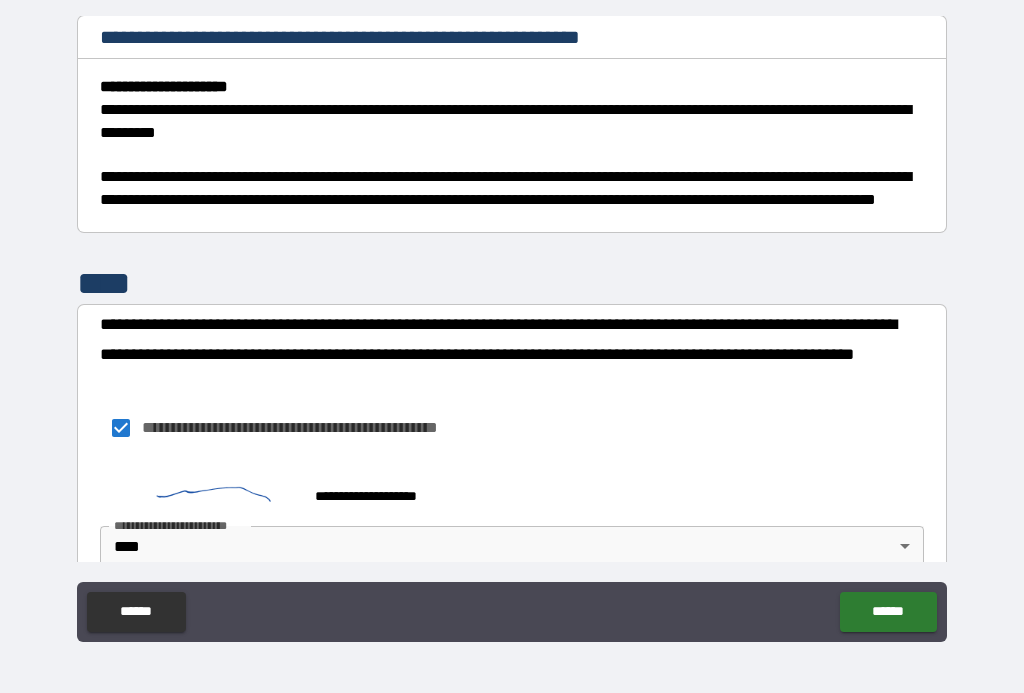 click on "**********" at bounding box center (512, 328) 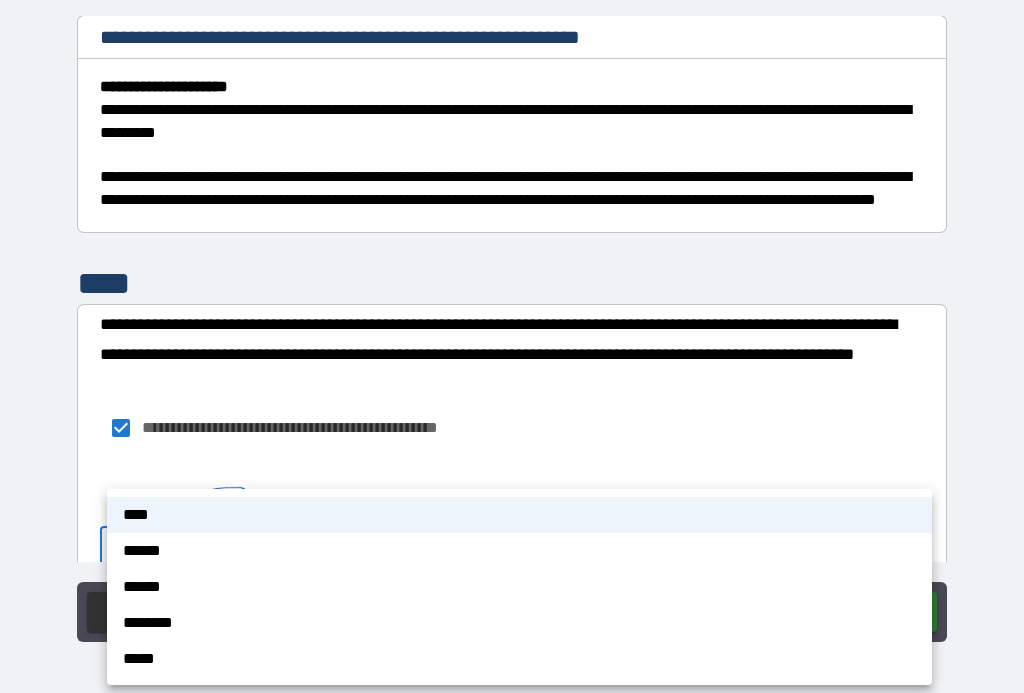 click at bounding box center (512, 346) 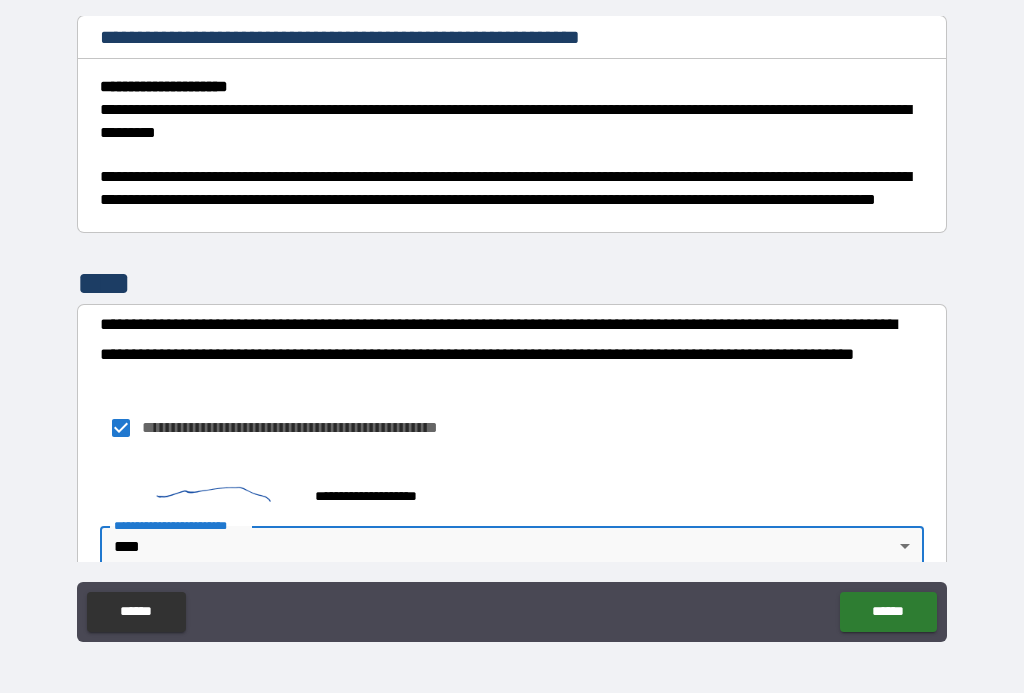 click on "******" at bounding box center (888, 612) 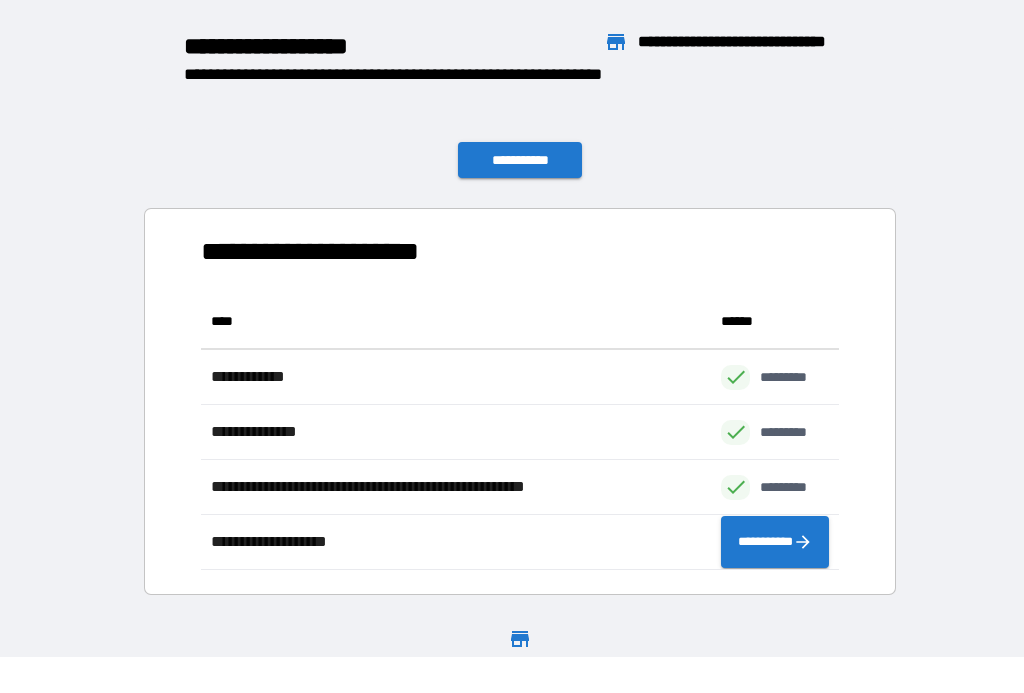 scroll, scrollTop: 1, scrollLeft: 1, axis: both 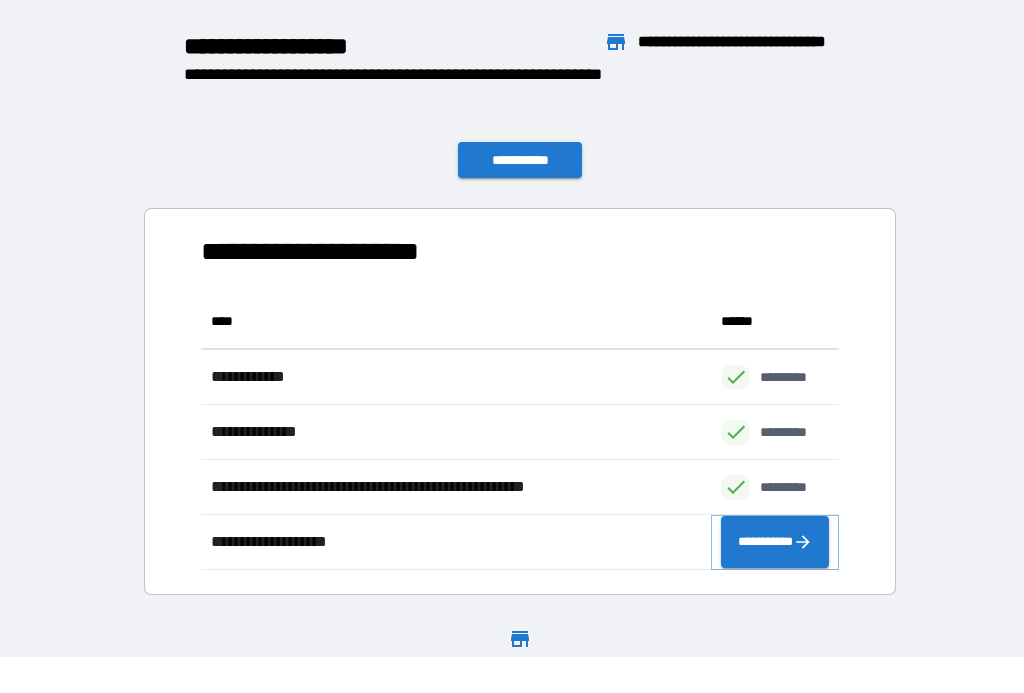 click on "**********" at bounding box center [775, 542] 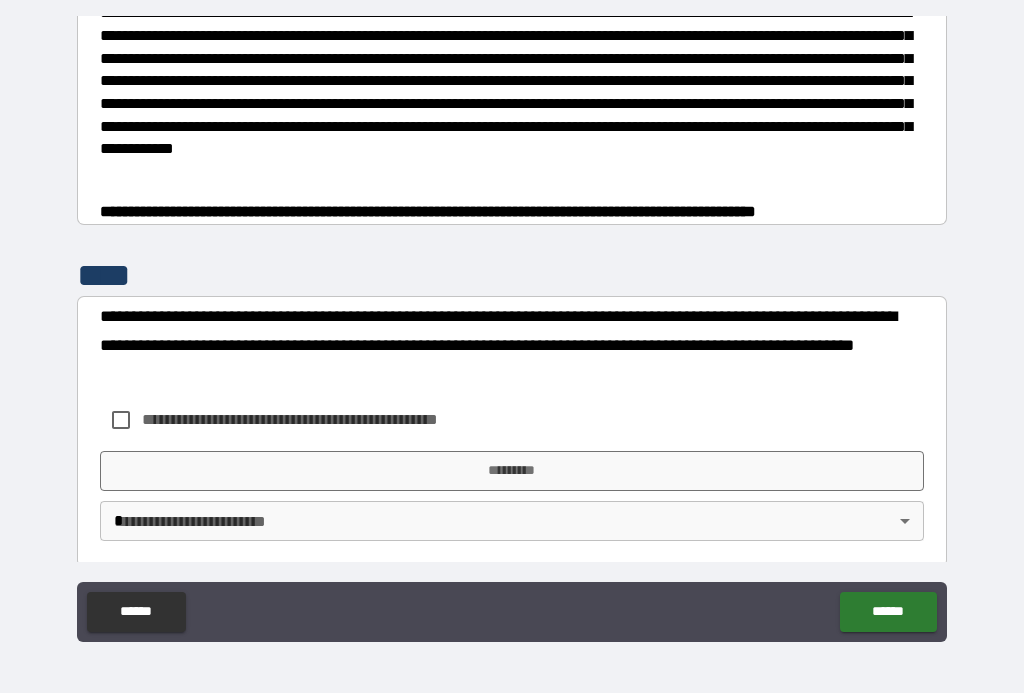 scroll, scrollTop: 630, scrollLeft: 0, axis: vertical 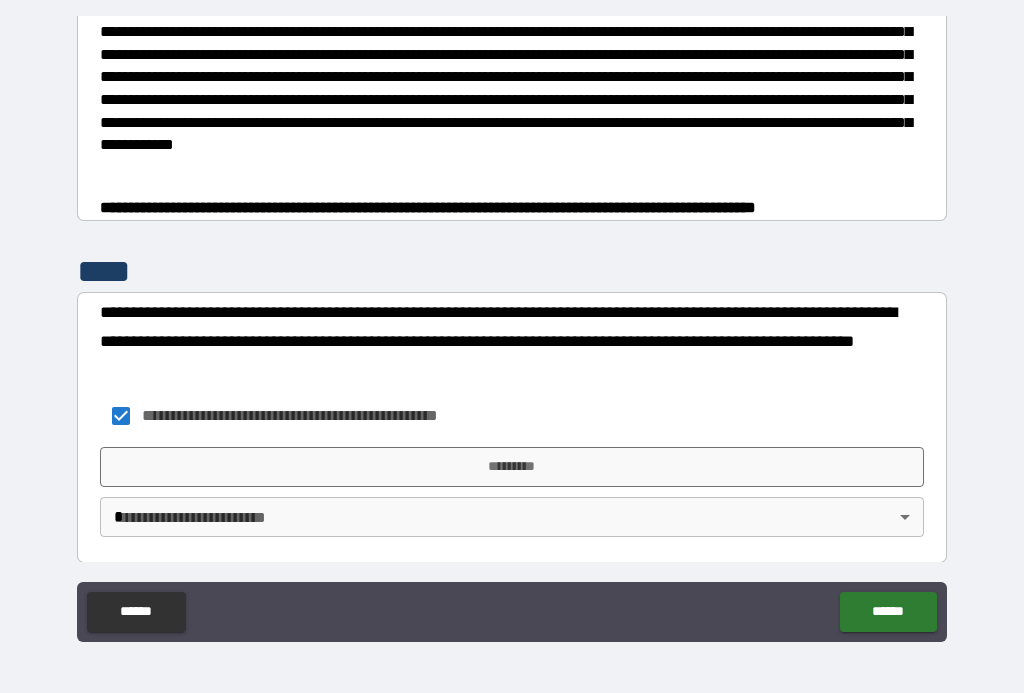 click on "**********" at bounding box center [512, 328] 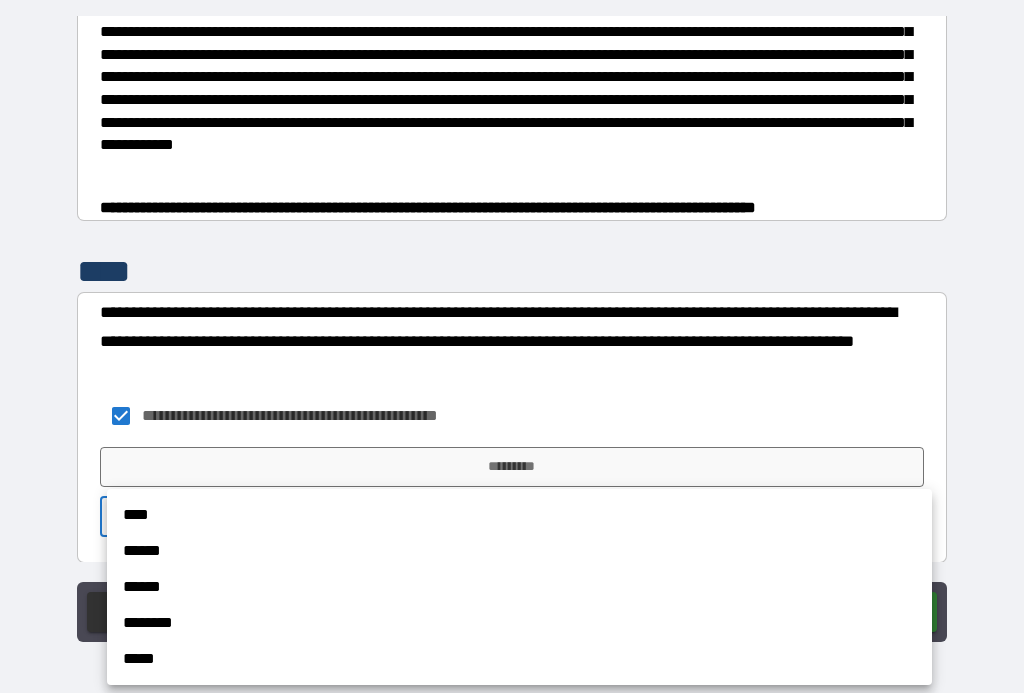 click on "****" at bounding box center [519, 515] 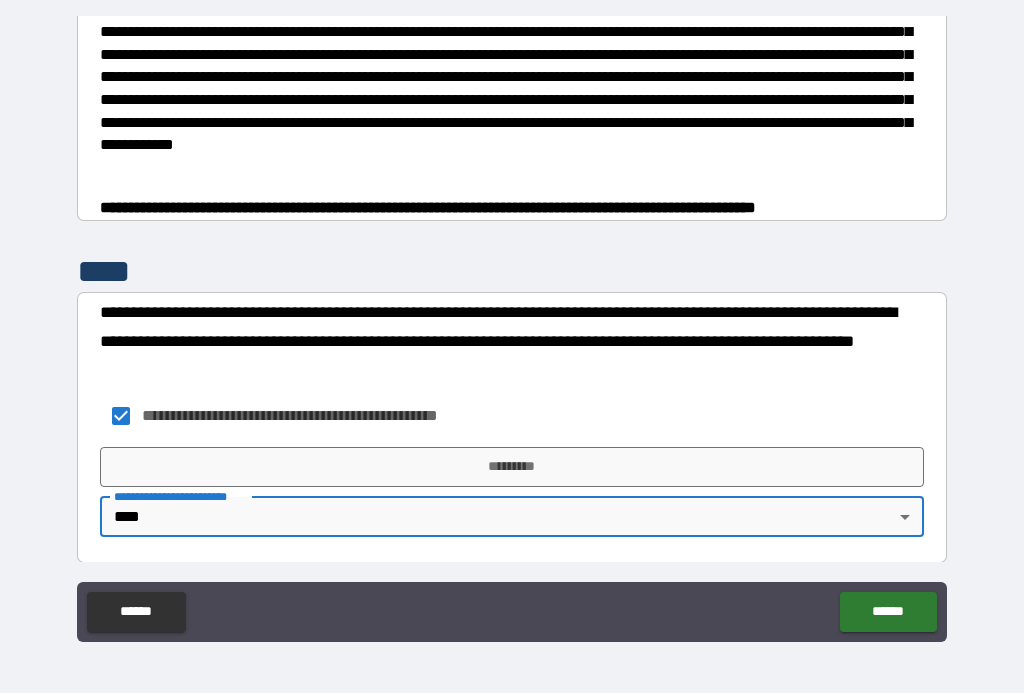 click on "*********" at bounding box center (512, 467) 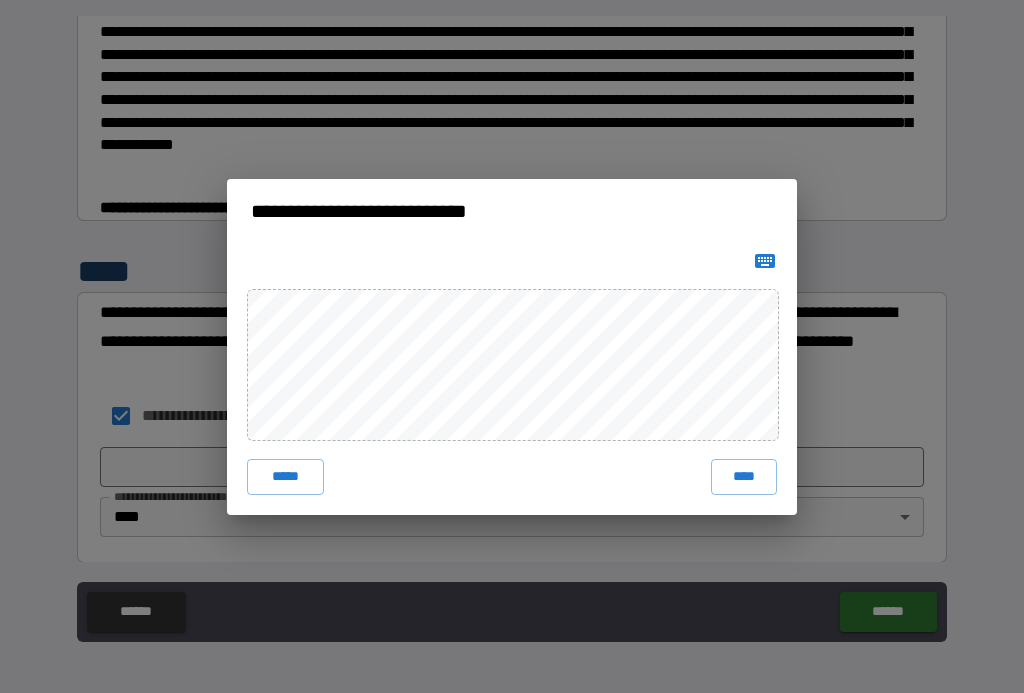 click on "****" at bounding box center (744, 477) 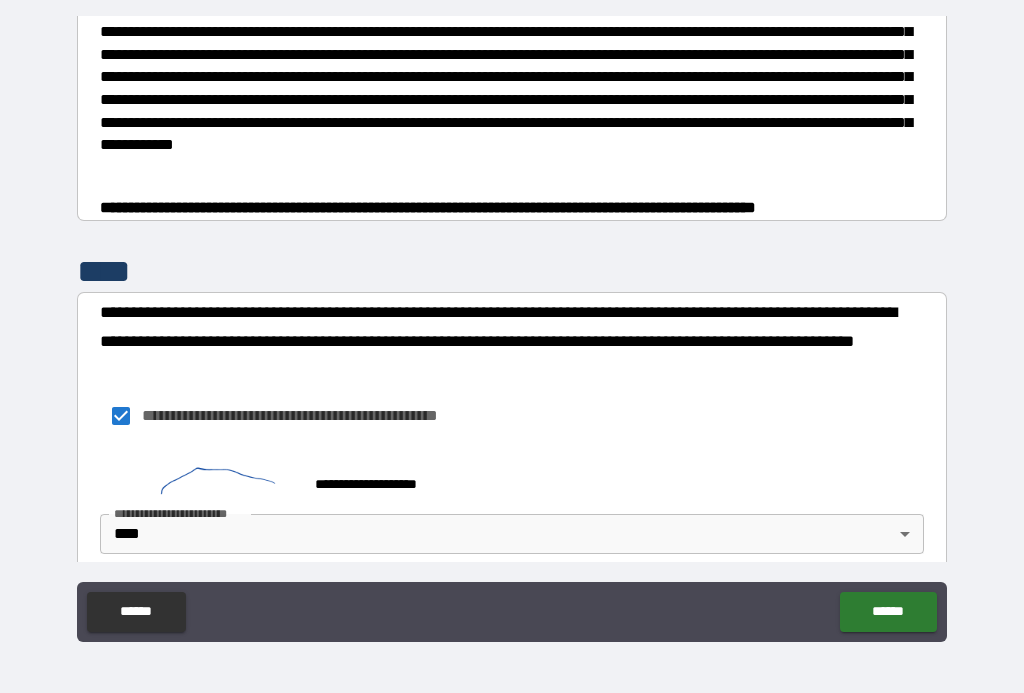 click on "******" at bounding box center (888, 612) 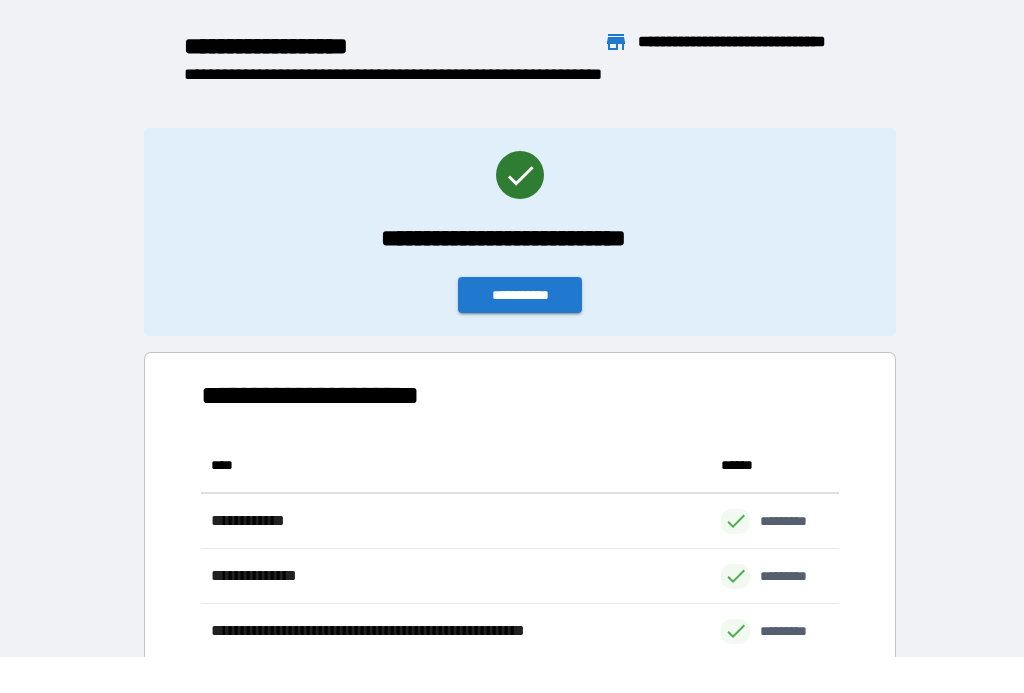 scroll, scrollTop: 1, scrollLeft: 1, axis: both 